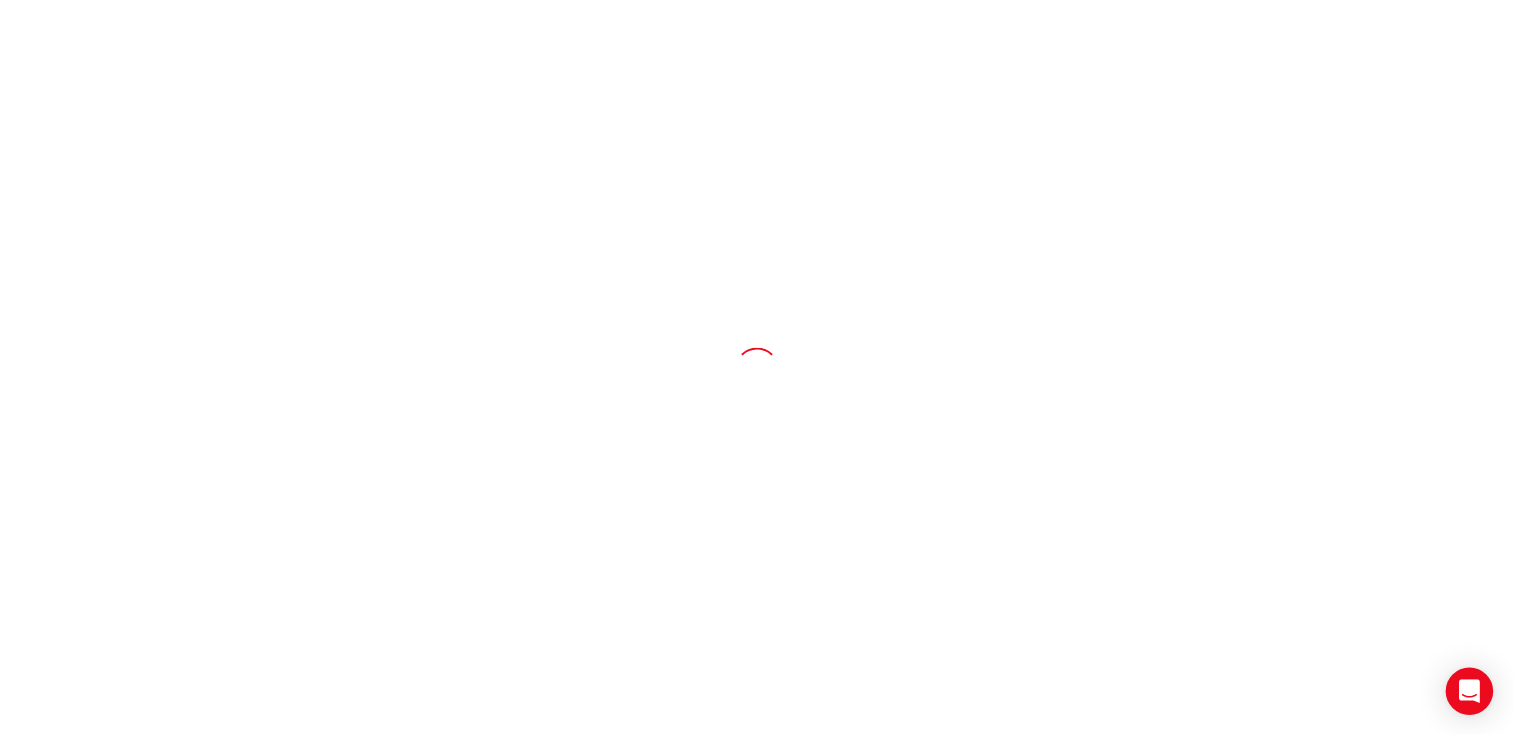 scroll, scrollTop: 0, scrollLeft: 0, axis: both 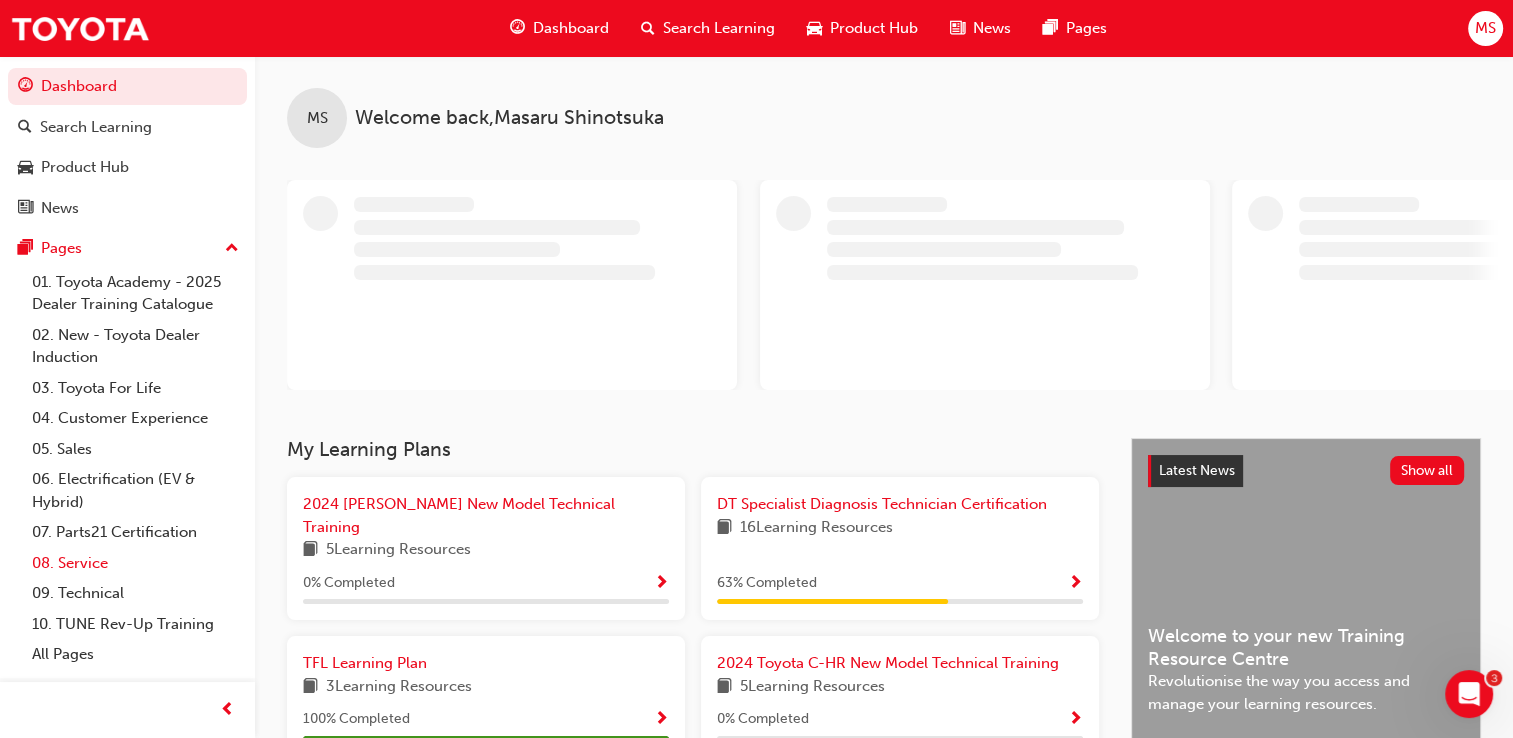 click on "08. Service" at bounding box center [135, 563] 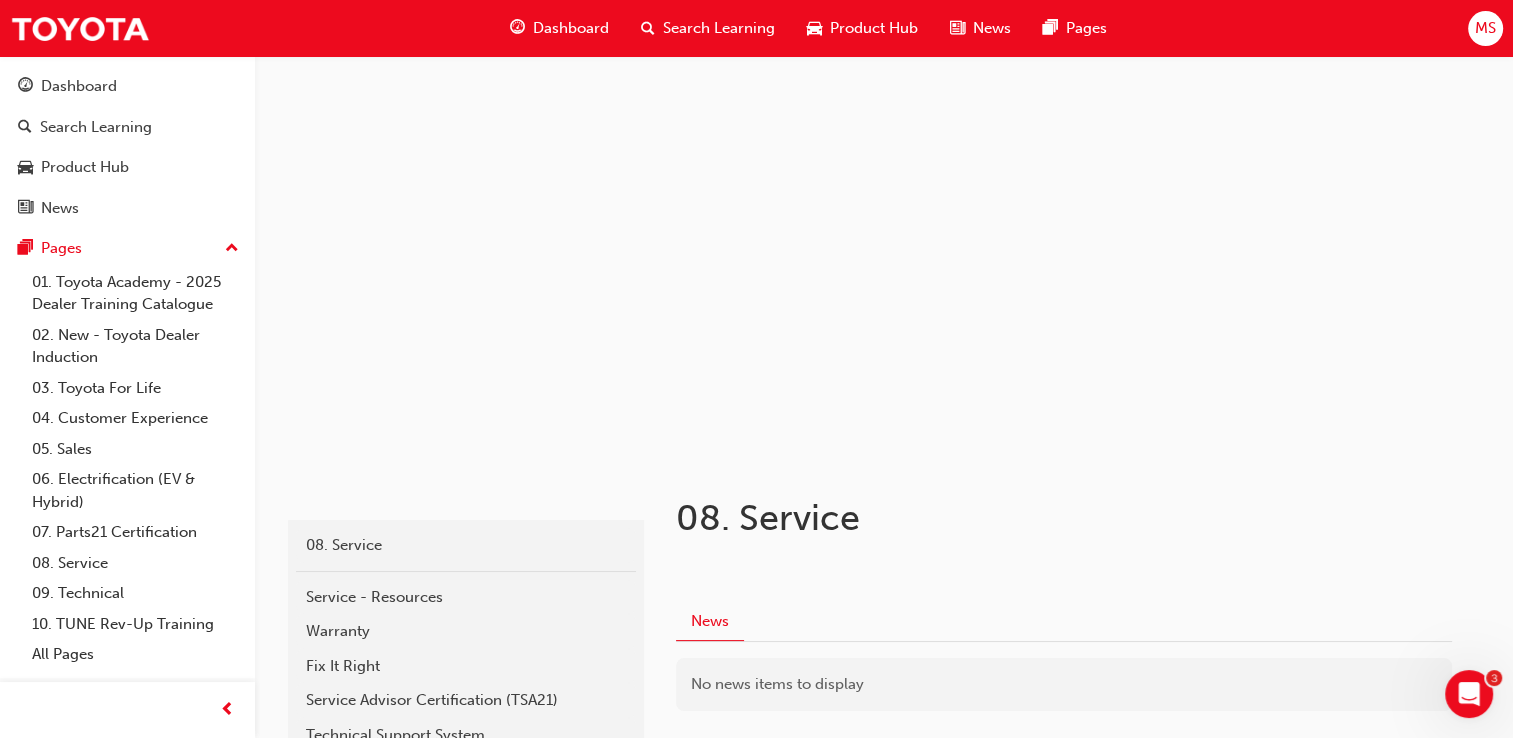 scroll, scrollTop: 185, scrollLeft: 0, axis: vertical 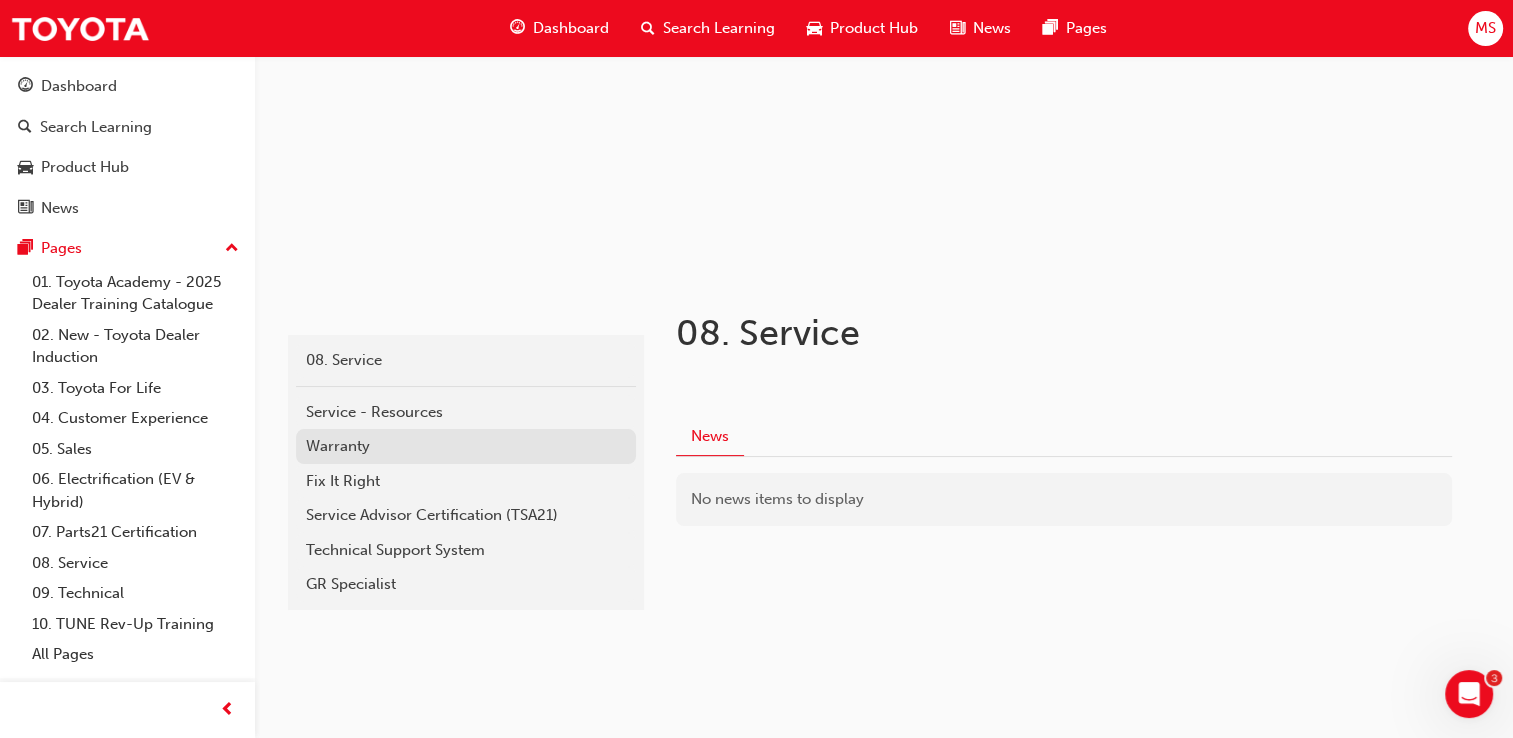 click on "Warranty" at bounding box center (466, 446) 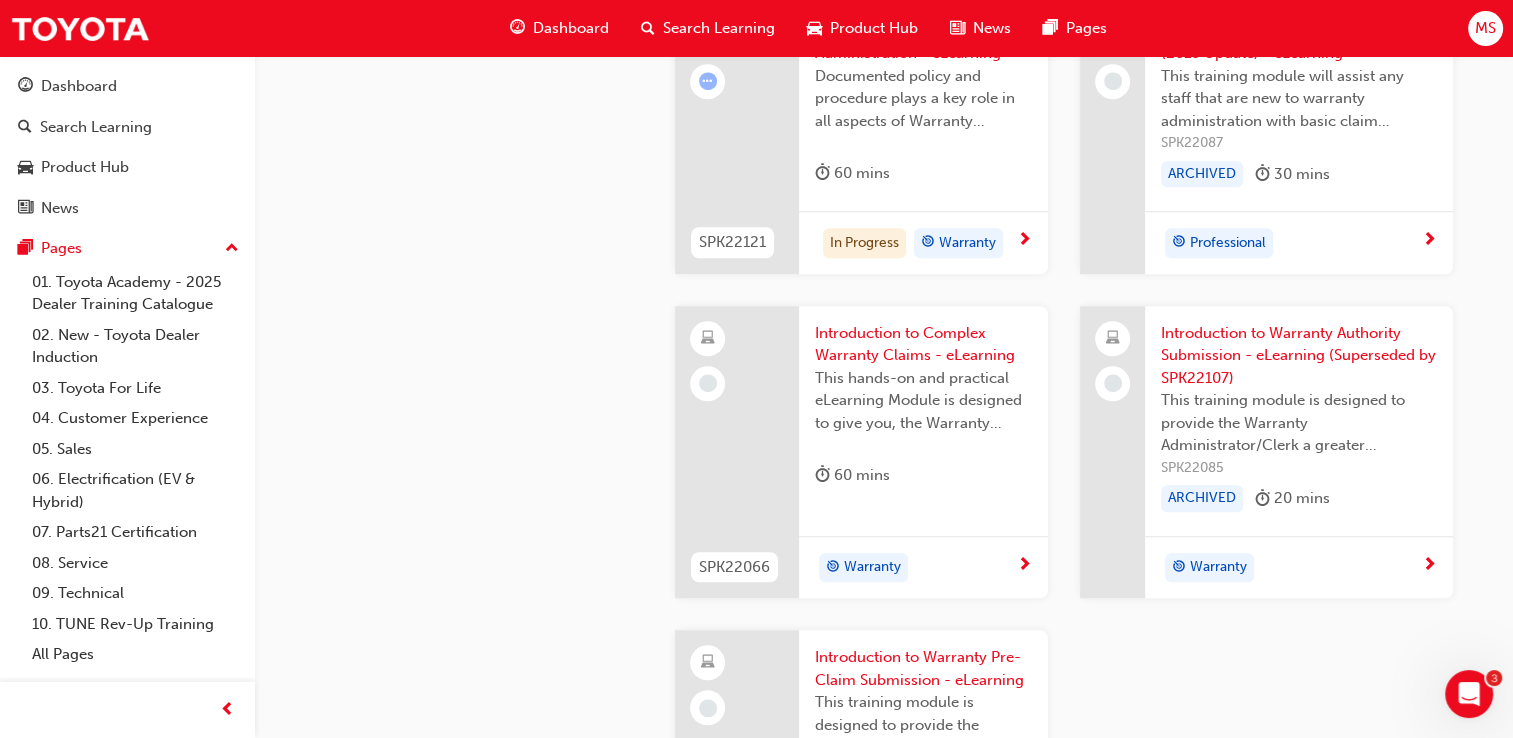 scroll, scrollTop: 1400, scrollLeft: 0, axis: vertical 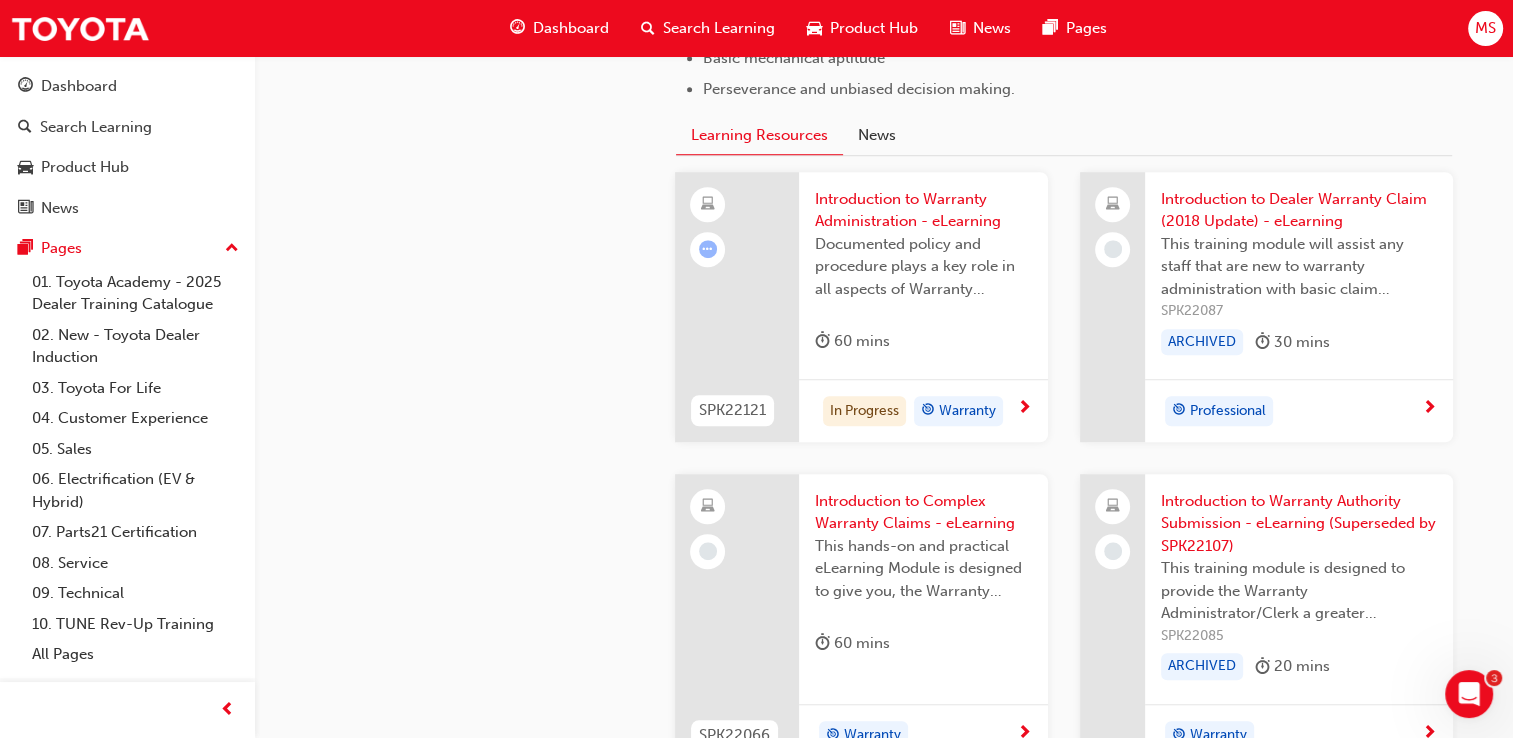 click on "This hands-on and practical eLearning Module is designed to give you, the Warranty Administrator/Clerk a greater understanding of how complex claims are constructed and submitted." at bounding box center [923, 569] 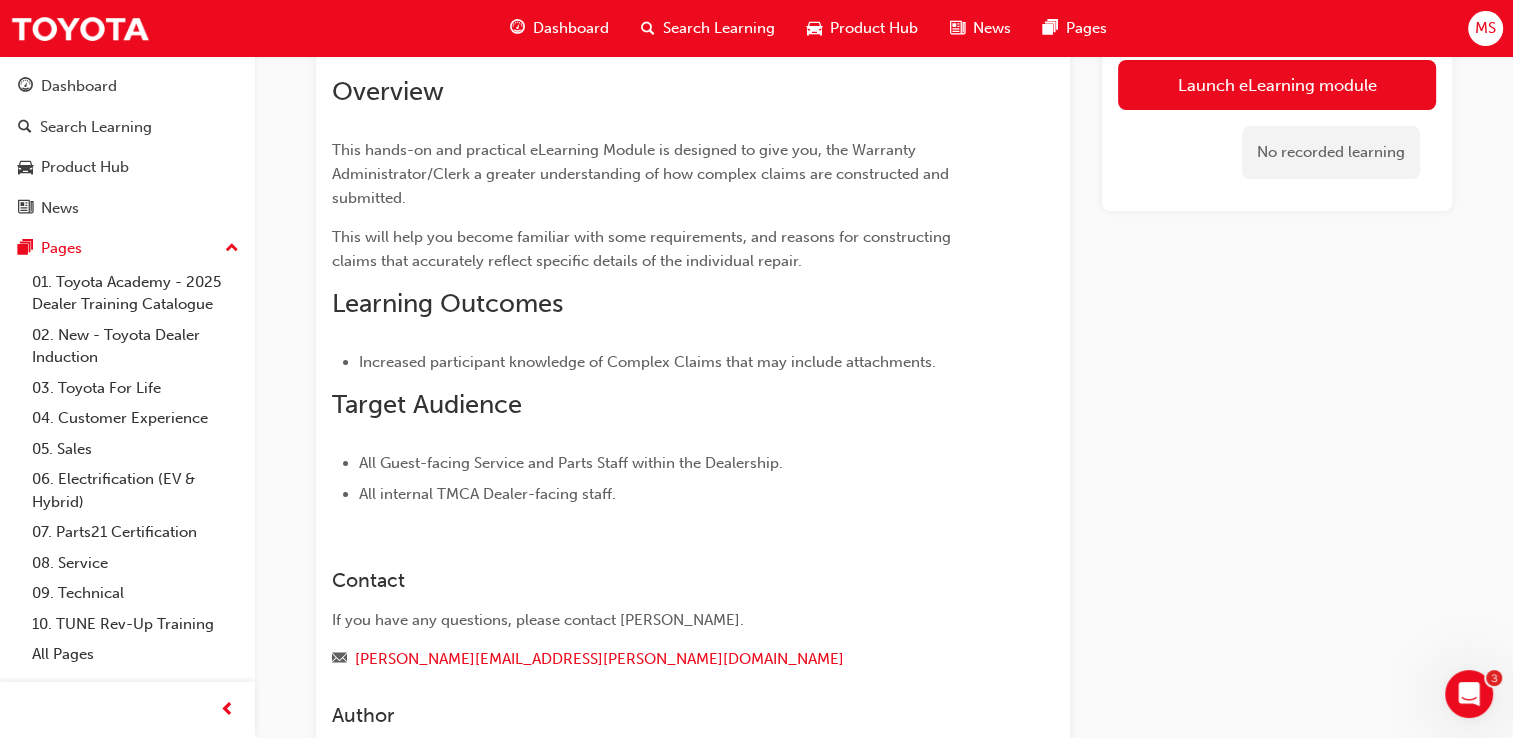 scroll, scrollTop: 309, scrollLeft: 0, axis: vertical 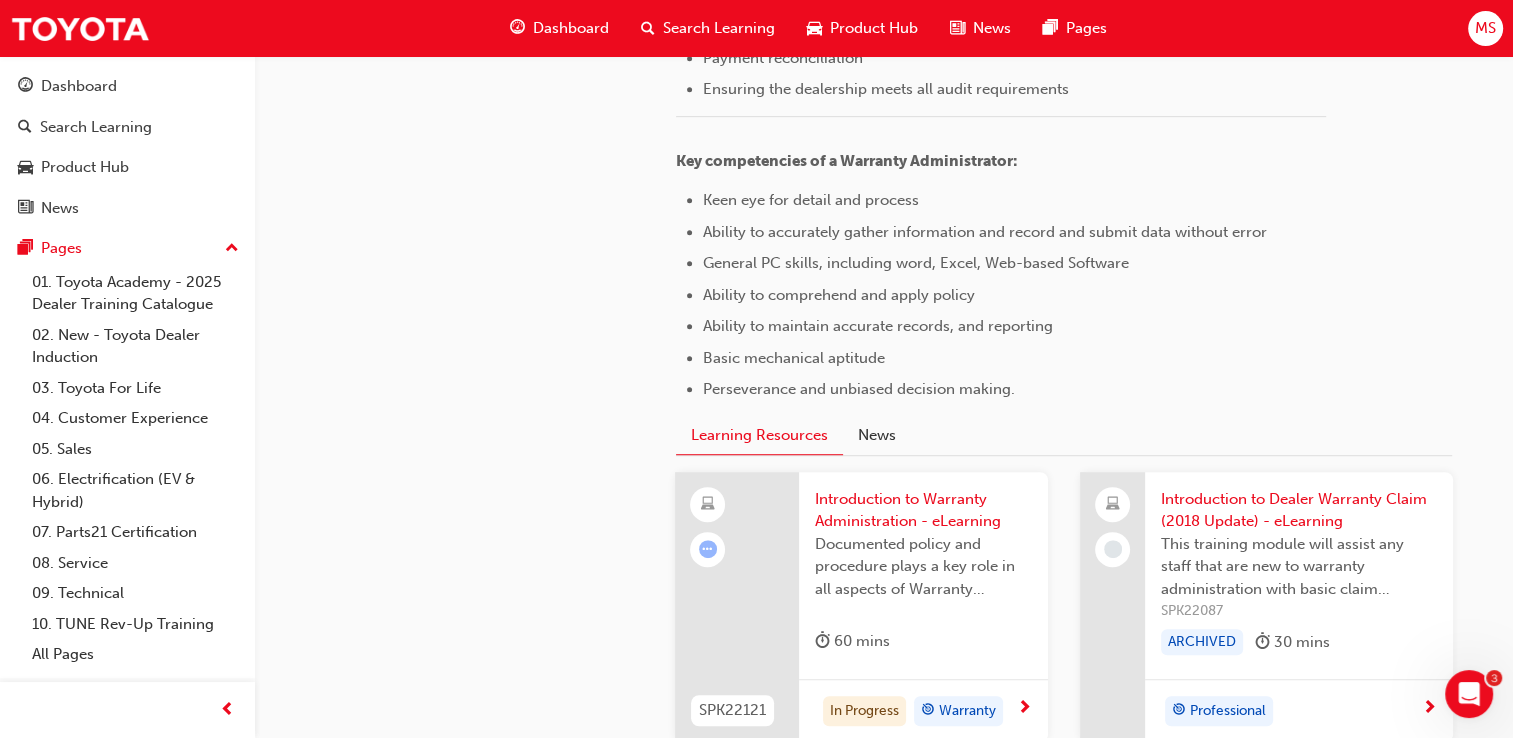 click on "Introduction to Warranty Administration - eLearning" at bounding box center (923, 510) 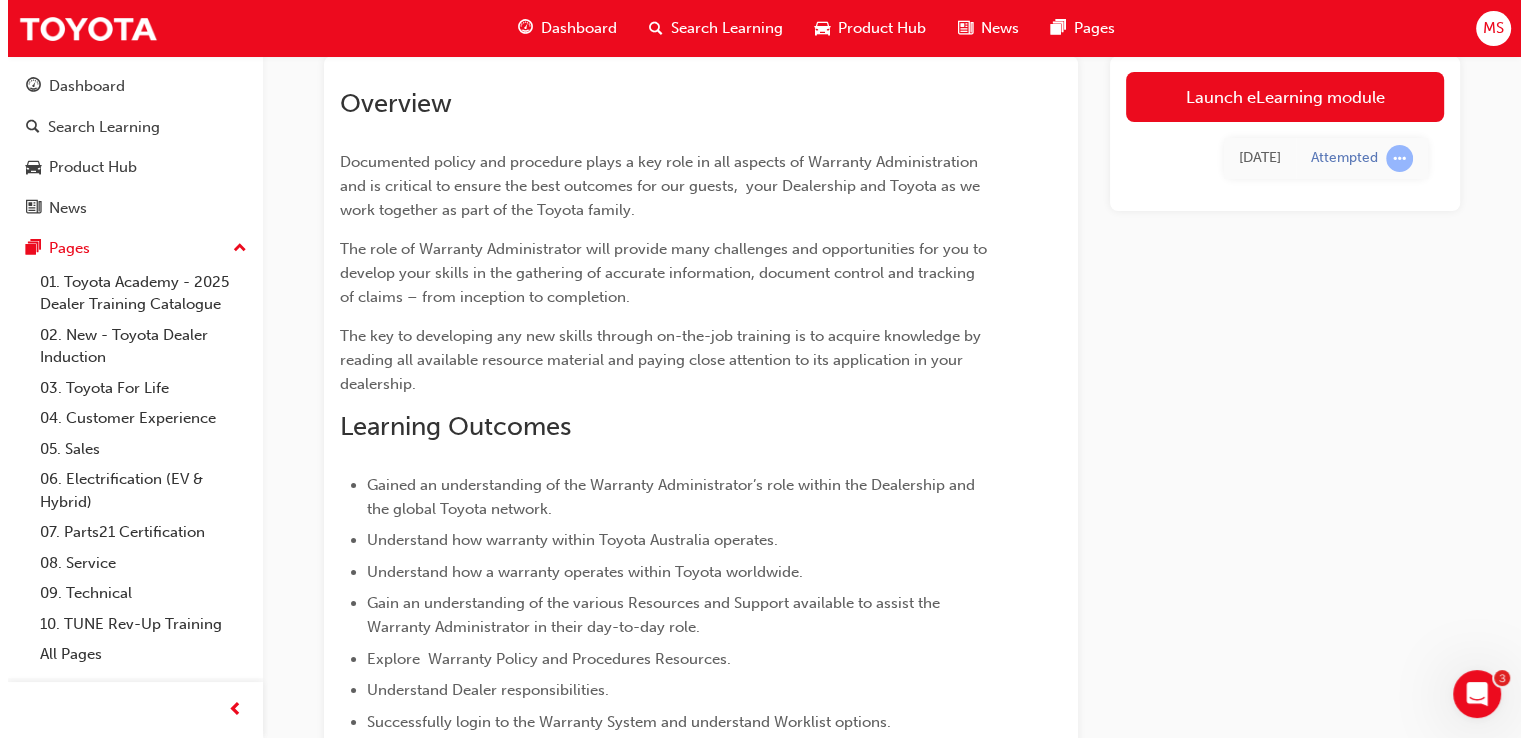 scroll, scrollTop: 0, scrollLeft: 0, axis: both 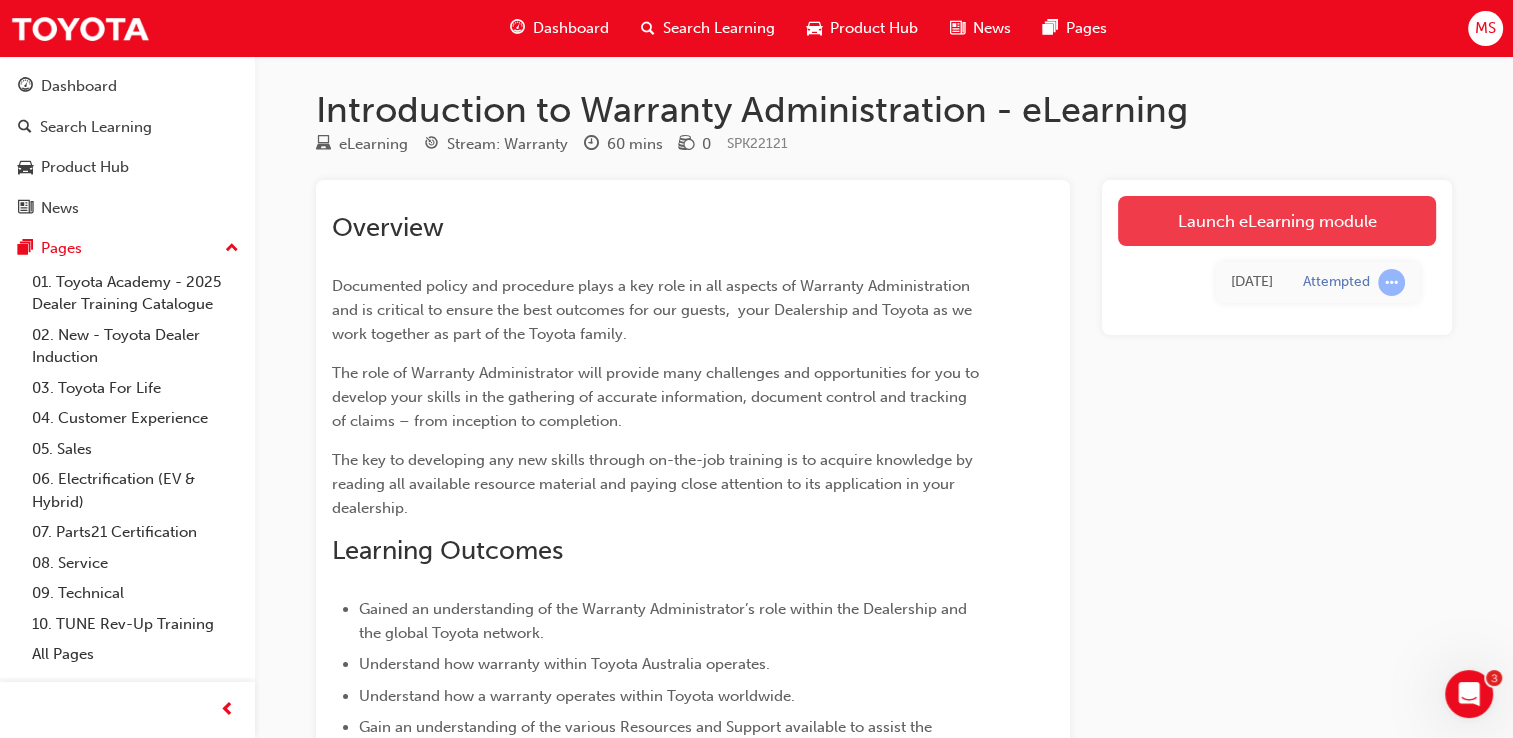 click on "Launch eLearning module" at bounding box center (1277, 221) 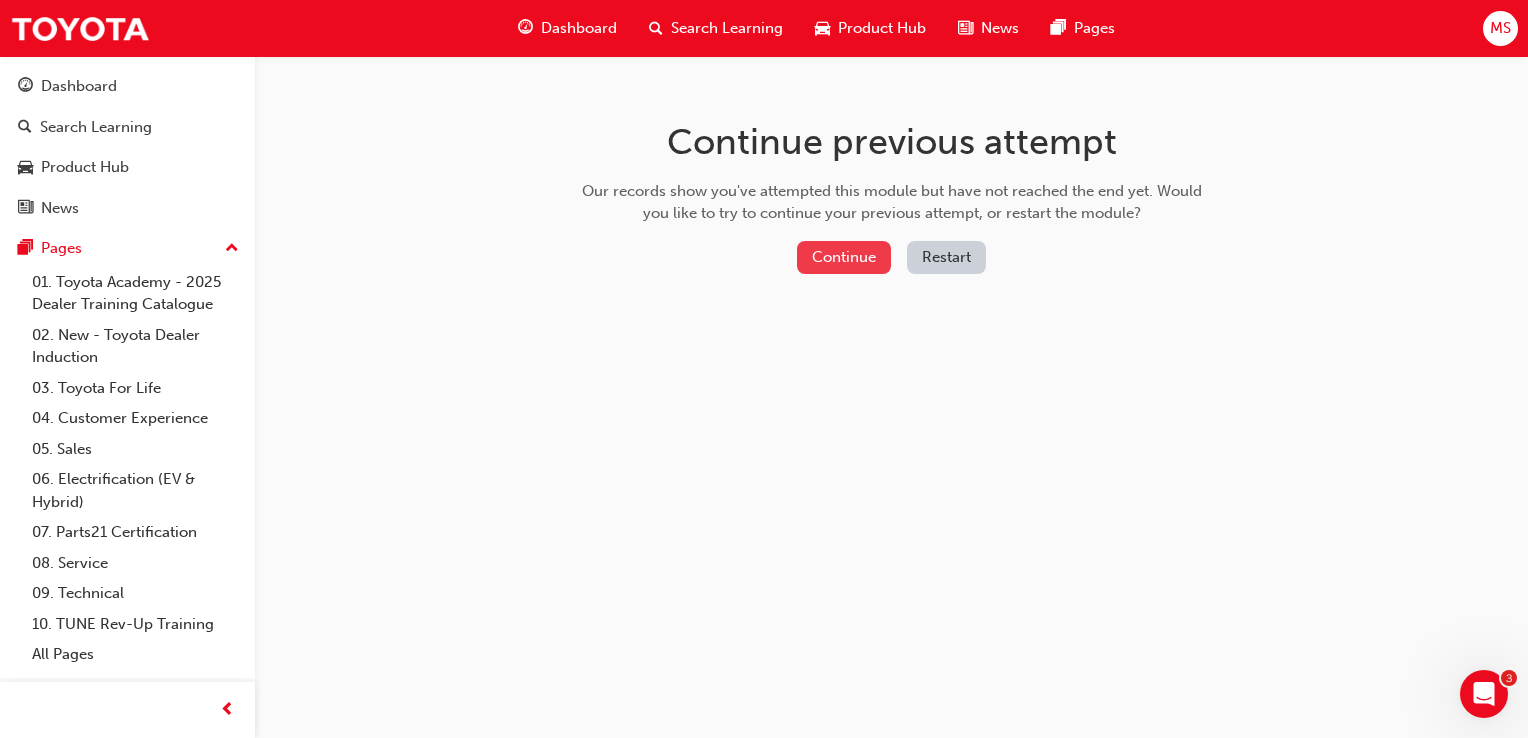 click on "Continue" at bounding box center (844, 257) 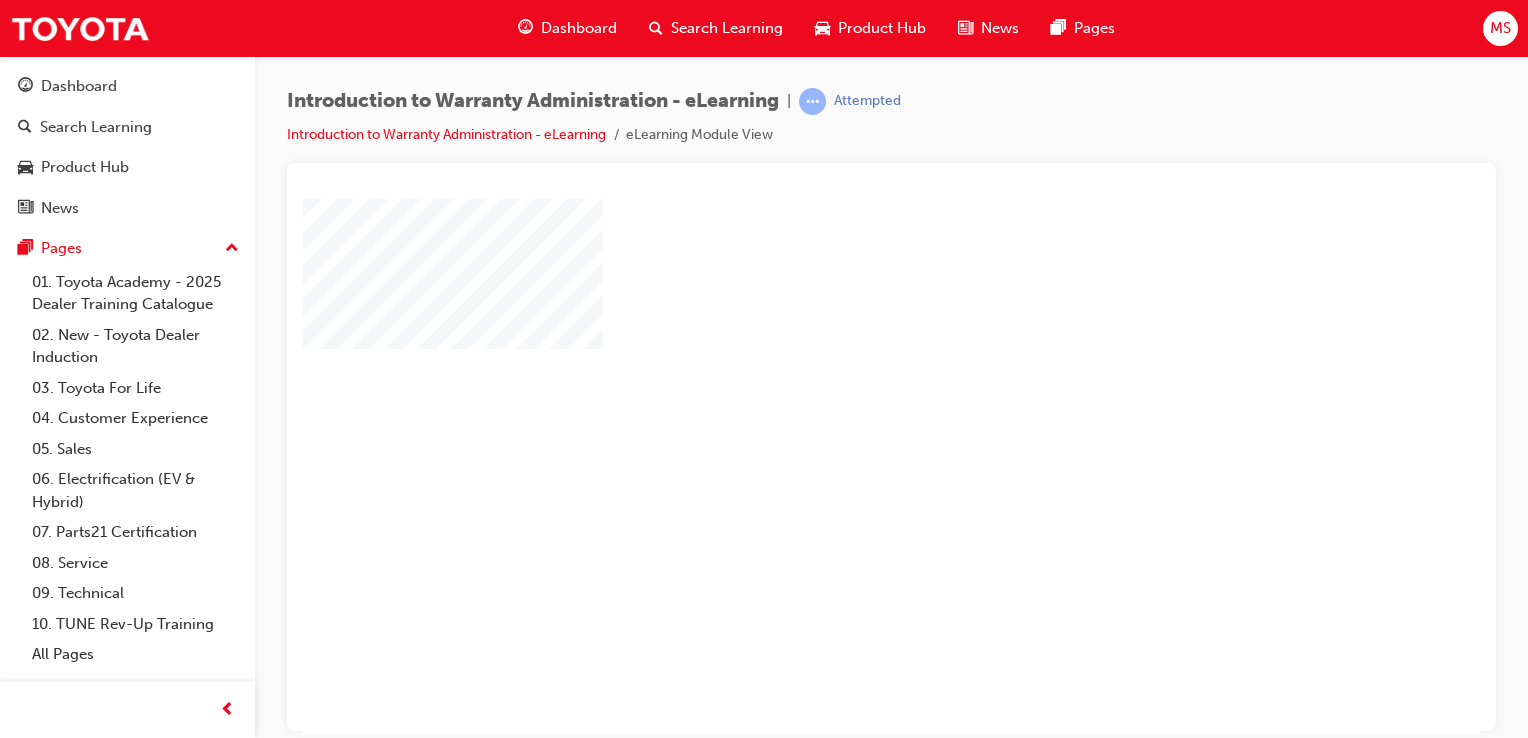 scroll, scrollTop: 0, scrollLeft: 0, axis: both 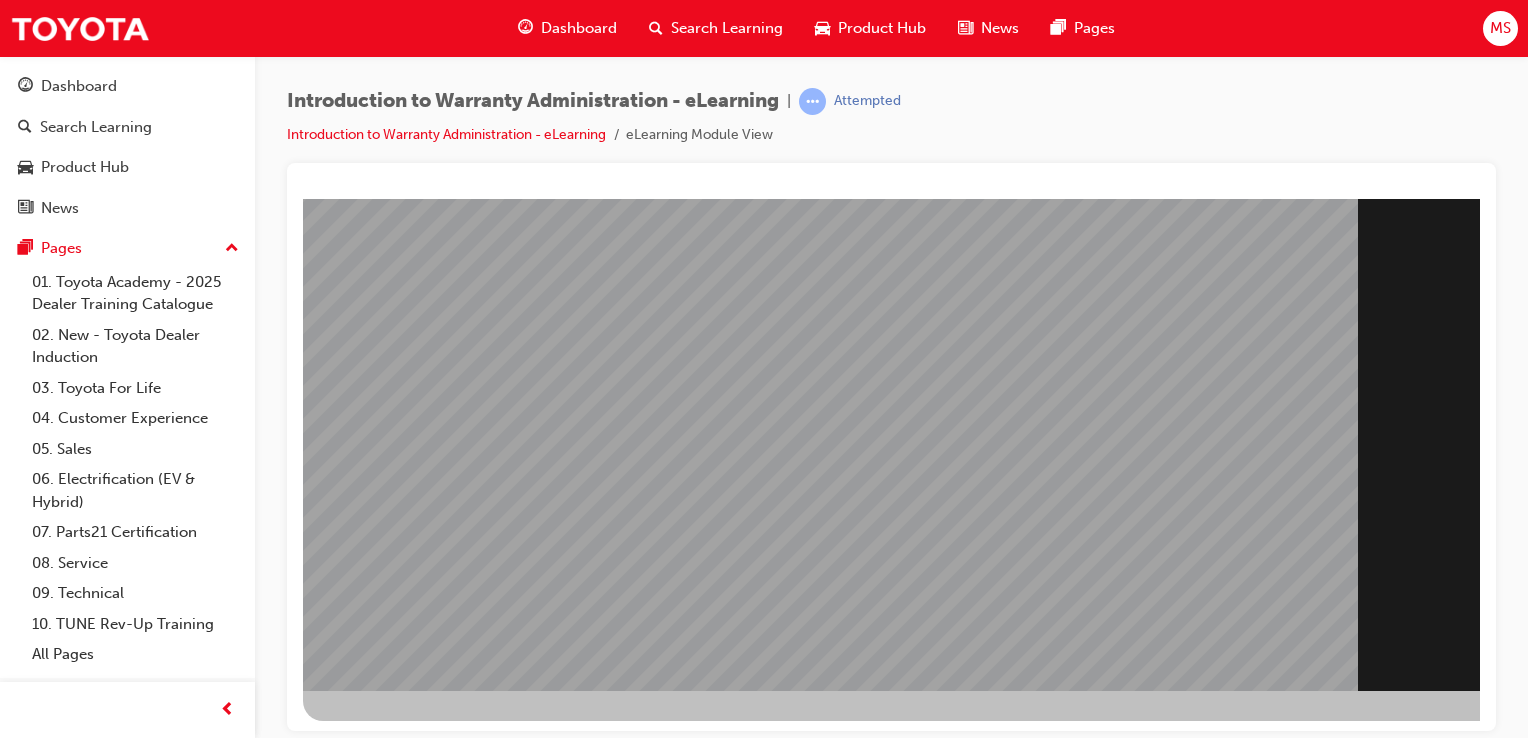 click at bounding box center (830, 1050) 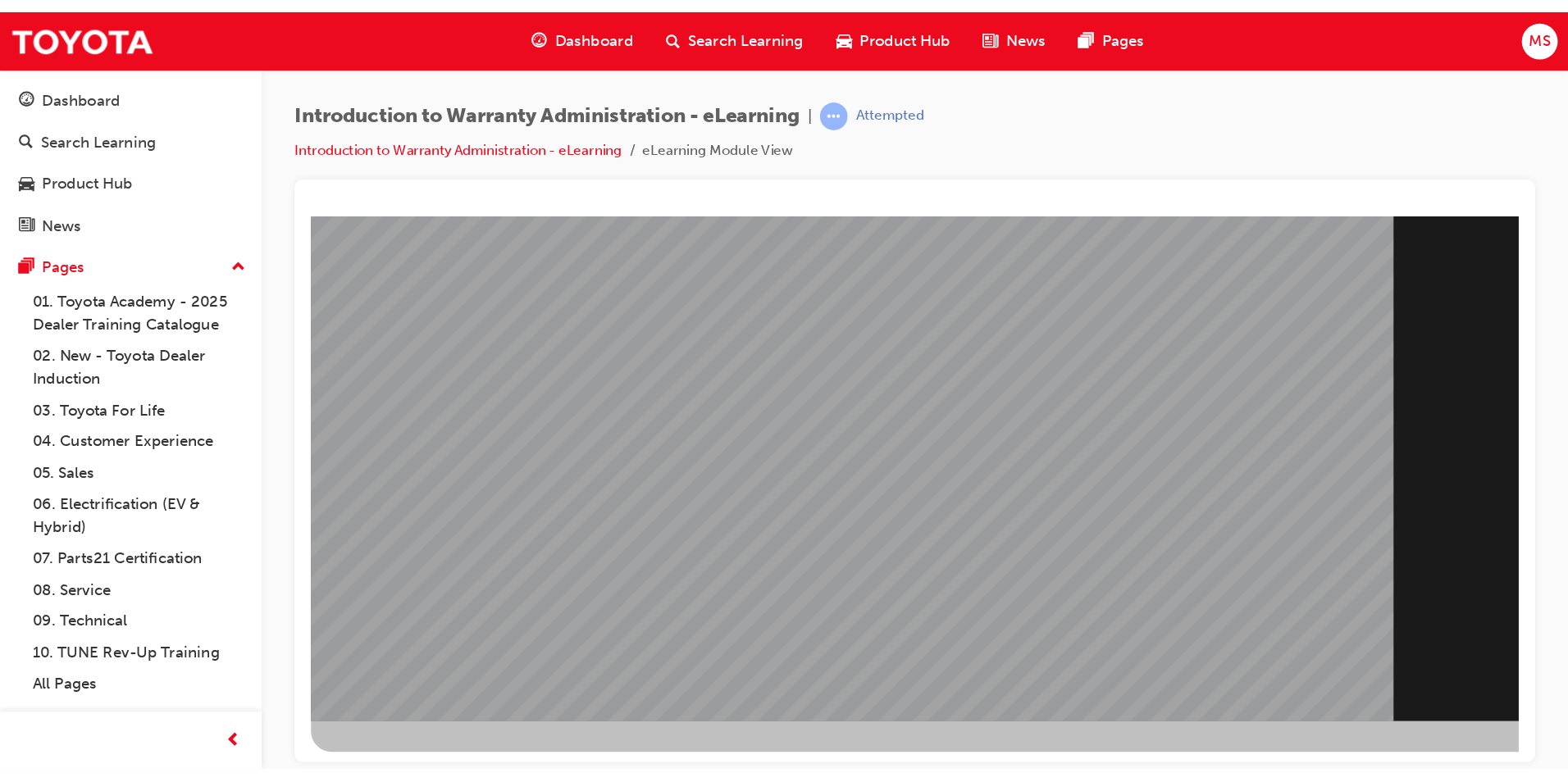 scroll, scrollTop: 0, scrollLeft: 0, axis: both 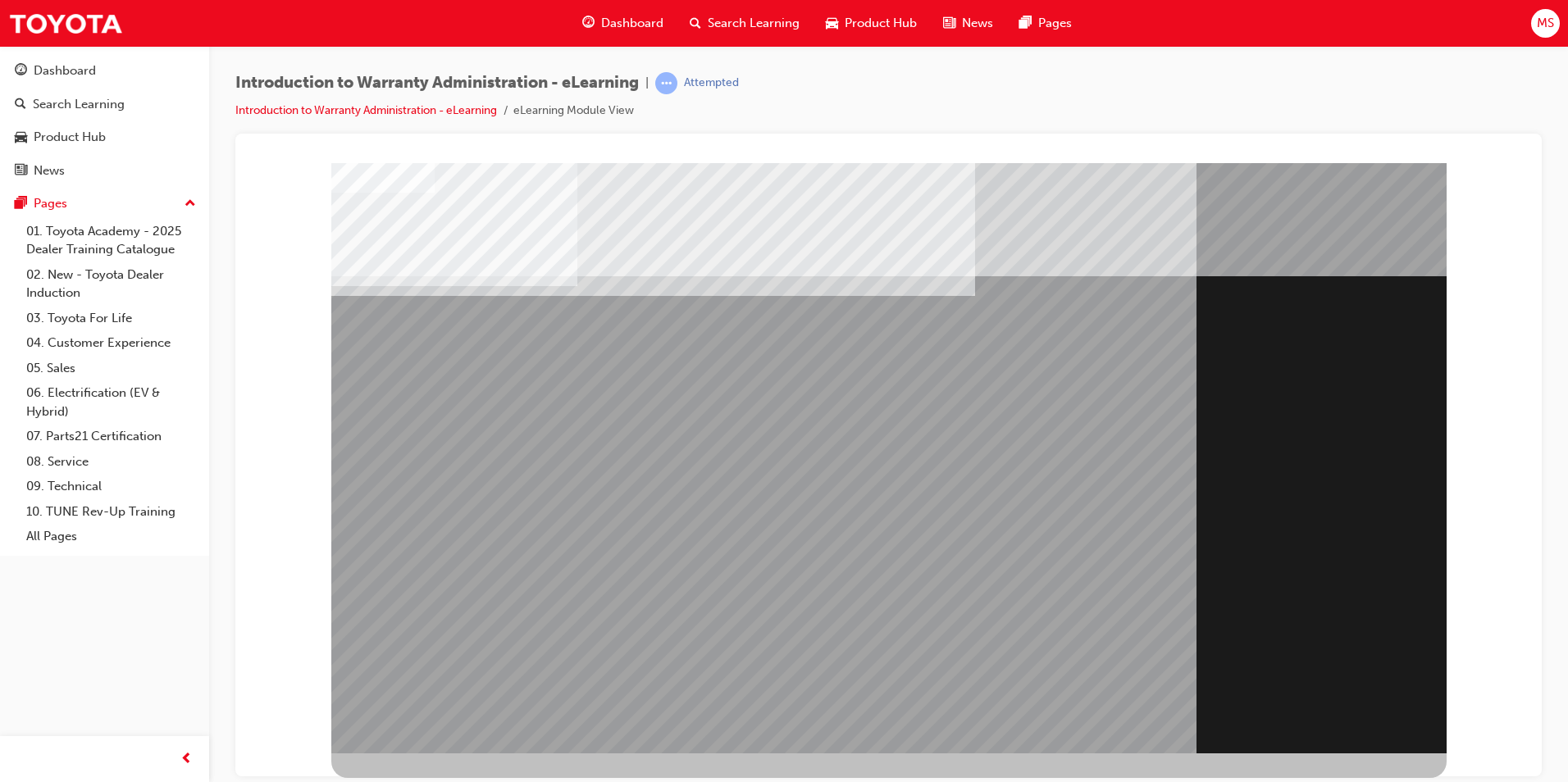 click on "Section Title Page" at bounding box center [889, 457] 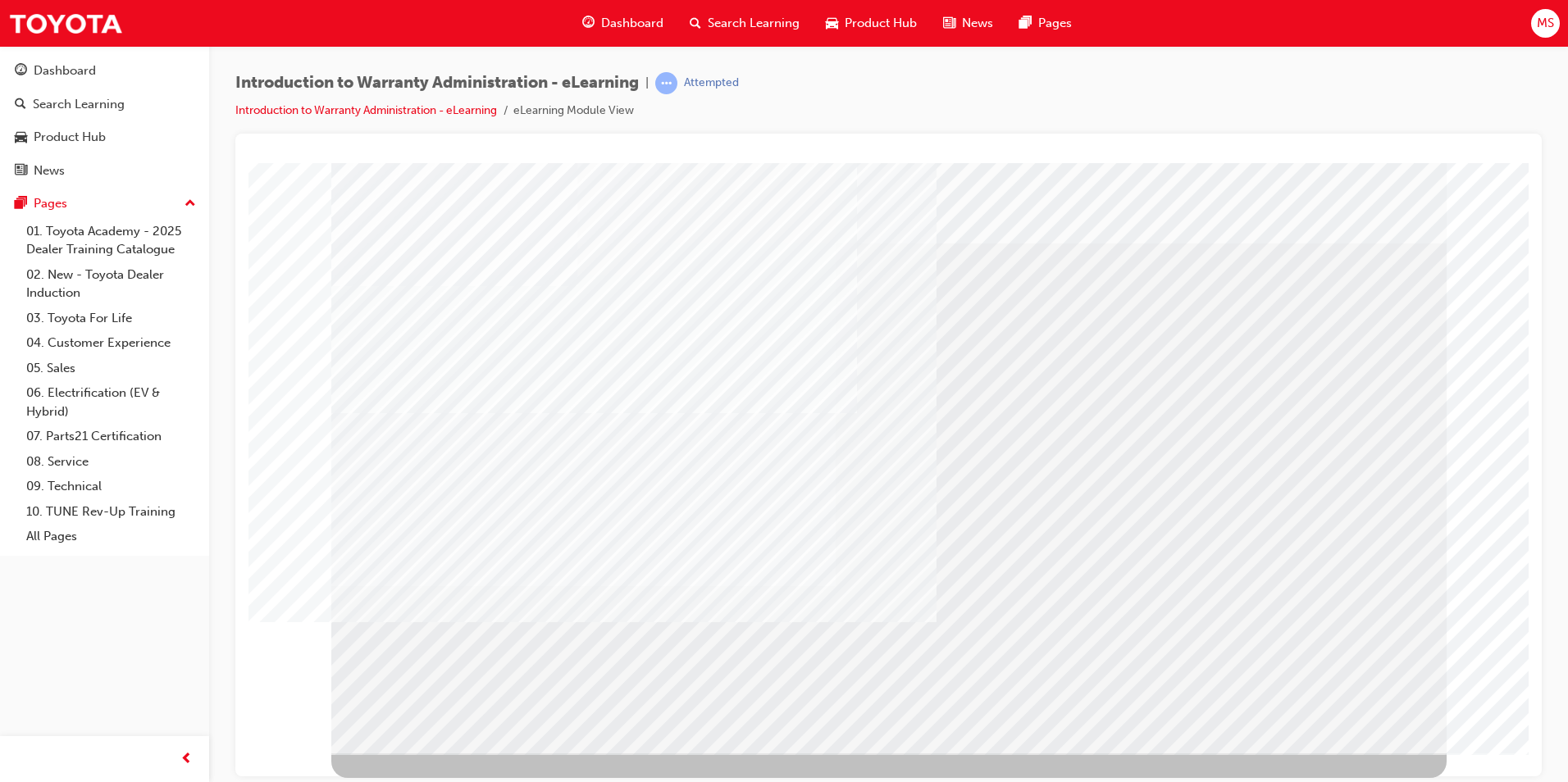click at bounding box center [383, 2482] 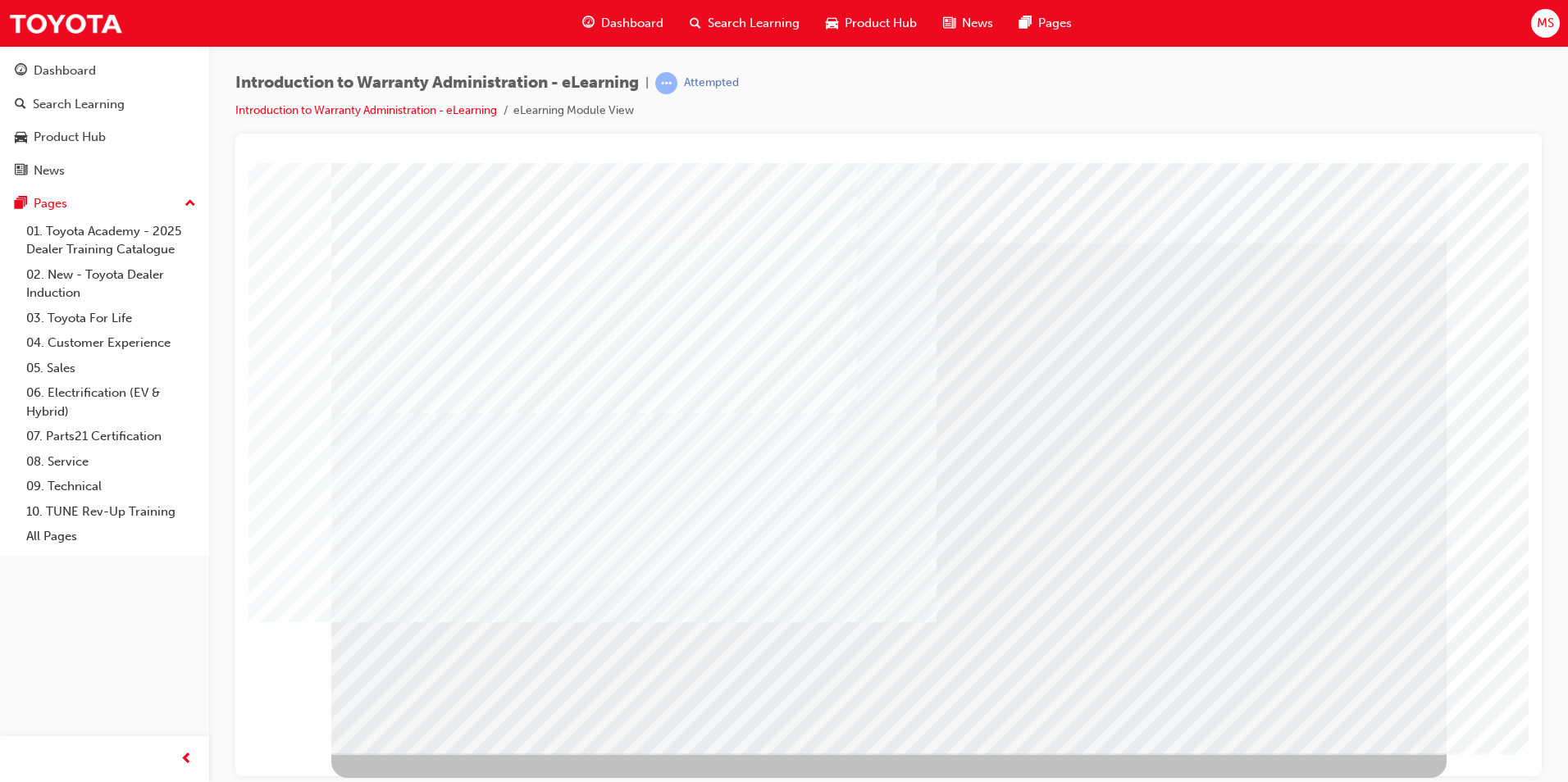 click at bounding box center [383, 2482] 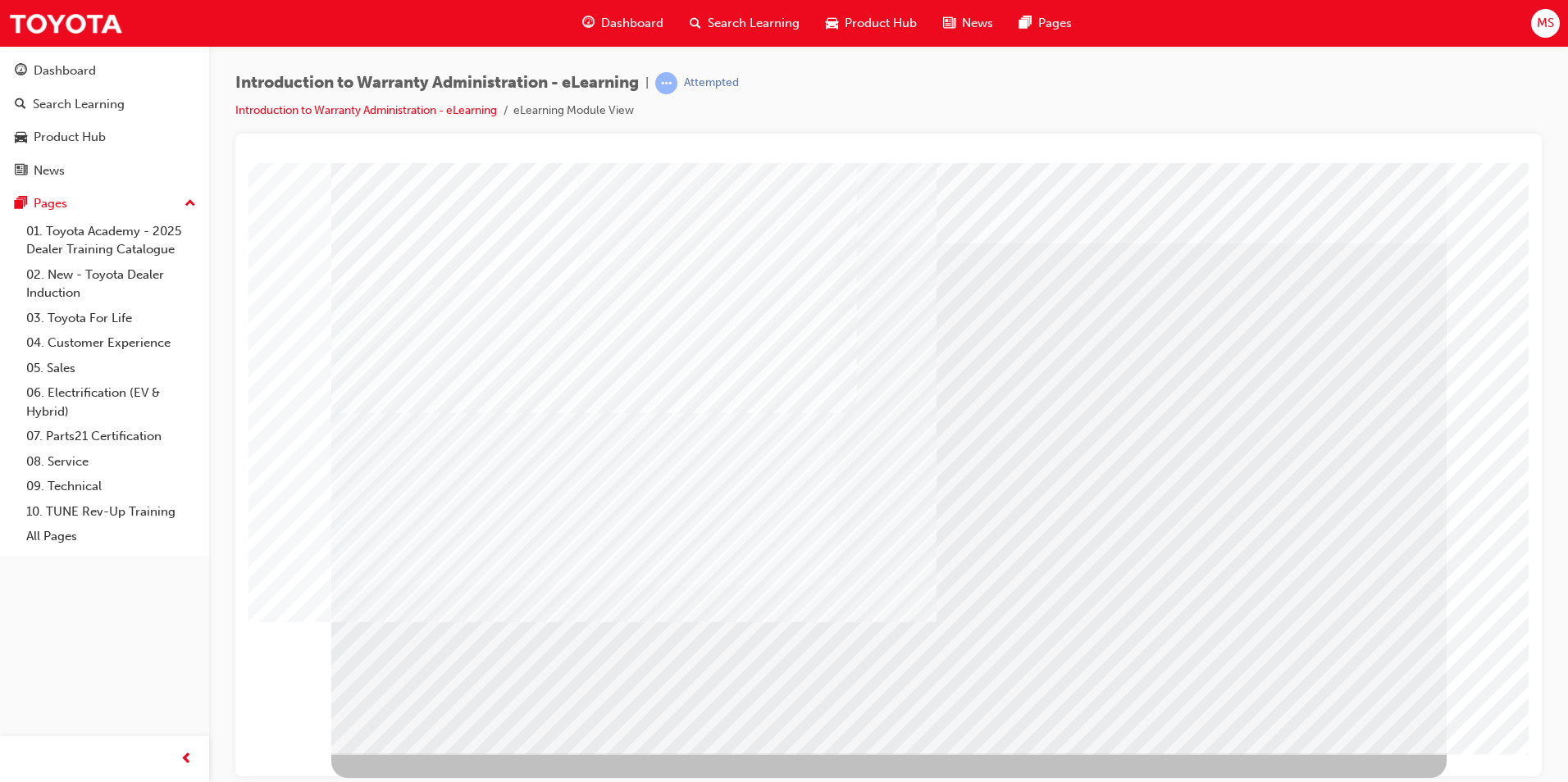 drag, startPoint x: 893, startPoint y: 716, endPoint x: 880, endPoint y: 700, distance: 20.615528 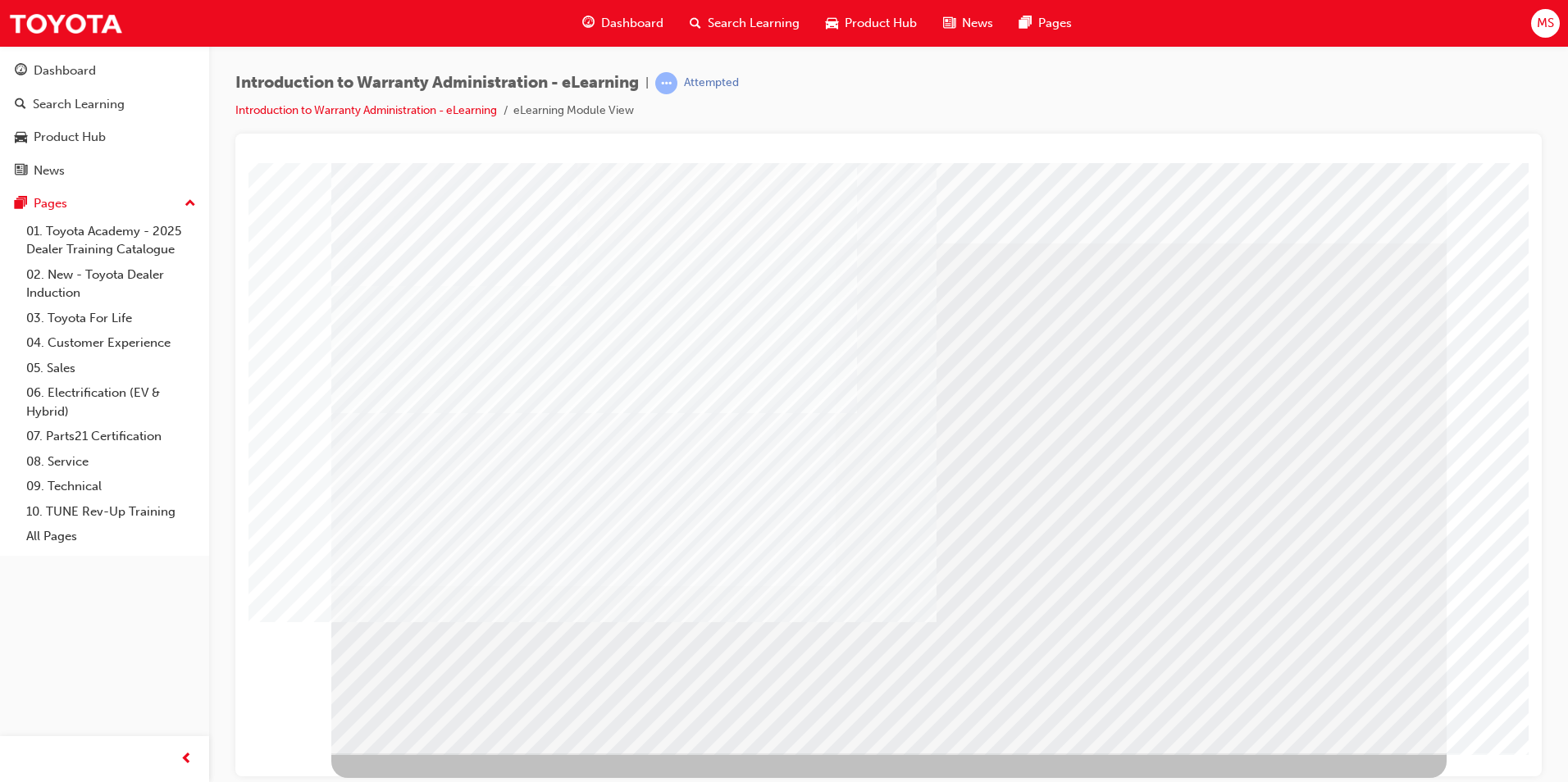 click at bounding box center (583, 2226) 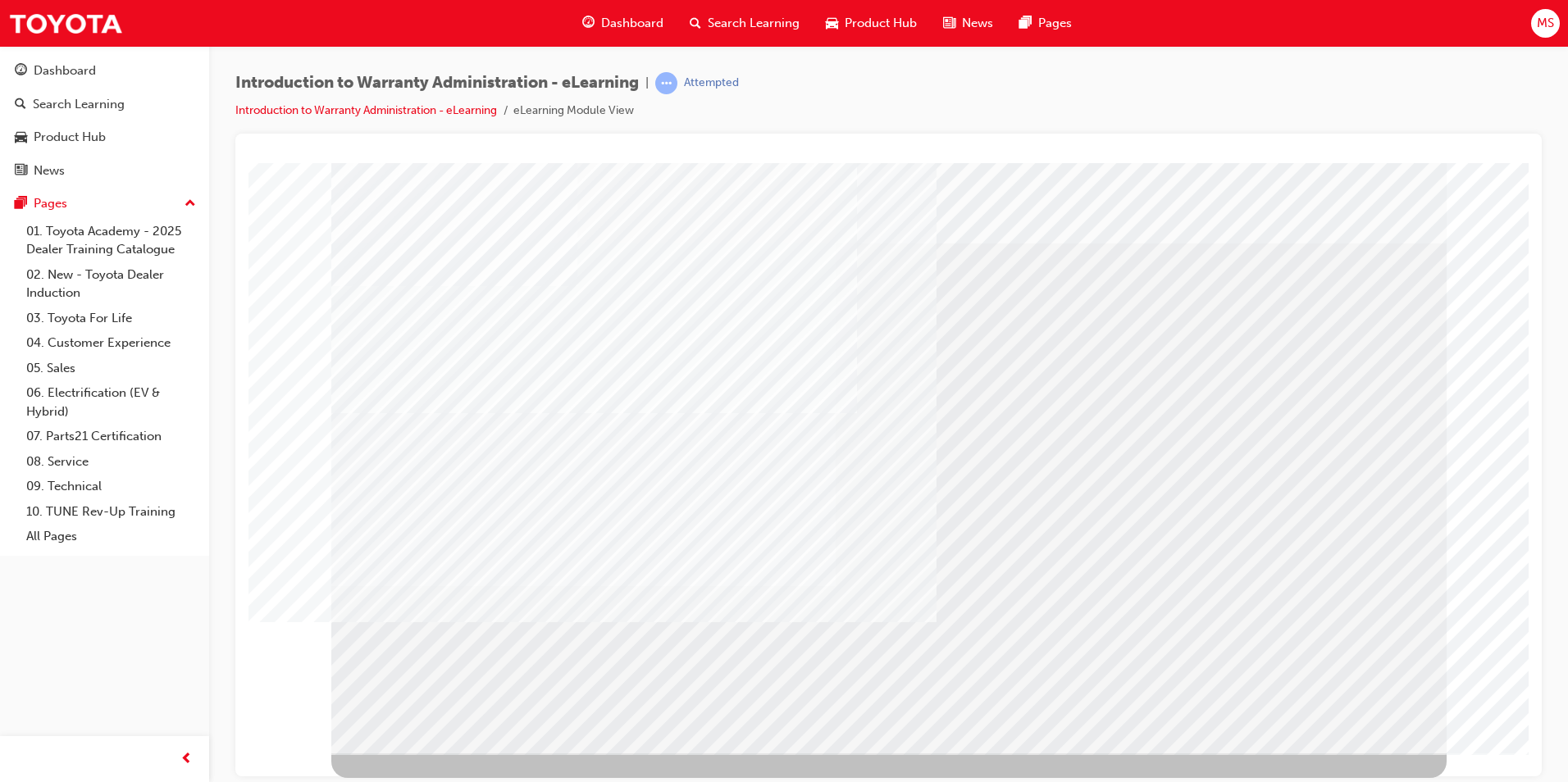 click at bounding box center [383, 2482] 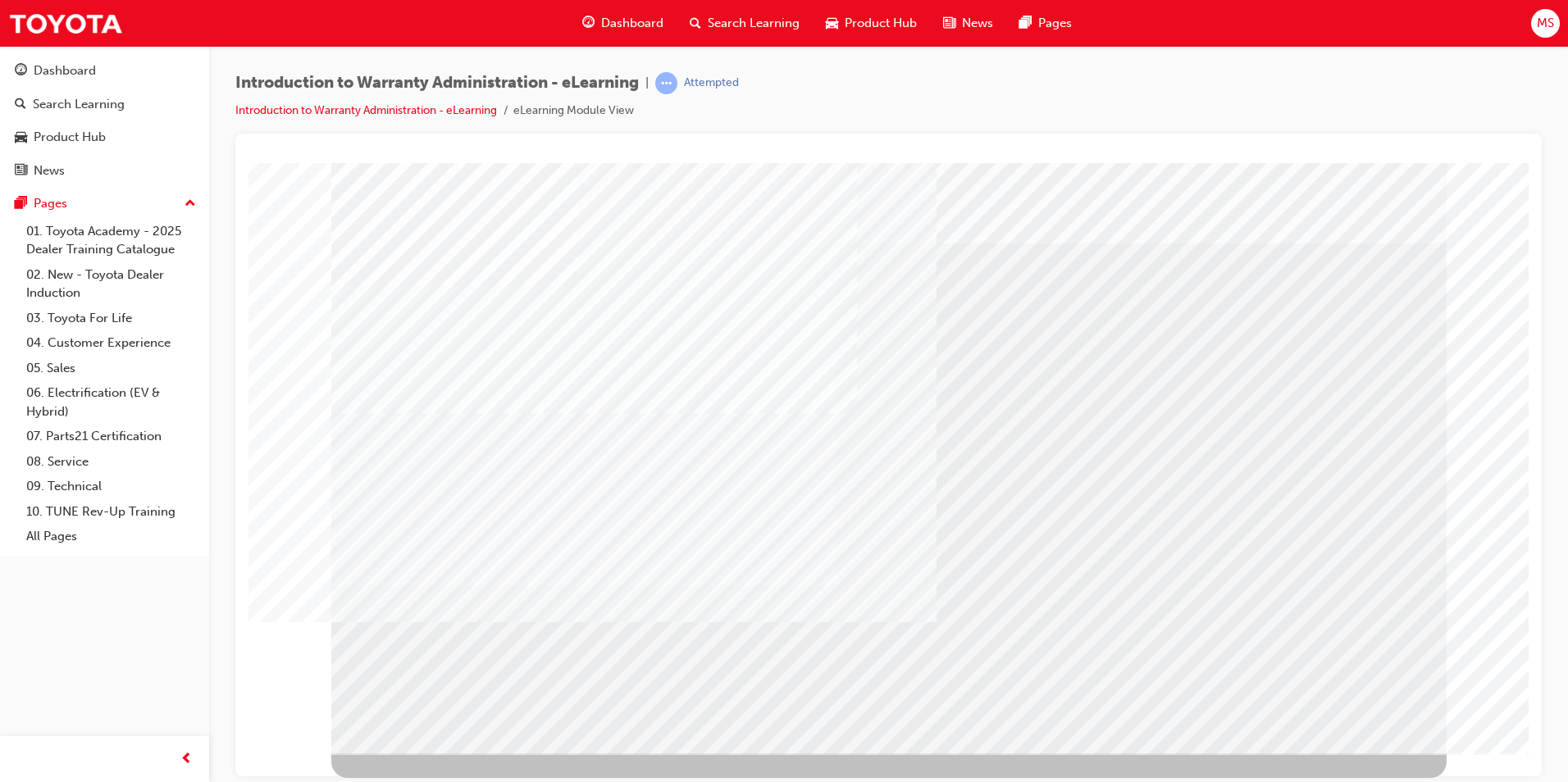 click at bounding box center (383, 2482) 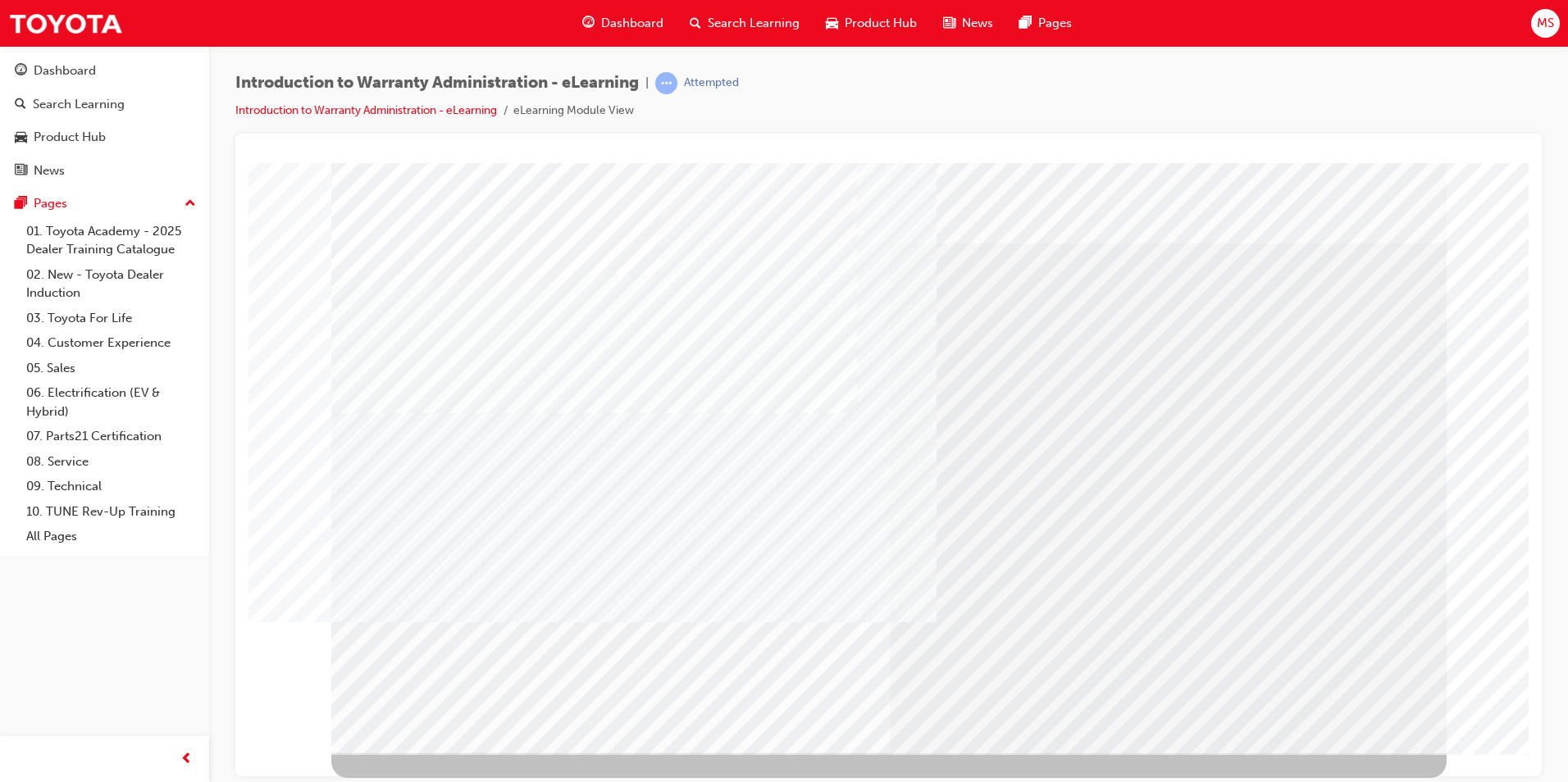 click at bounding box center (383, 3226) 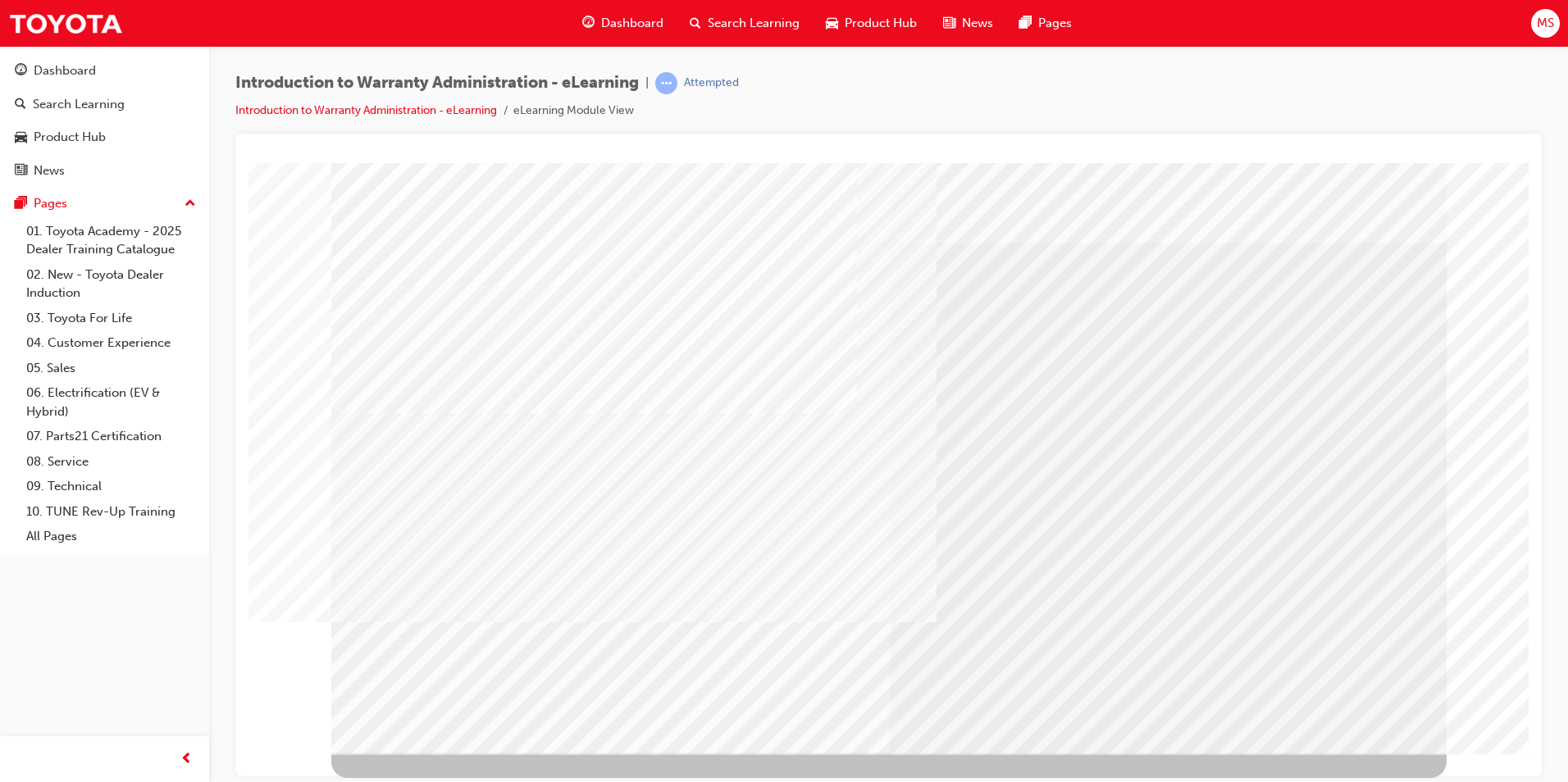 click at bounding box center (383, 3226) 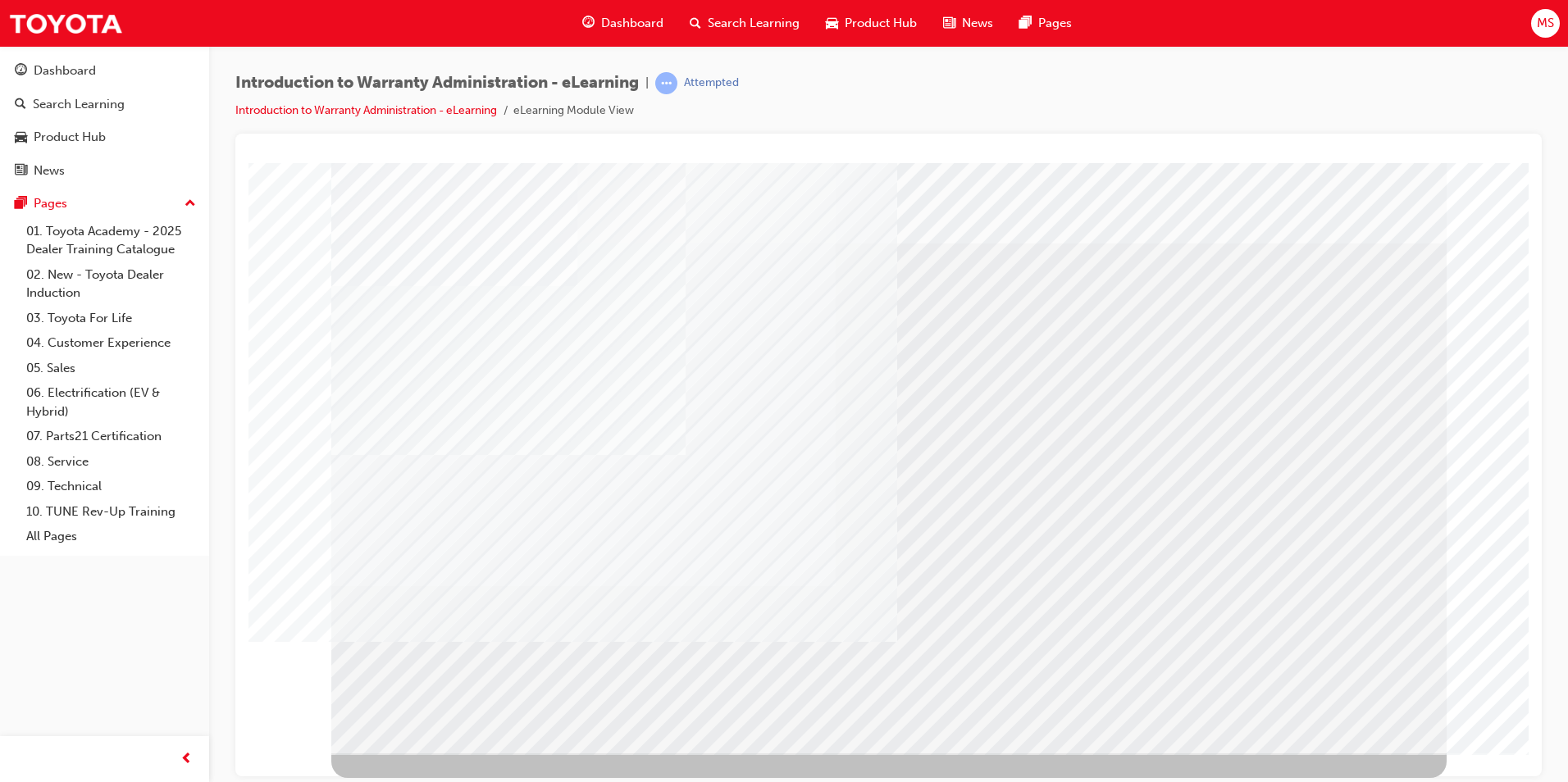 click at bounding box center (592, 2658) 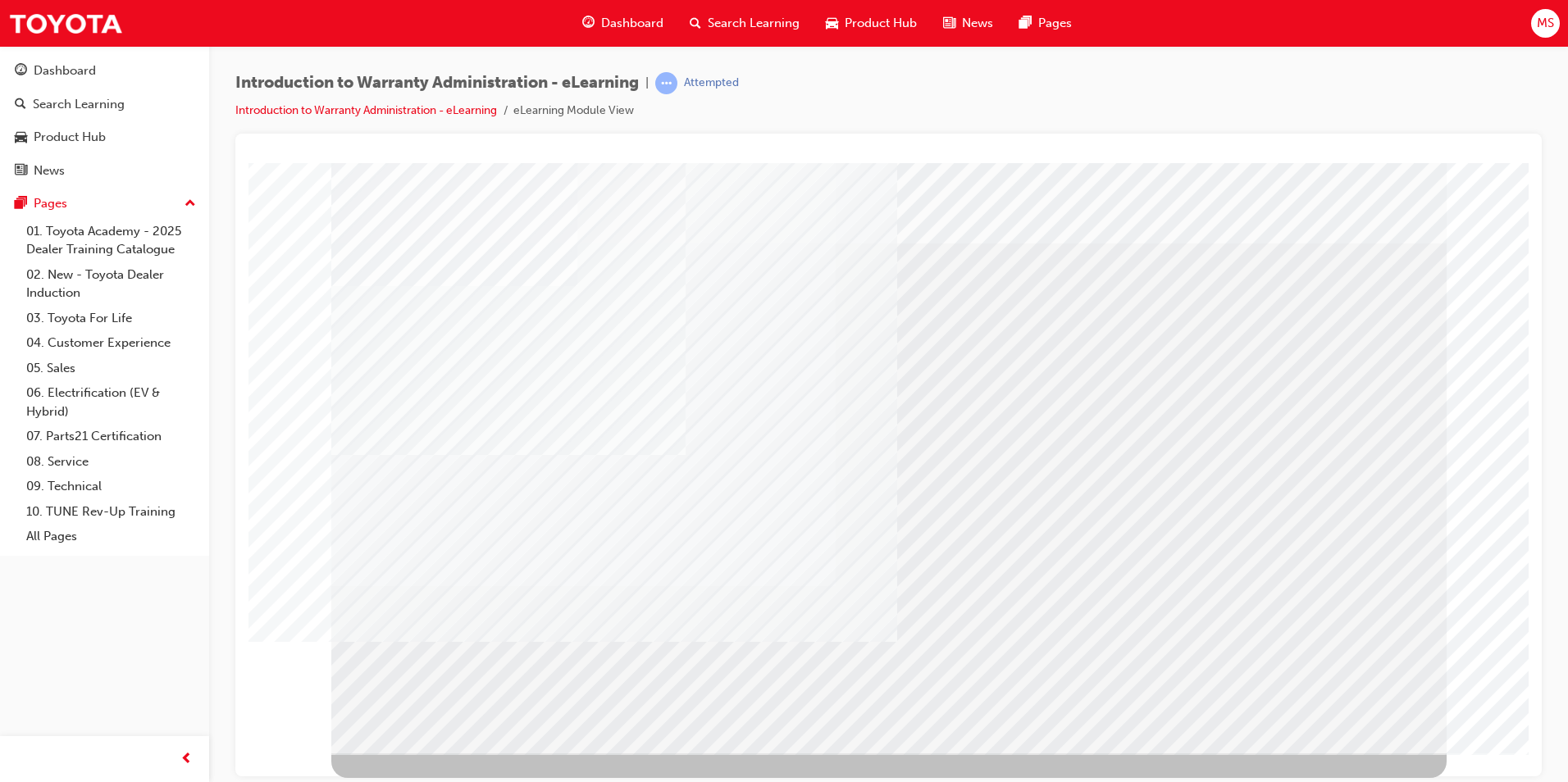 click at bounding box center [383, 2482] 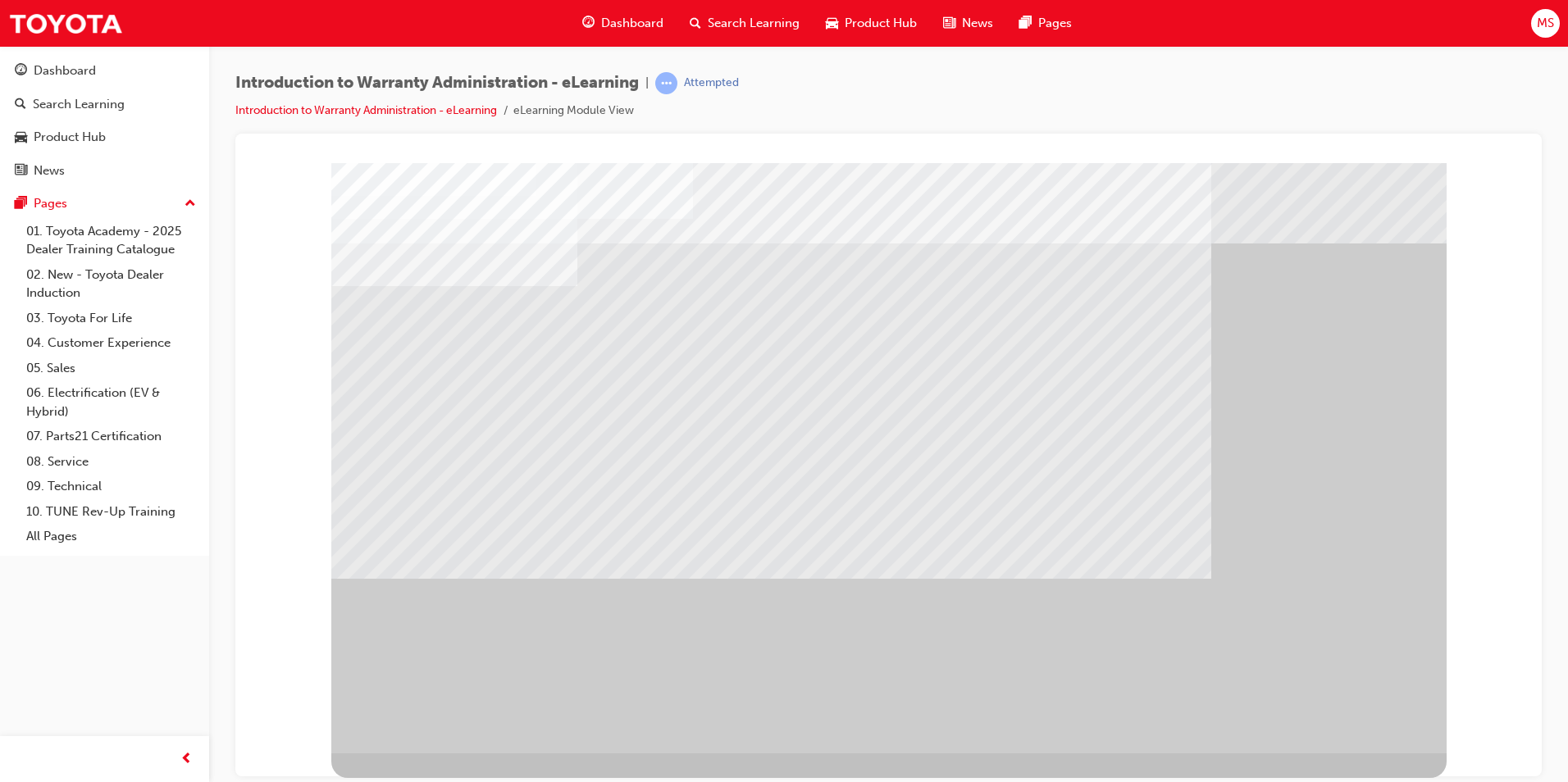 click at bounding box center [431, 1348] 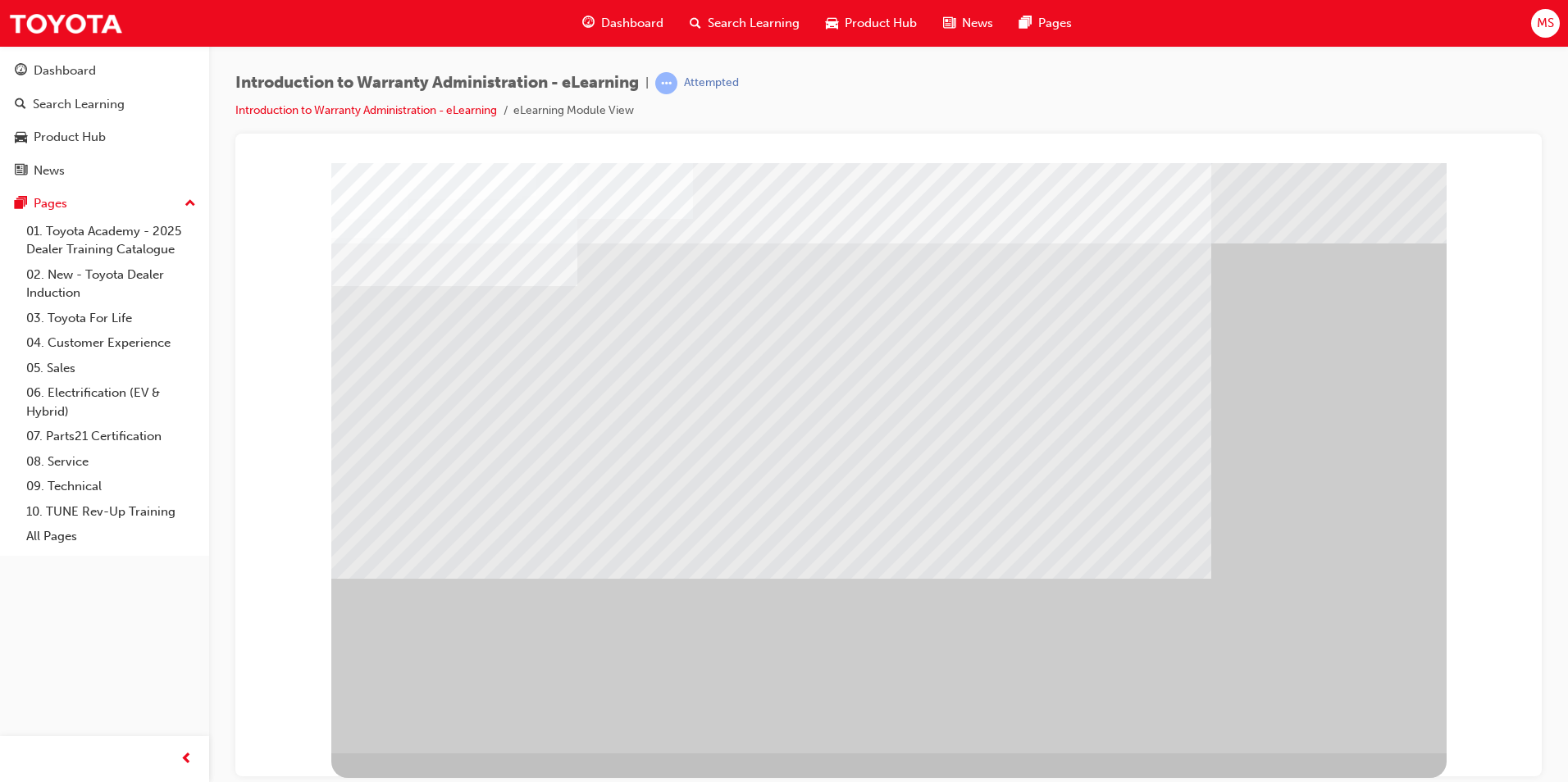 drag, startPoint x: 927, startPoint y: 506, endPoint x: 919, endPoint y: 500, distance: 10 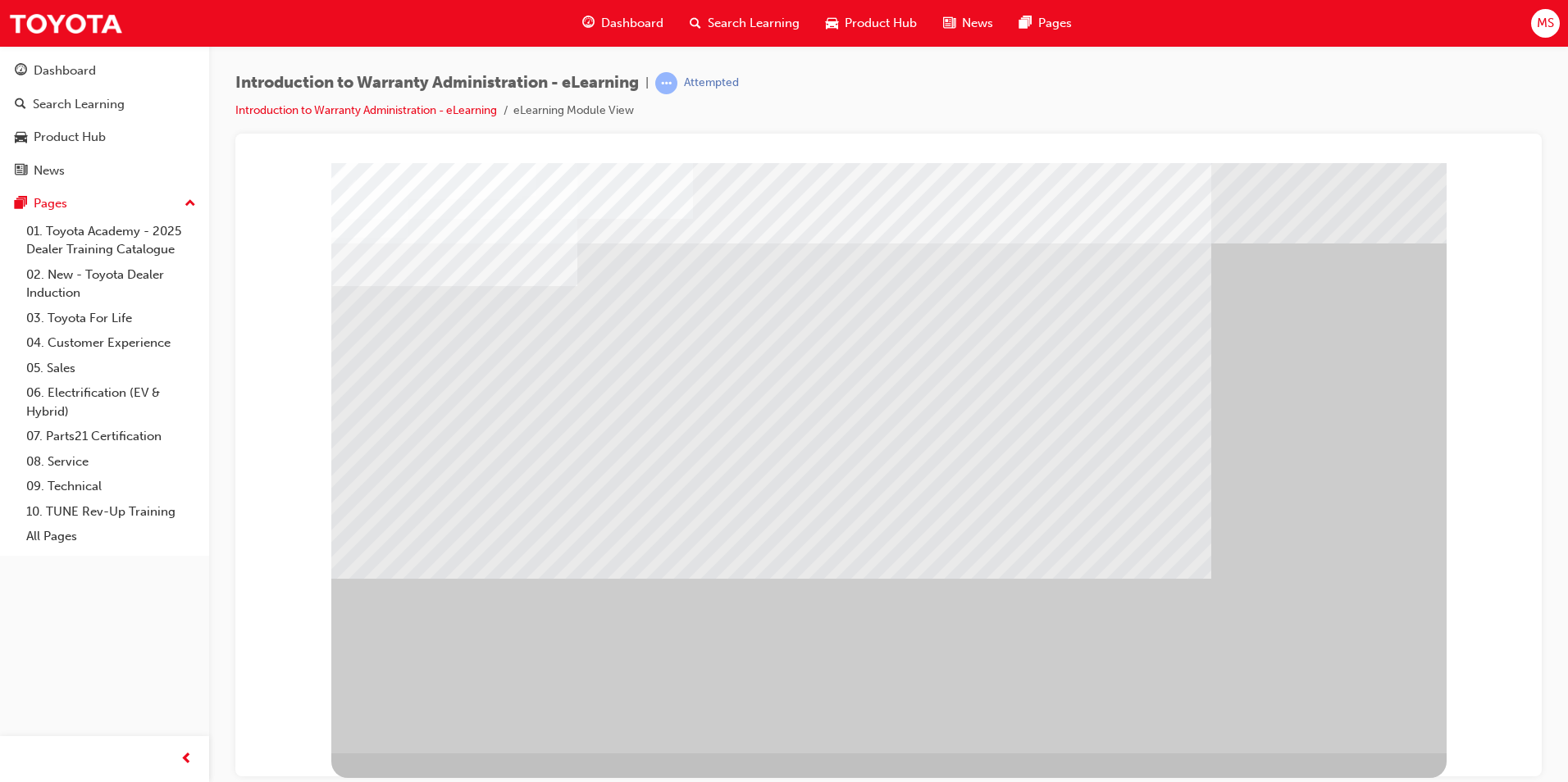 click at bounding box center (344, 1484) 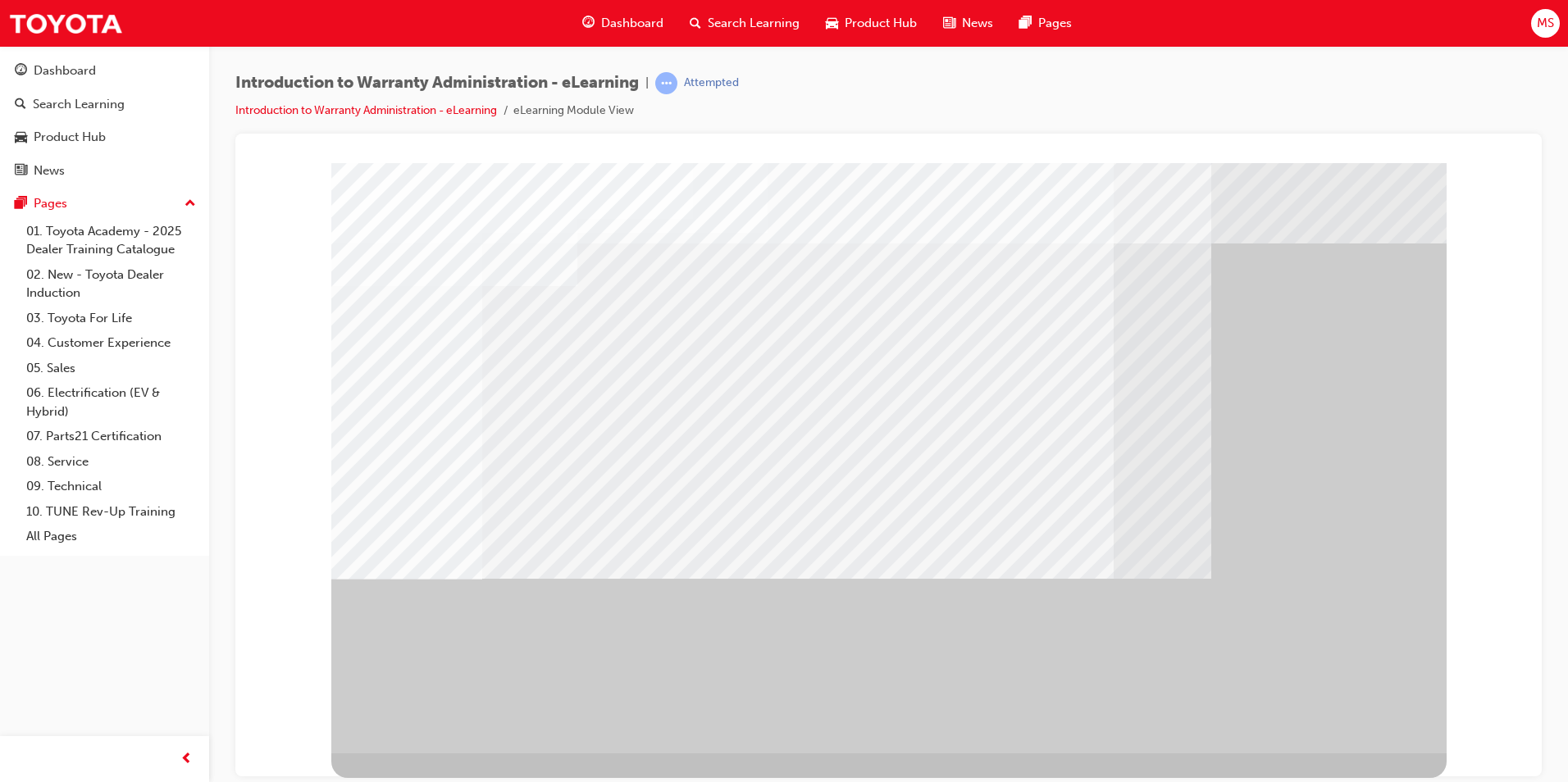 click at bounding box center (440, 2456) 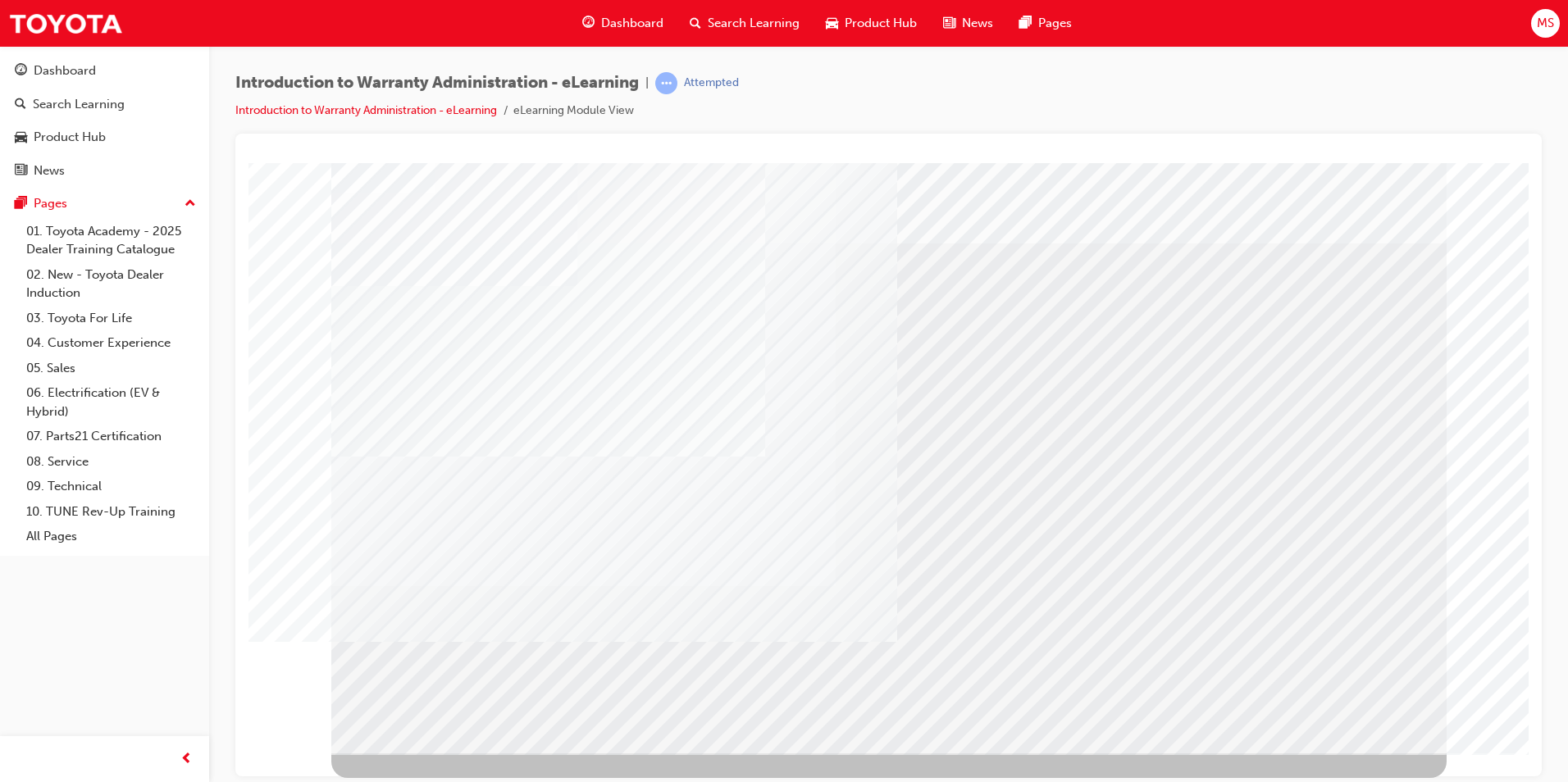 click at bounding box center [583, 2226] 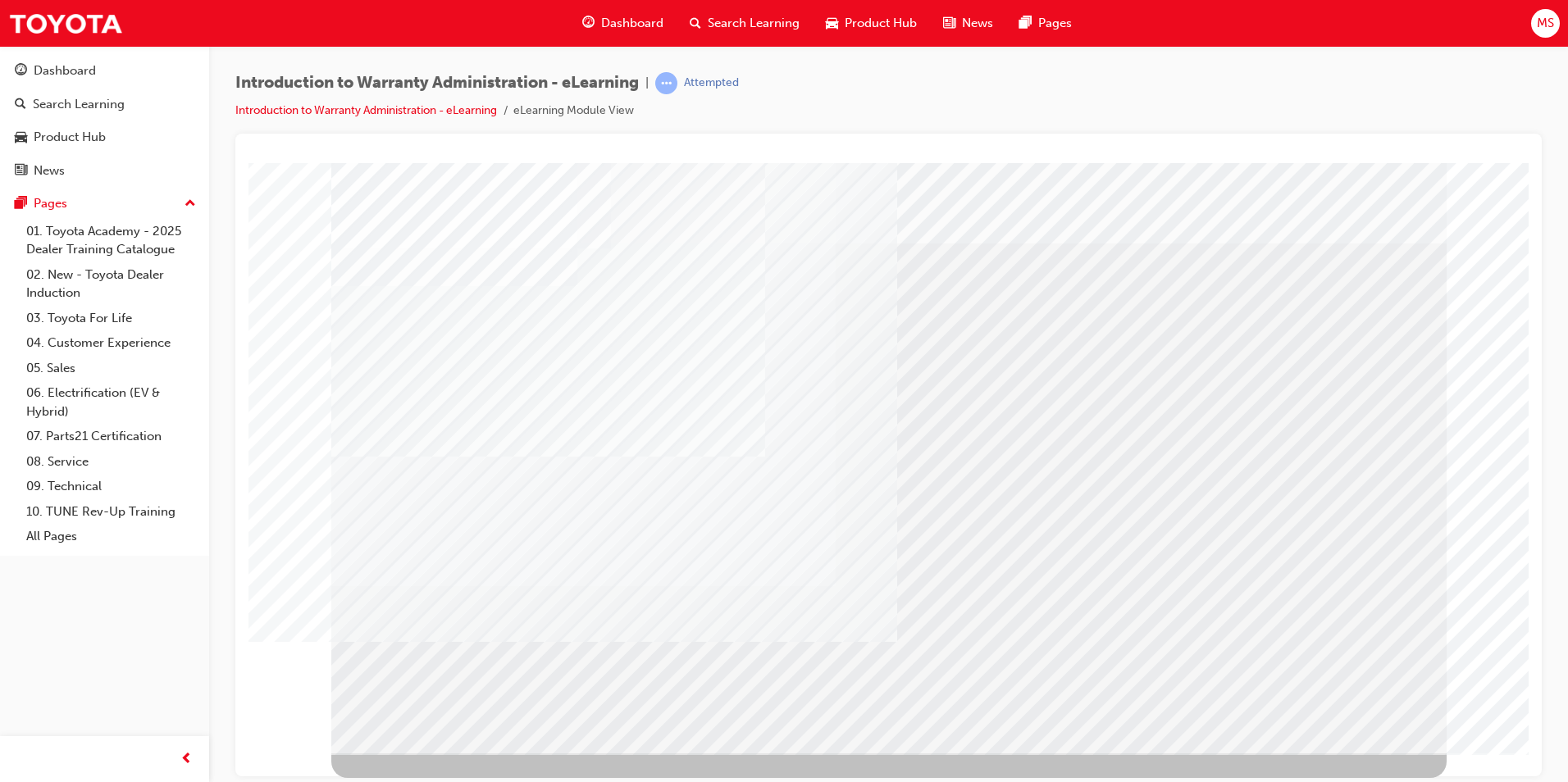click at bounding box center (383, 2894) 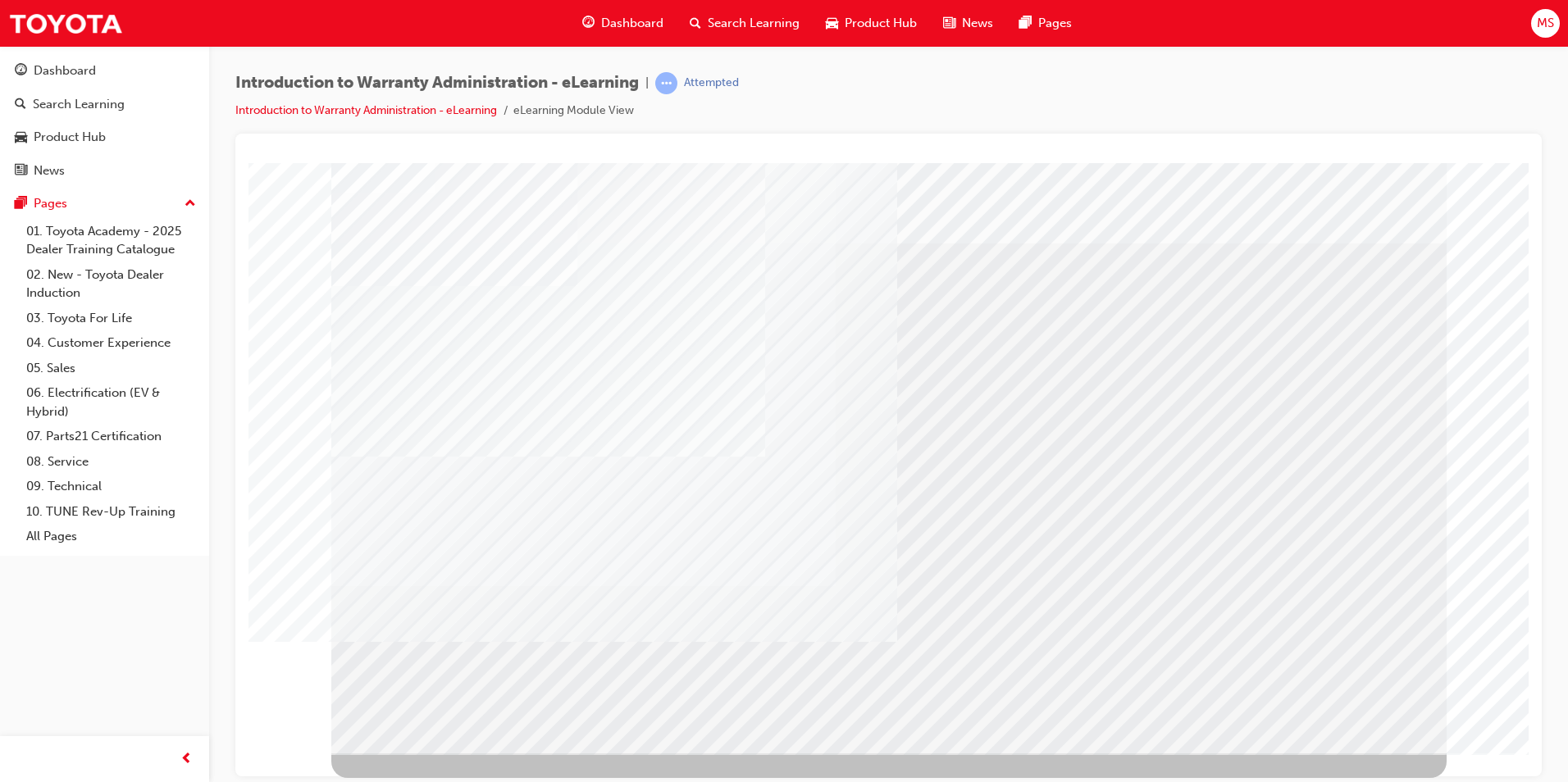 click at bounding box center (383, 2482) 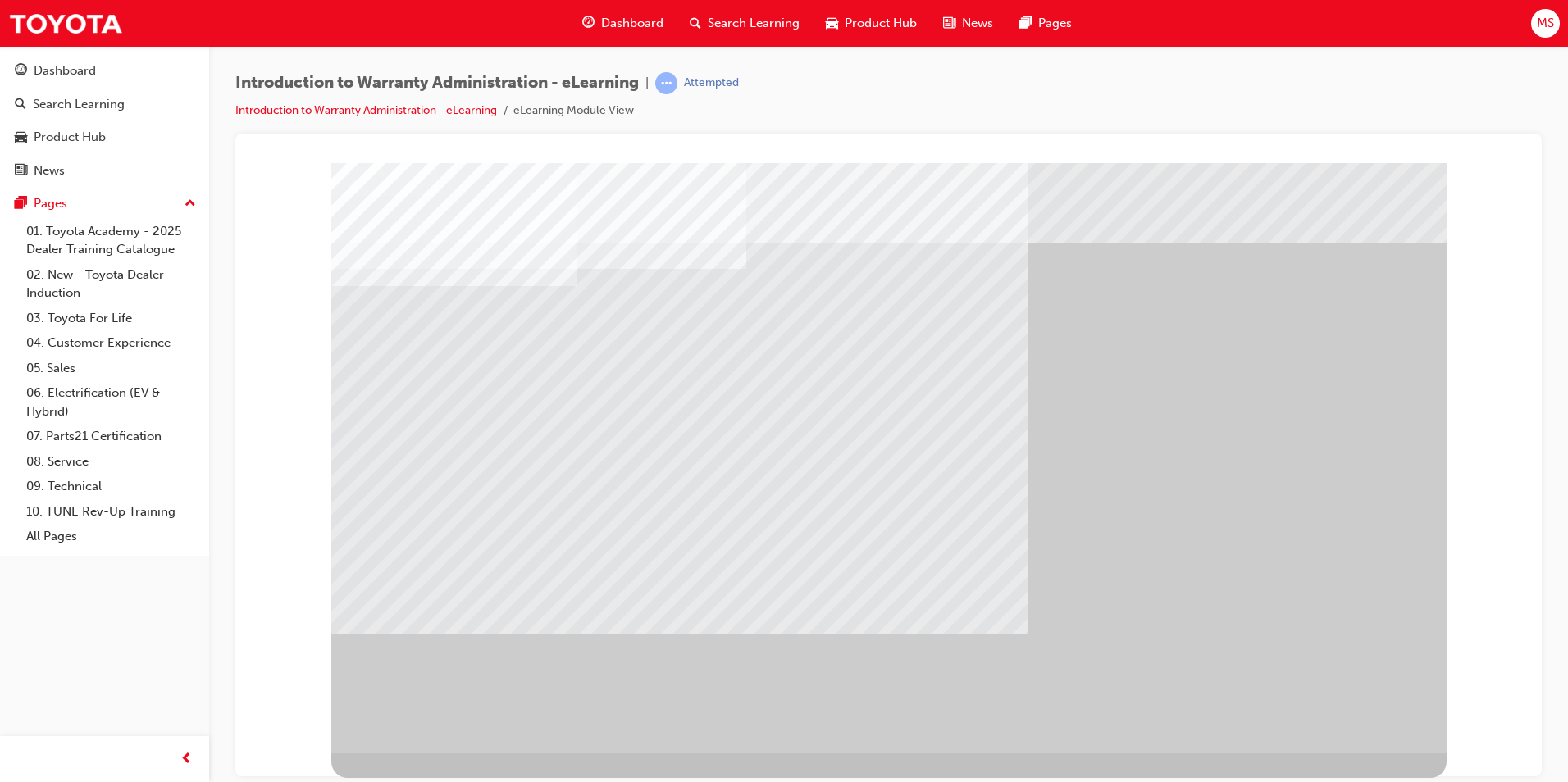 click at bounding box center (344, 1877) 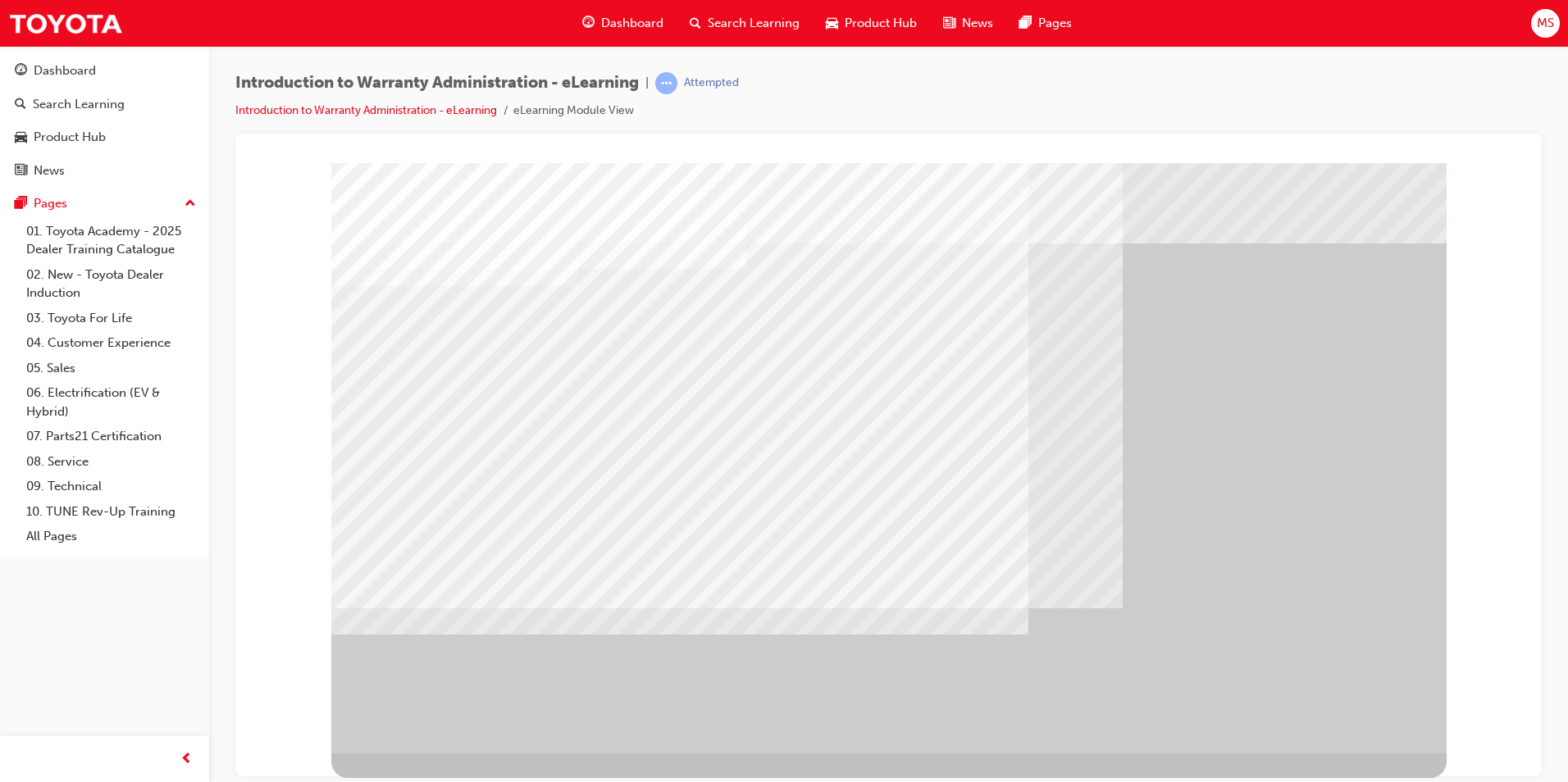 click at bounding box center (383, 2480) 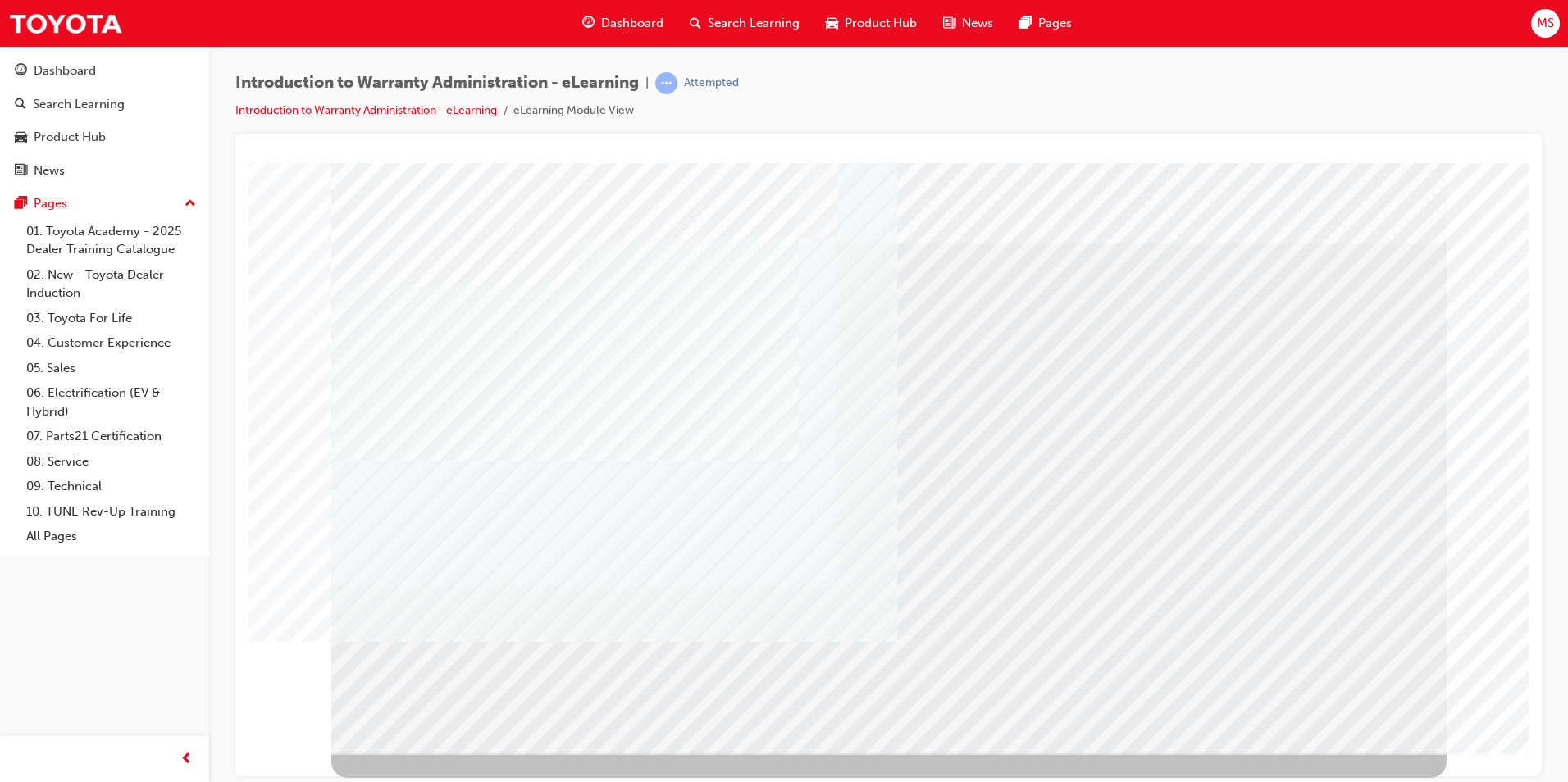 click at bounding box center [383, 2864] 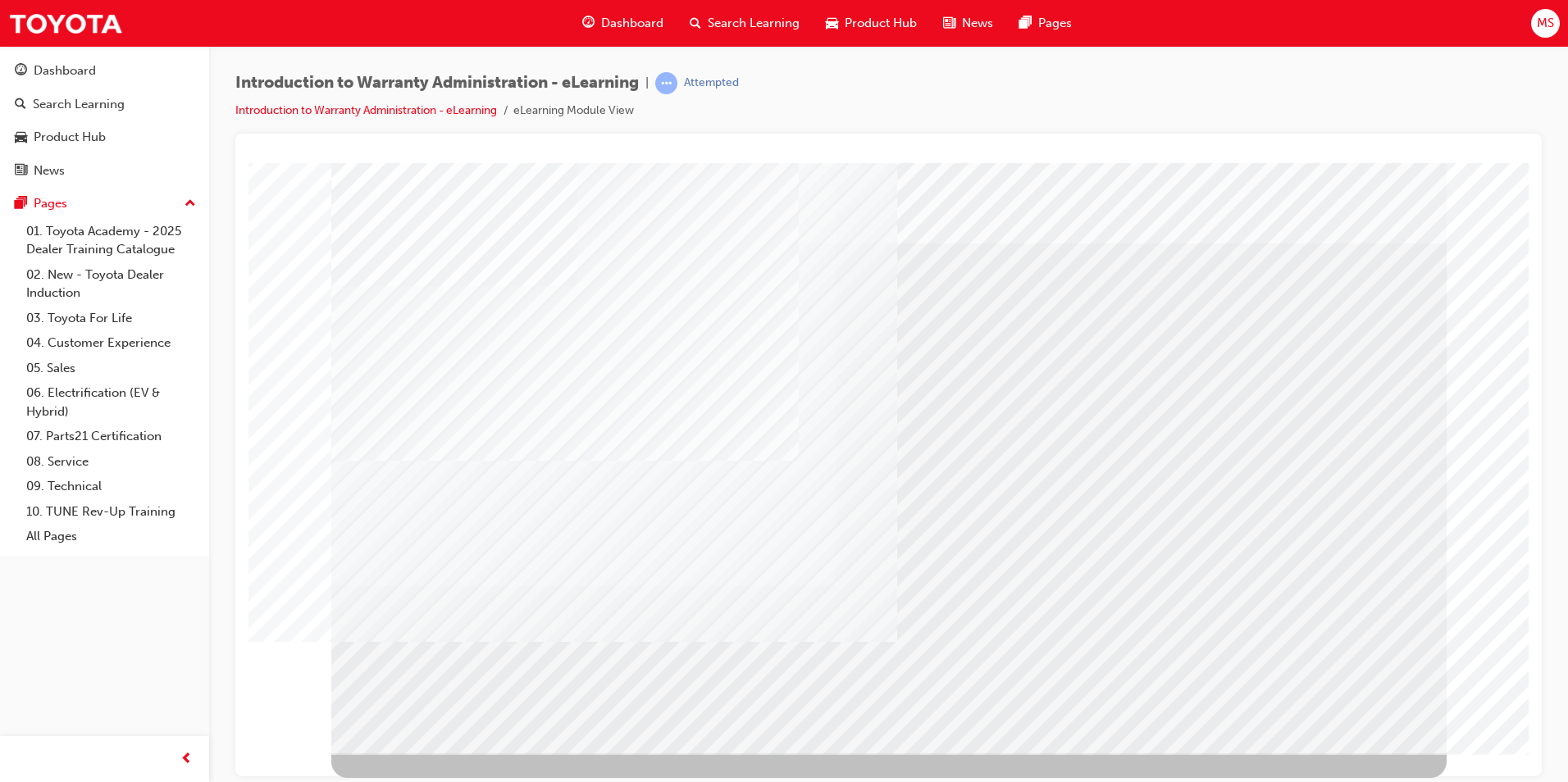 click at bounding box center (383, 2482) 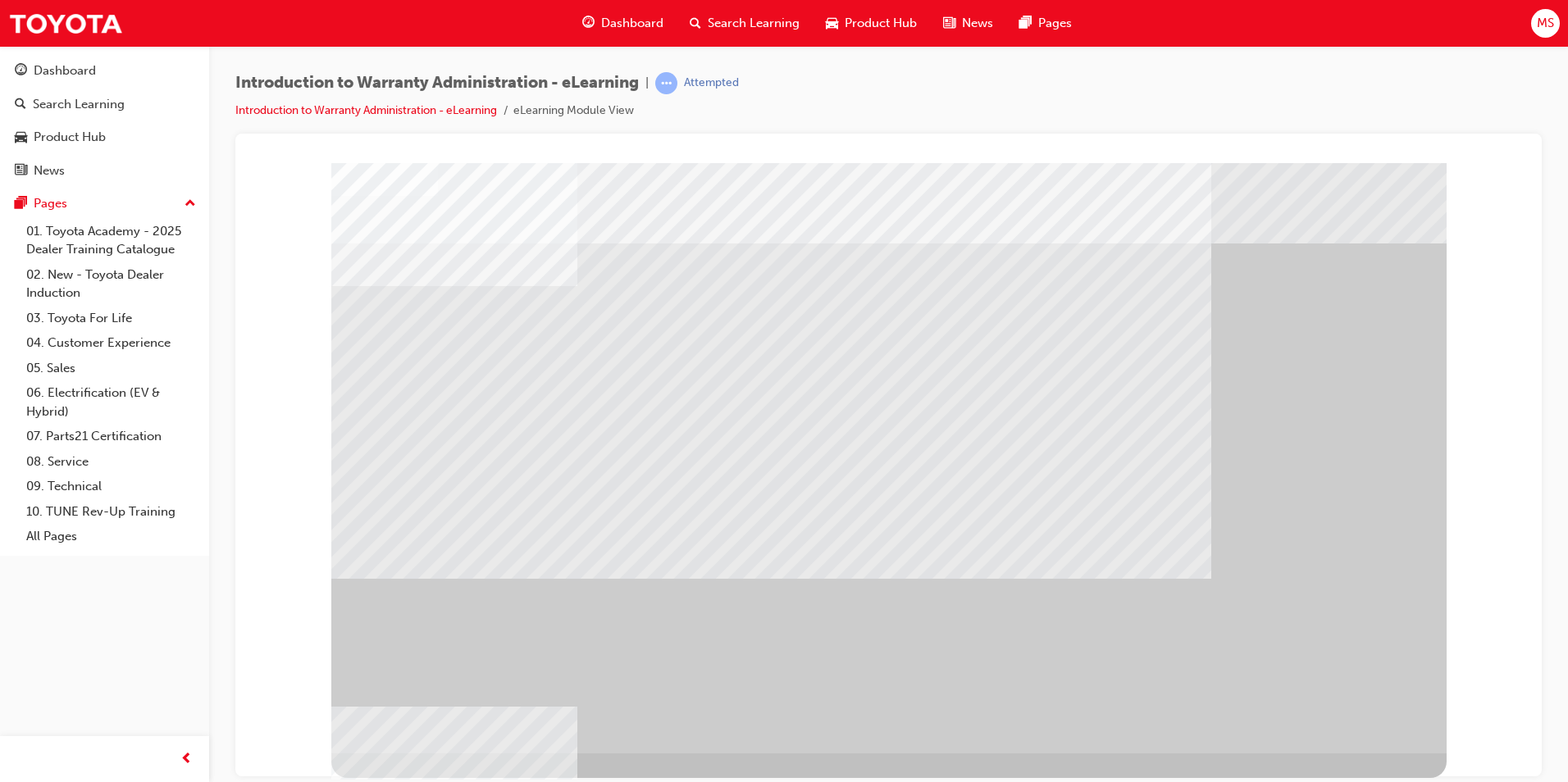 click at bounding box center (771, 1040) 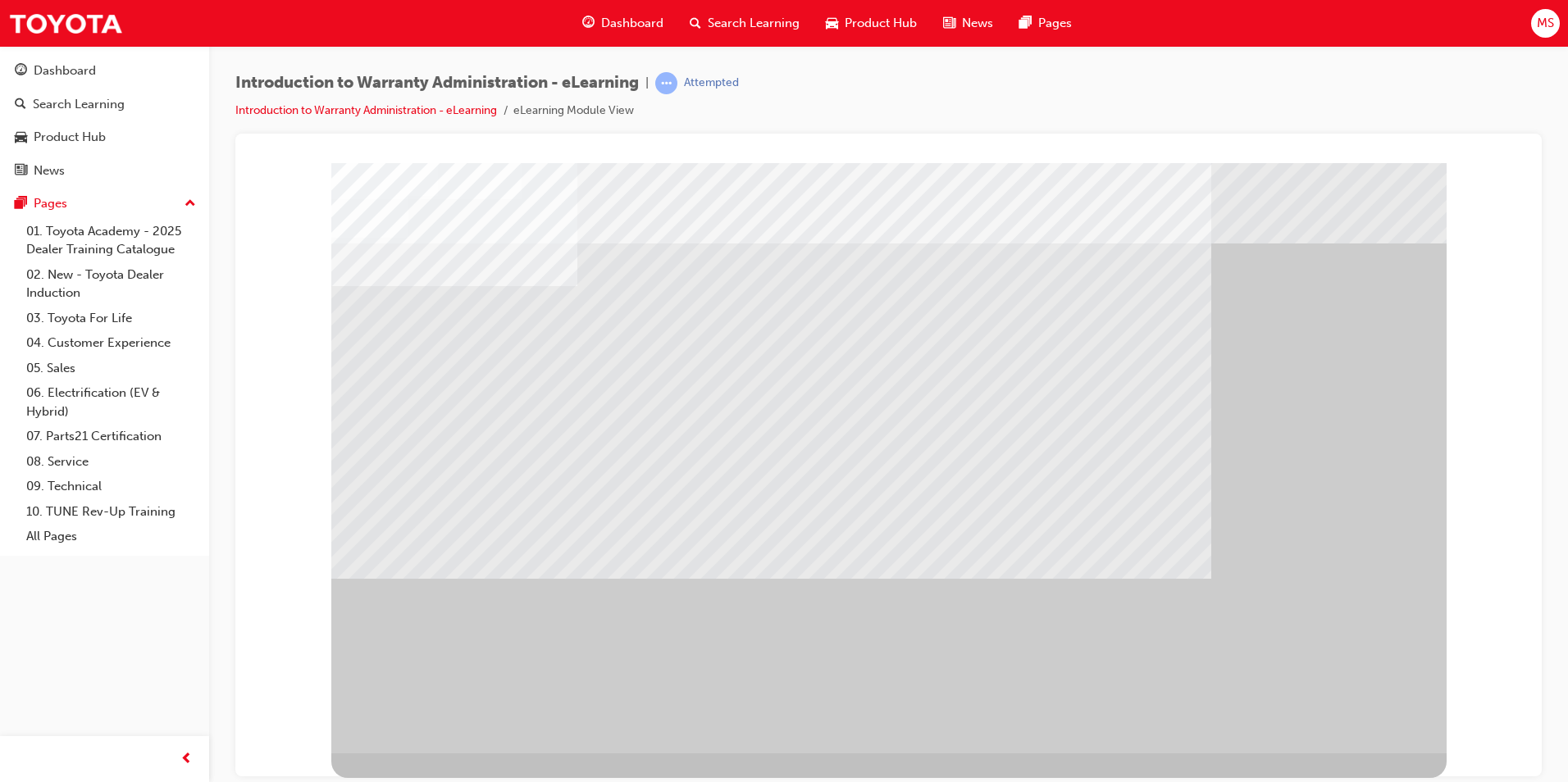 click at bounding box center (426, 1367) 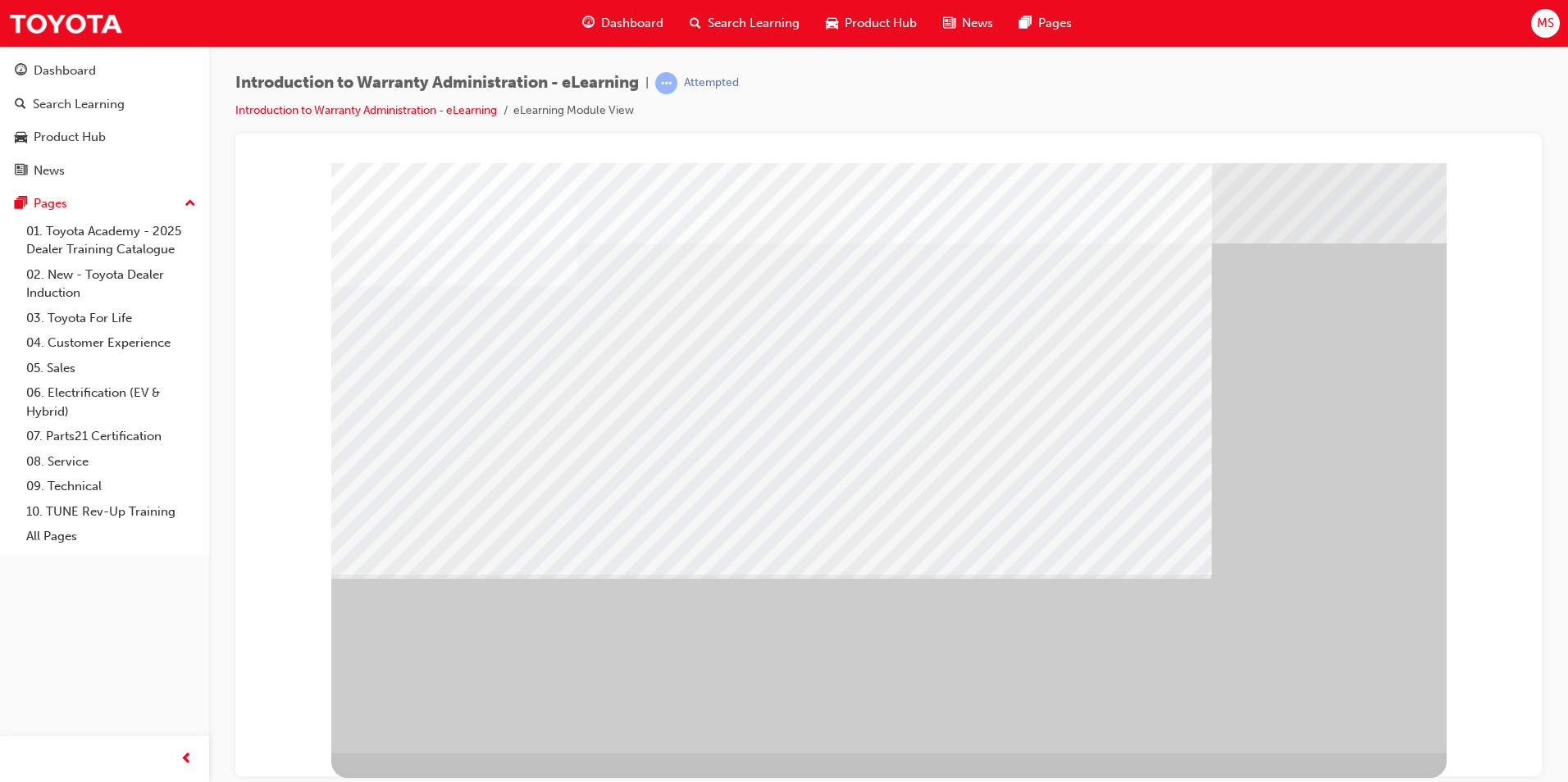 click at bounding box center (344, 1930) 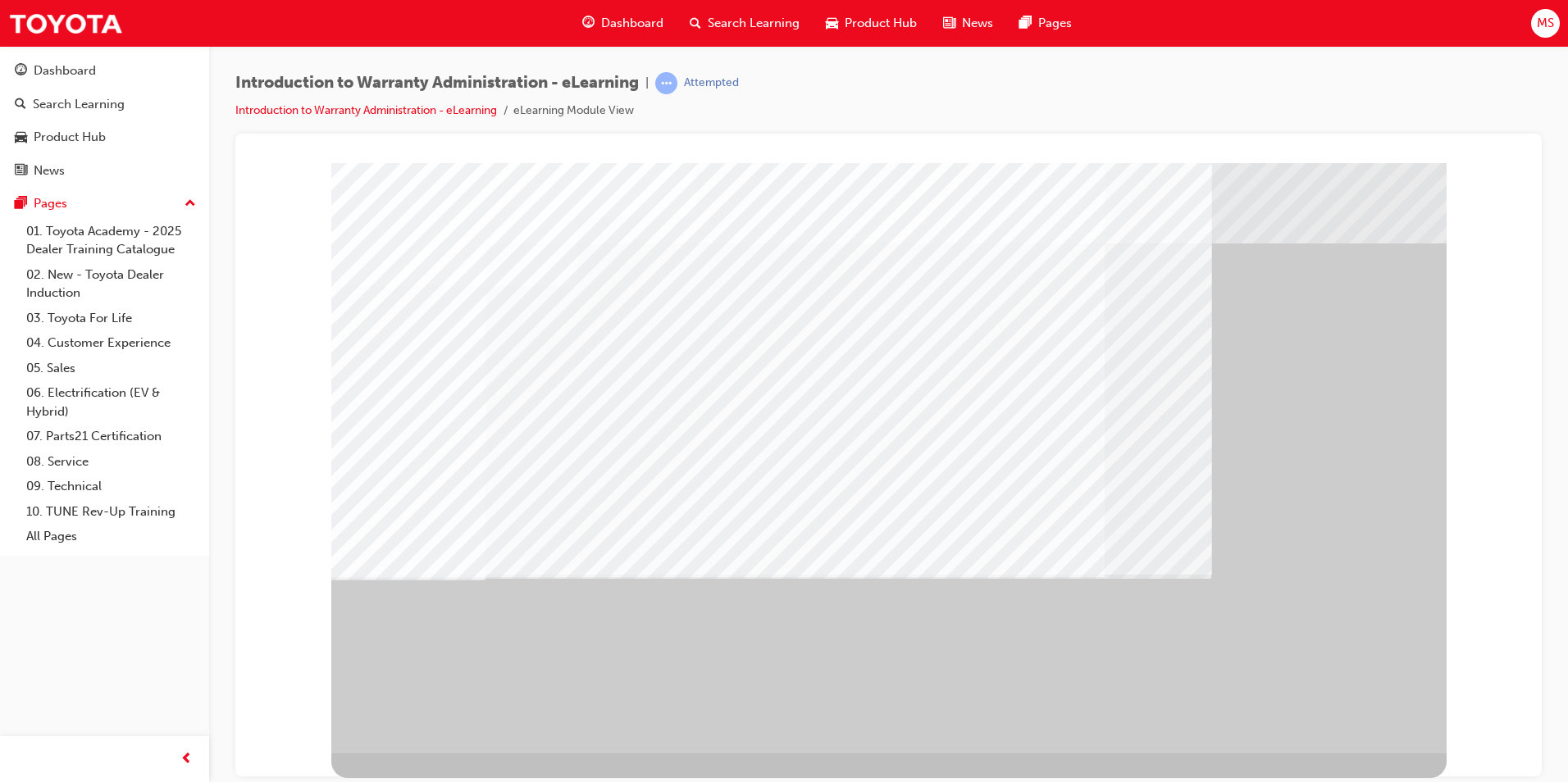 click at bounding box center (514, 2826) 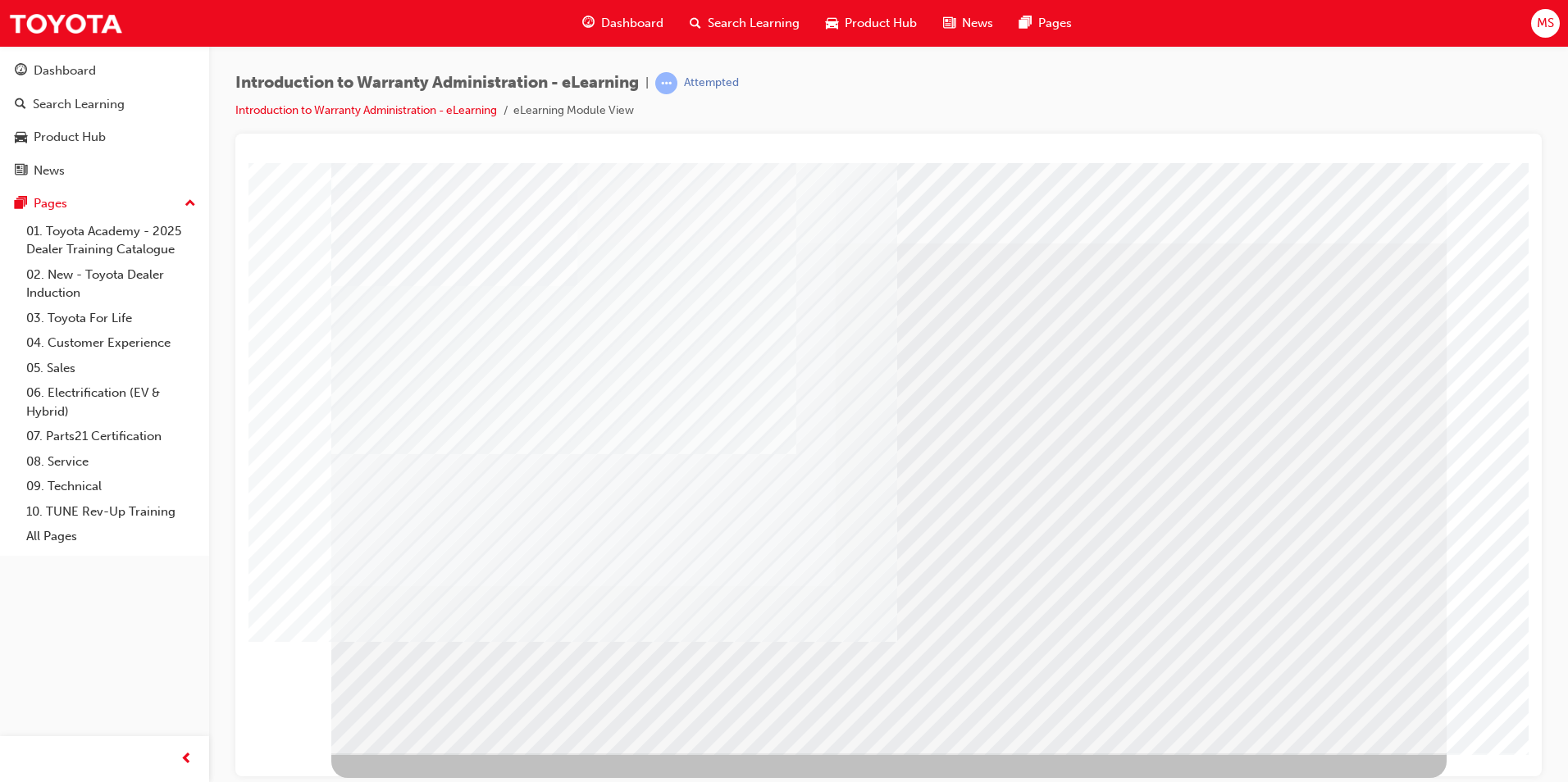 click at bounding box center [383, 2864] 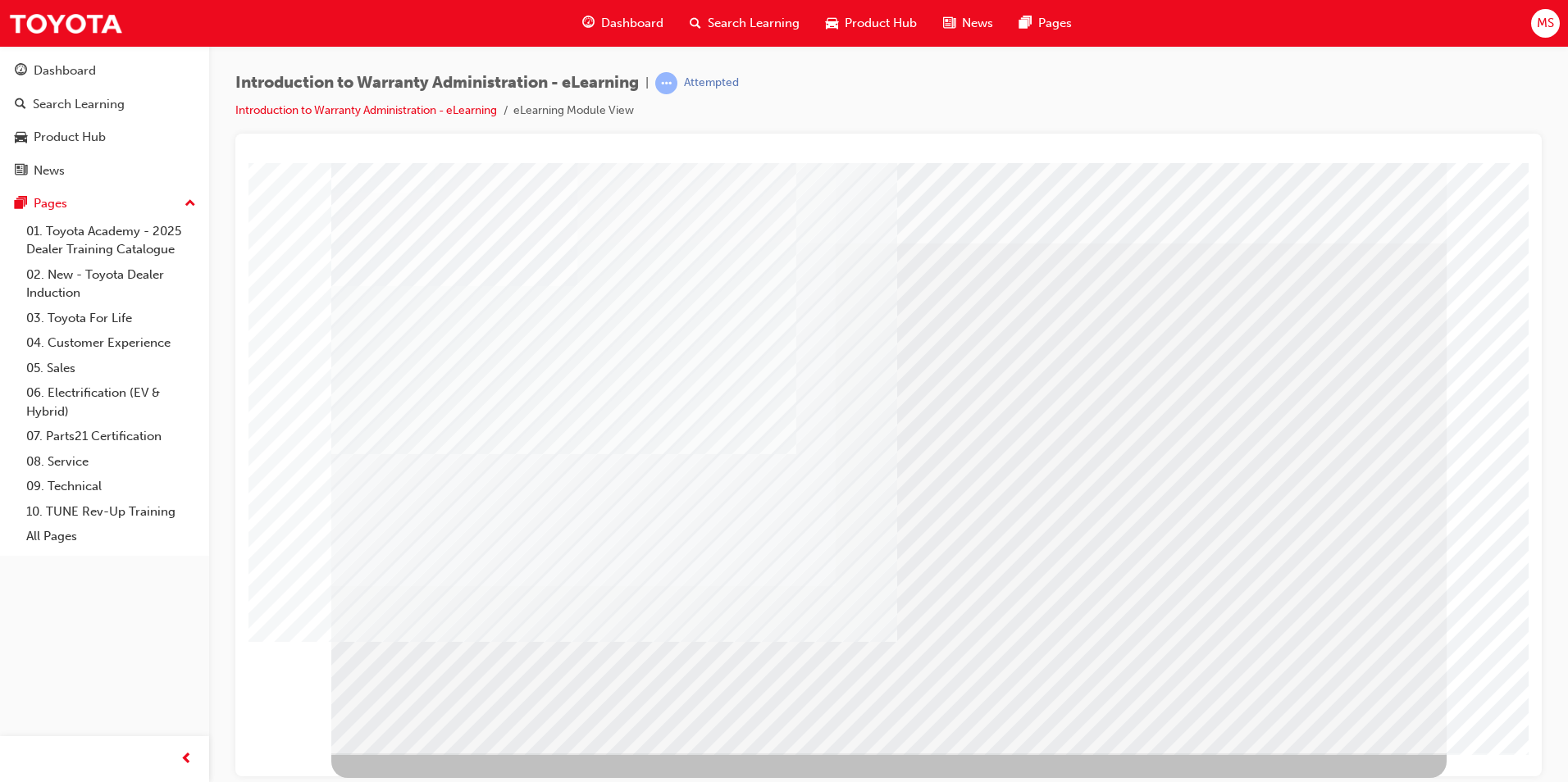 click at bounding box center (563, 3079) 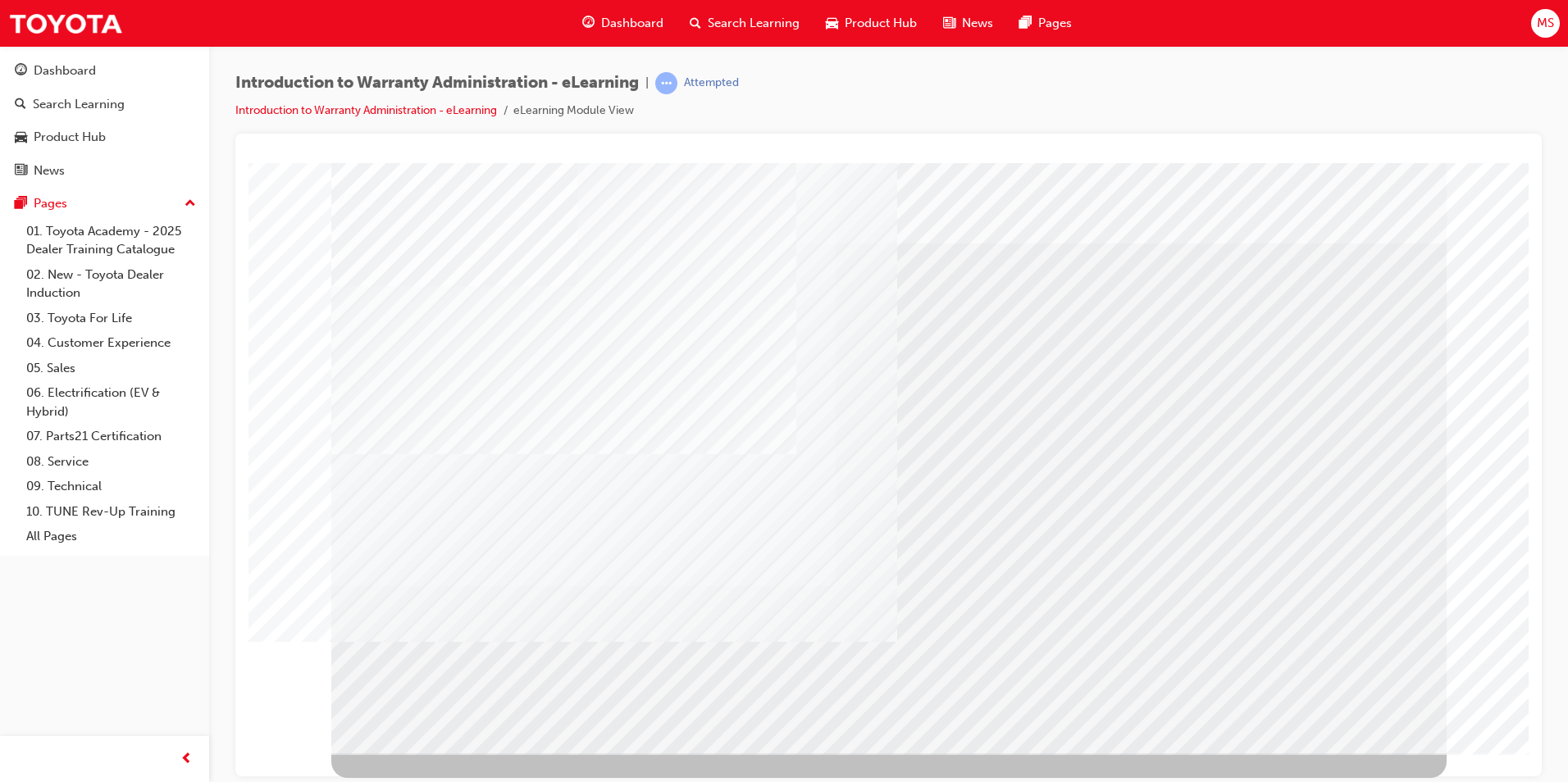 drag, startPoint x: 1299, startPoint y: 702, endPoint x: 1332, endPoint y: 717, distance: 36.249138 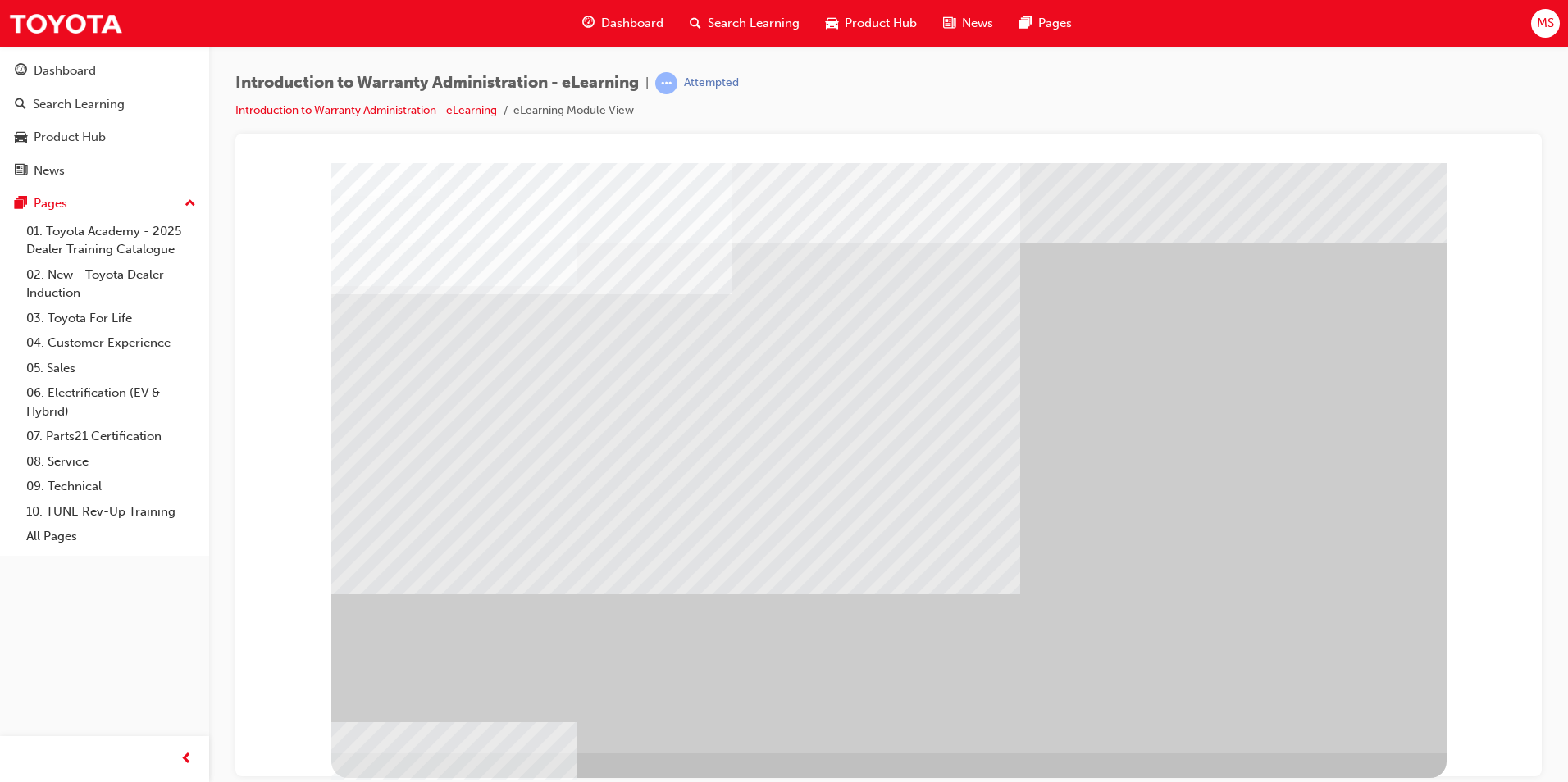drag, startPoint x: 1332, startPoint y: 717, endPoint x: 1318, endPoint y: 714, distance: 14.317821 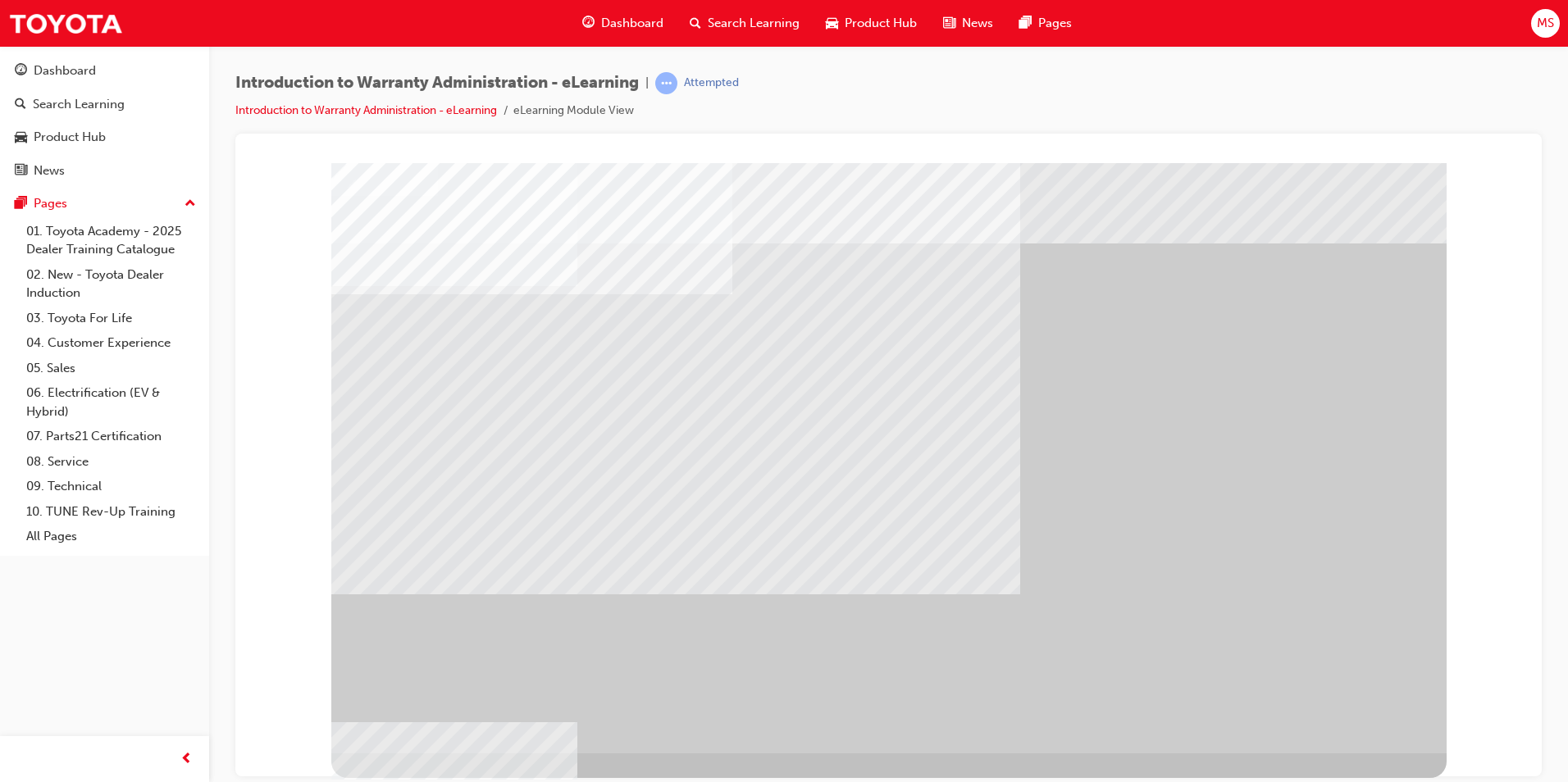 click at bounding box center (344, 1438) 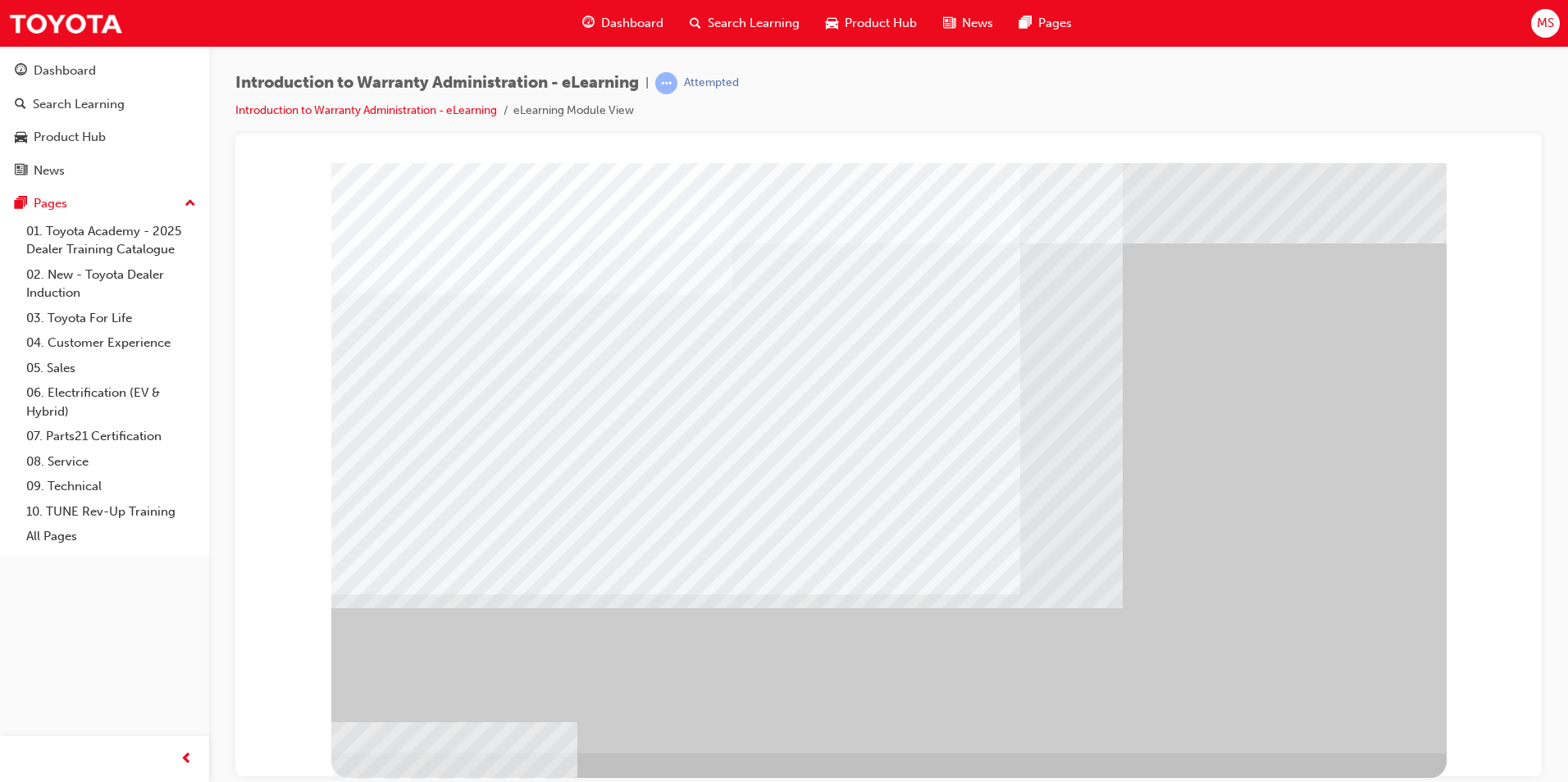 click at bounding box center [515, 1935] 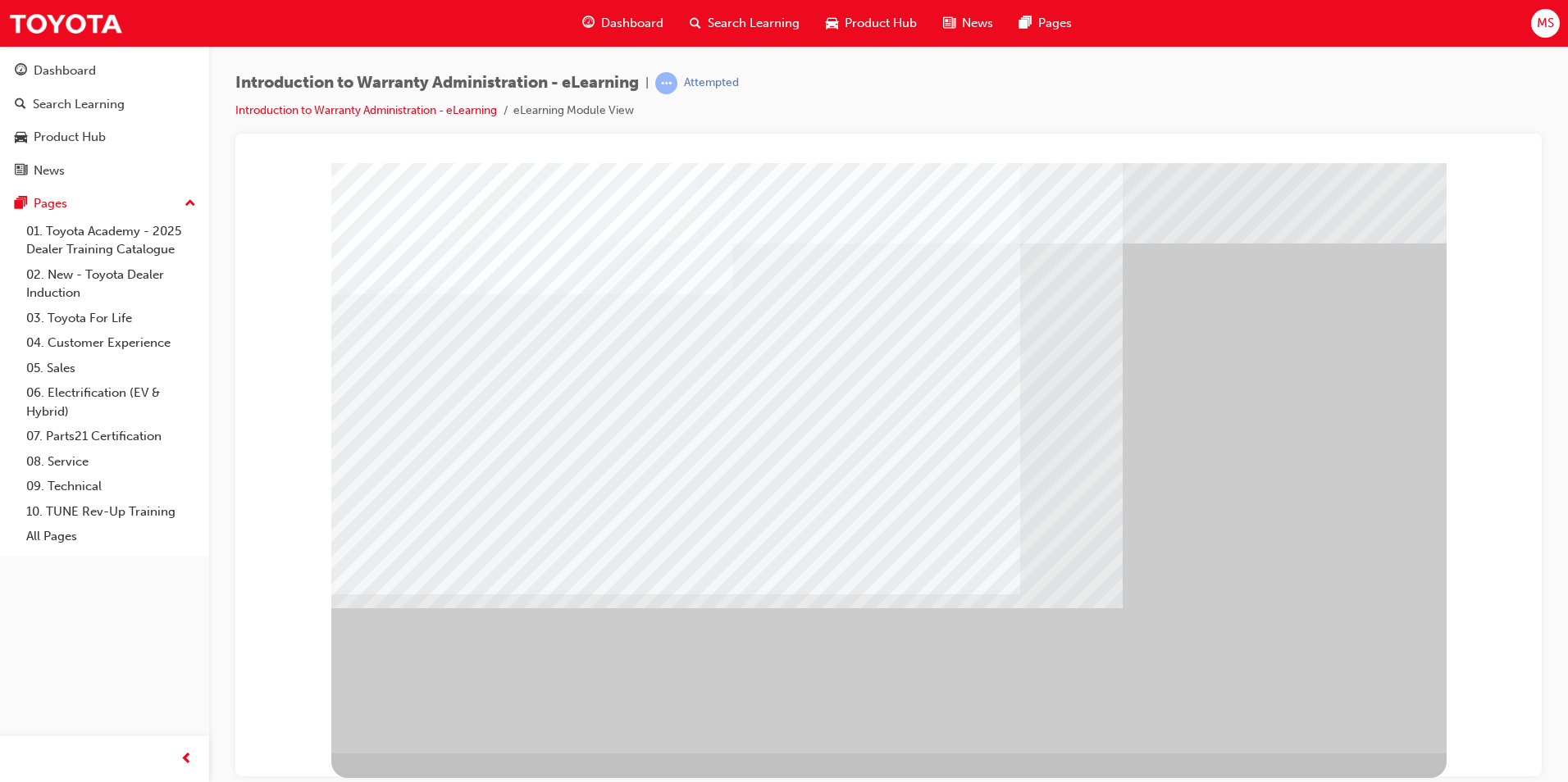 click at bounding box center [515, 1964] 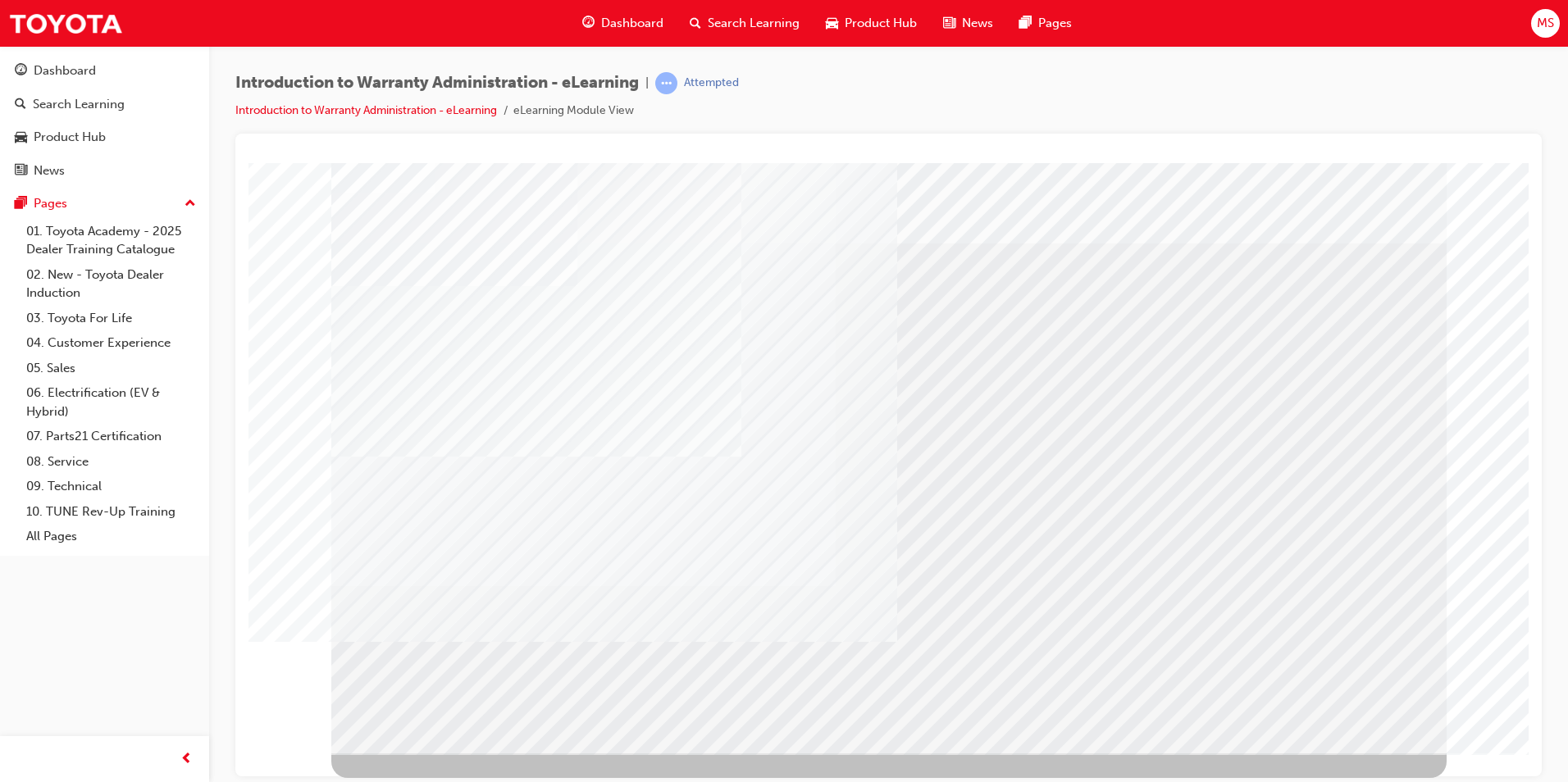 click at bounding box center [383, 2482] 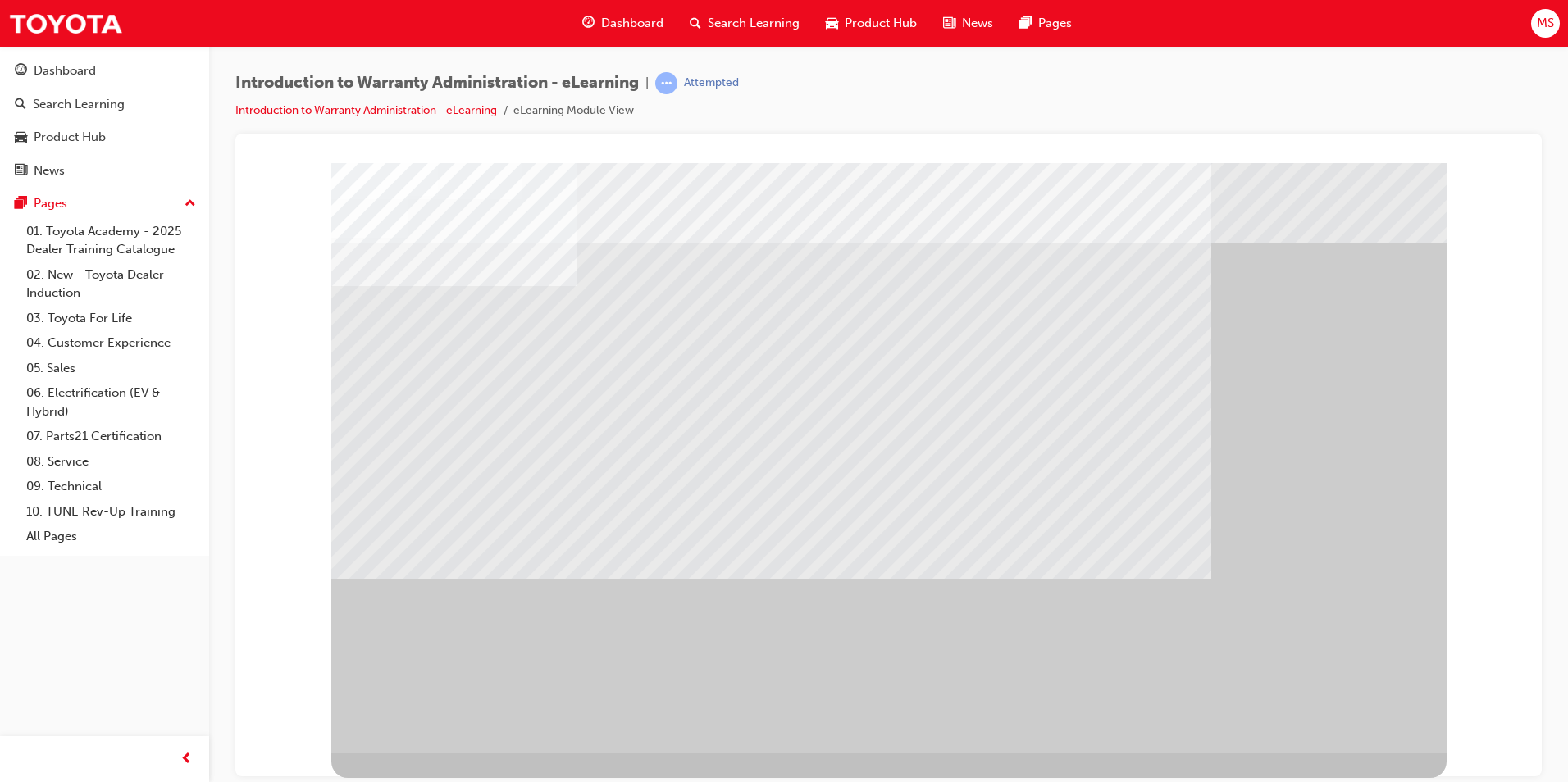 click at bounding box center (426, 1367) 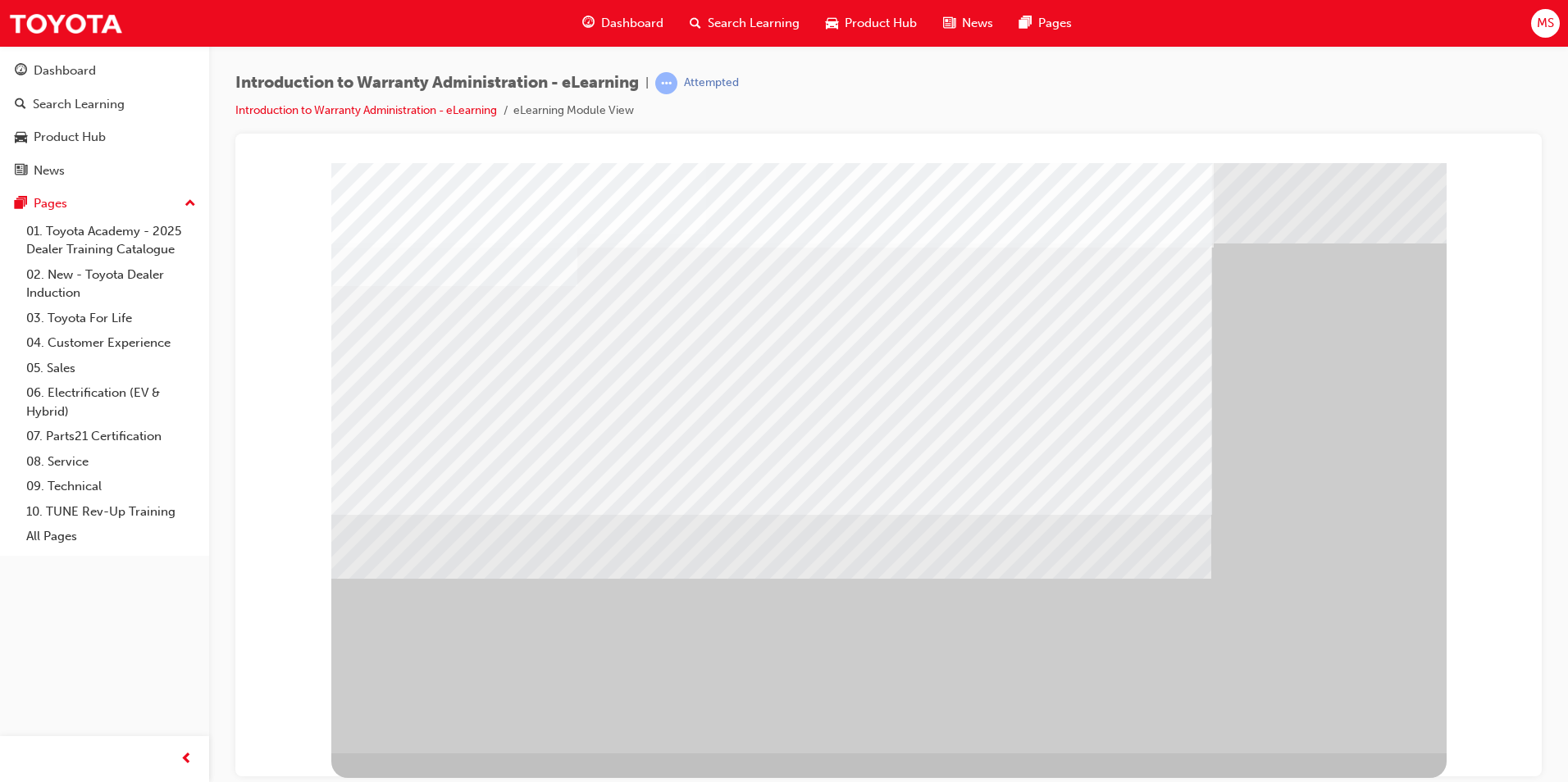 click at bounding box center [411, 1872] 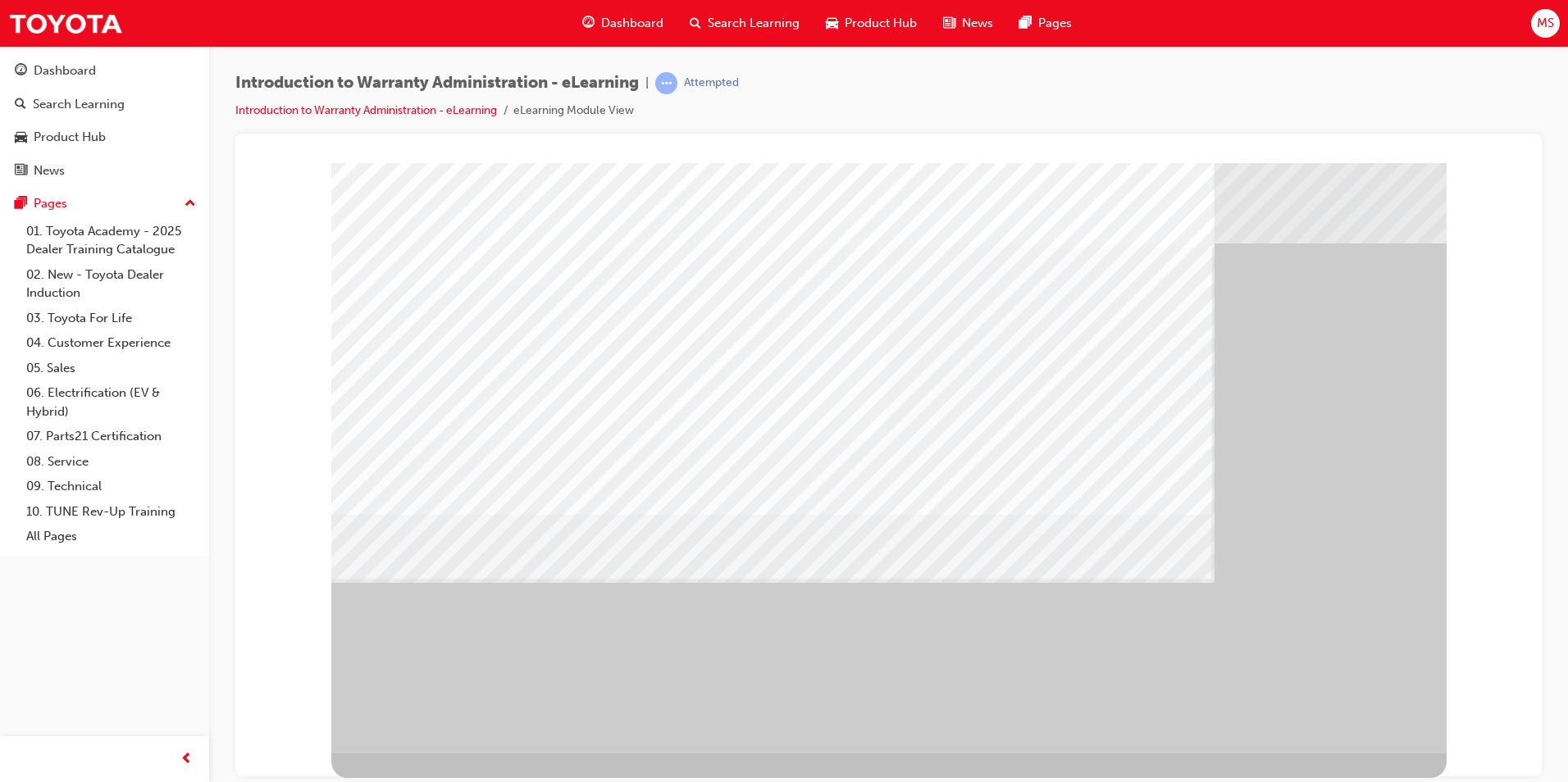 click at bounding box center [383, 2030] 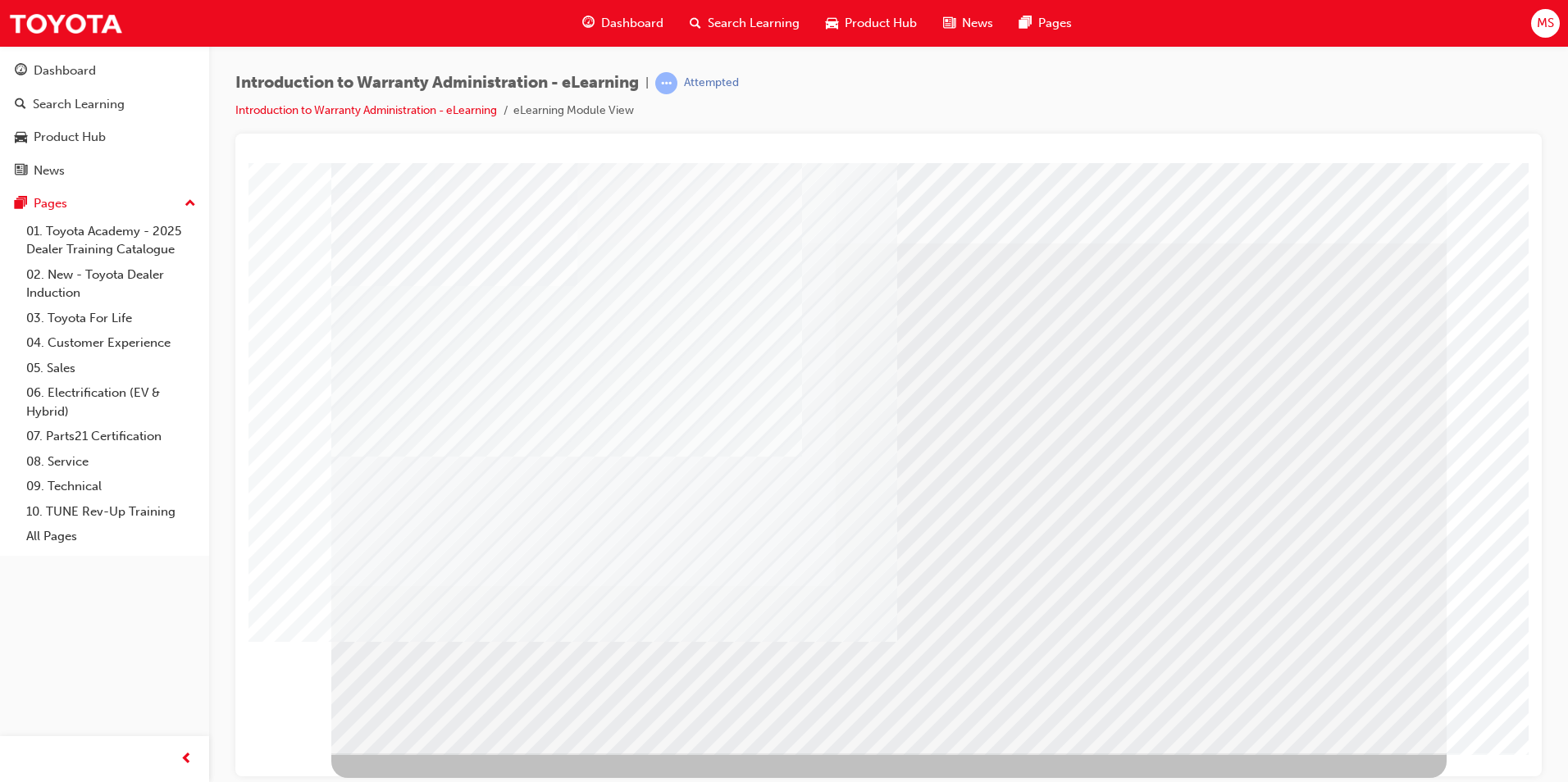 click at bounding box center (383, 2864) 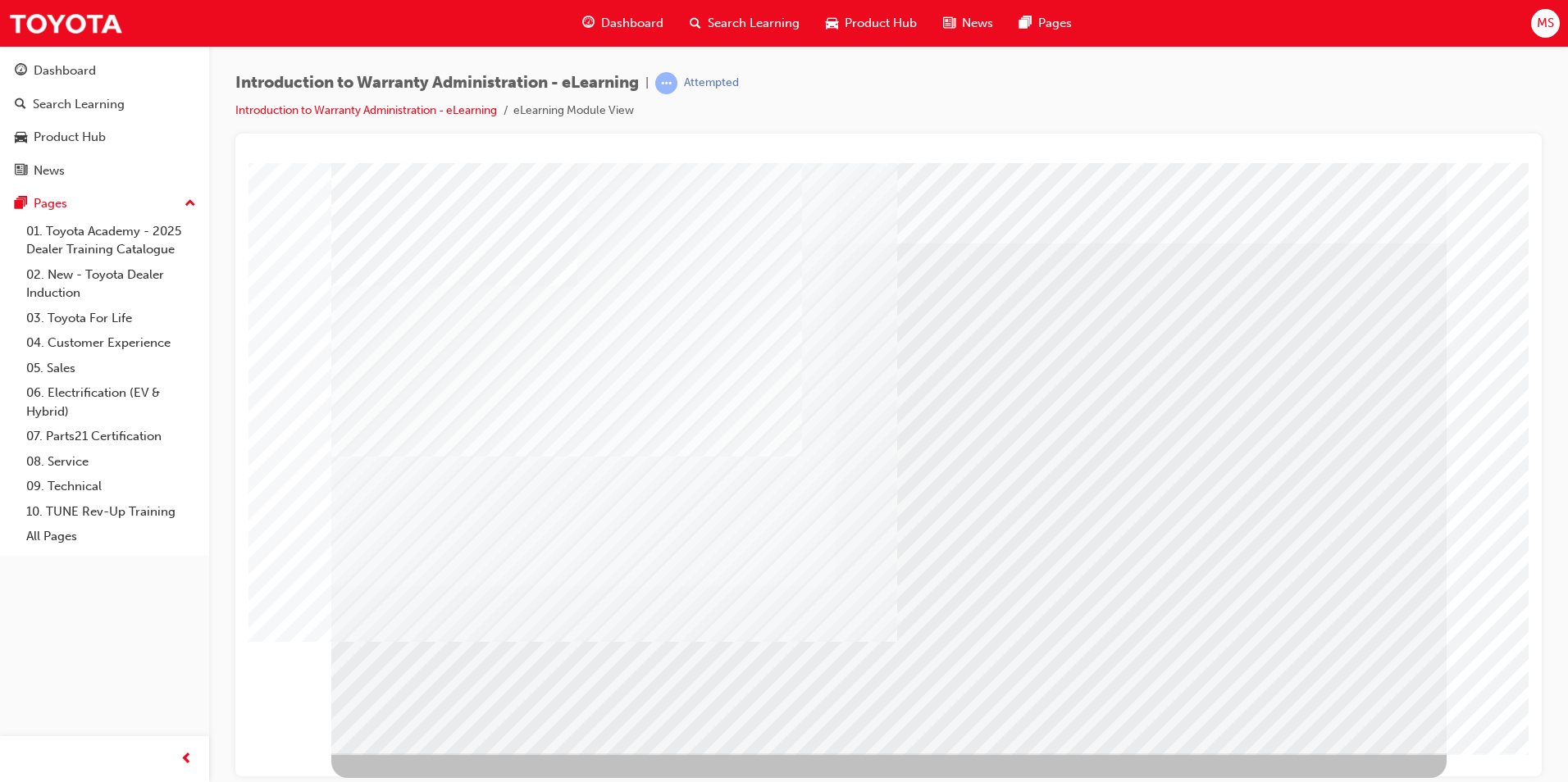 click at bounding box center (383, 2482) 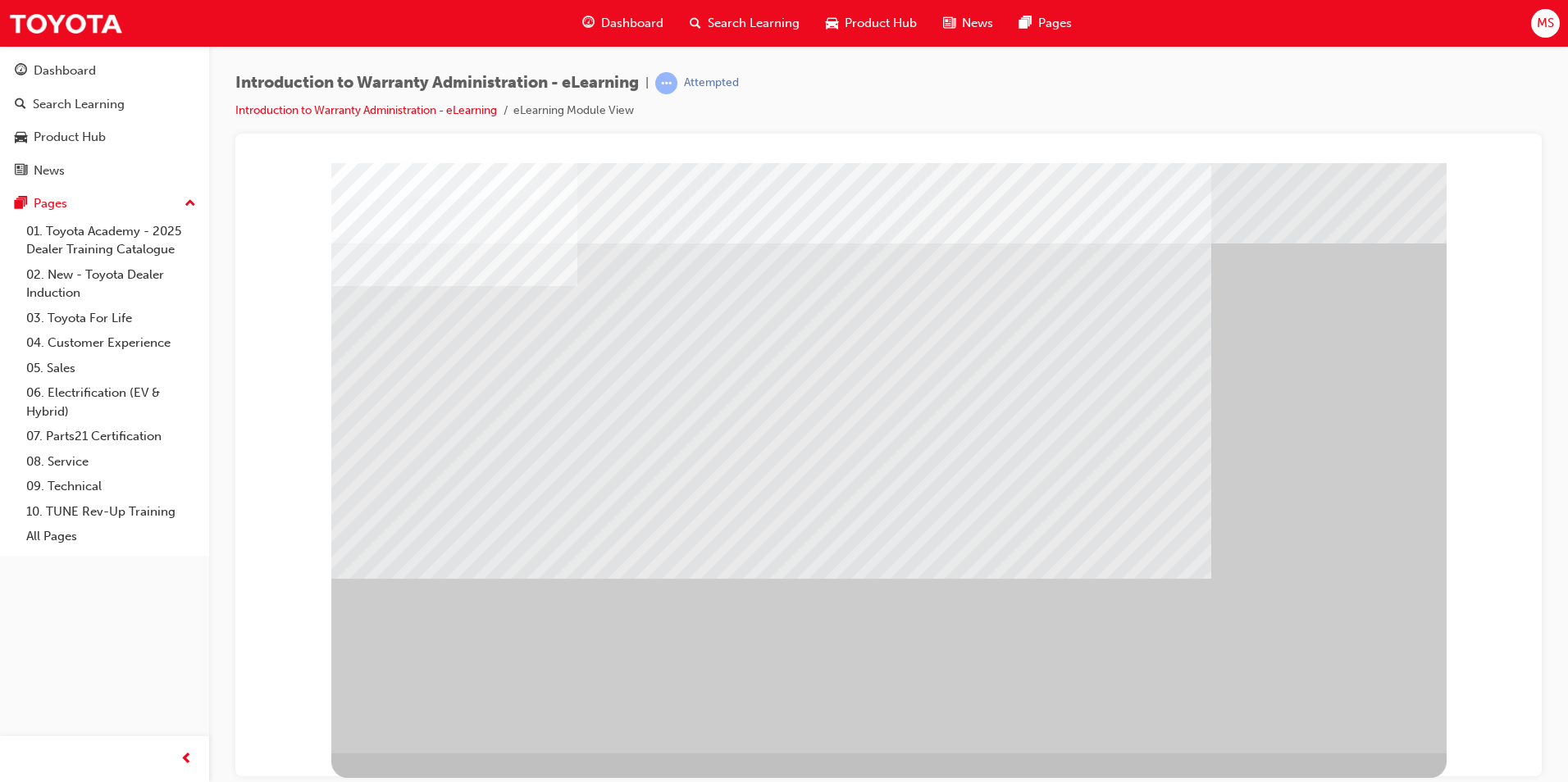 click at bounding box center (344, 1398) 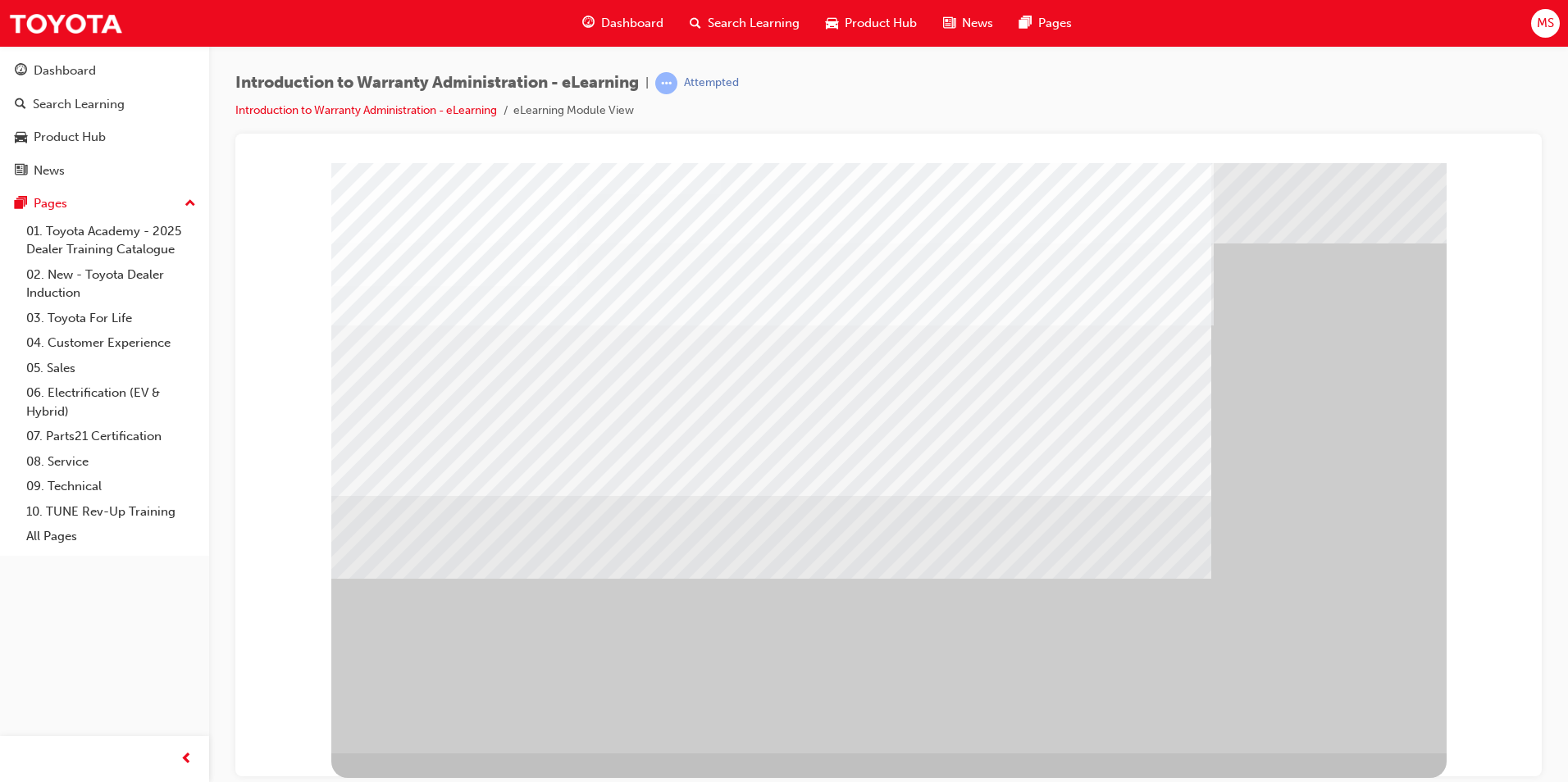 click at bounding box center [435, 1960] 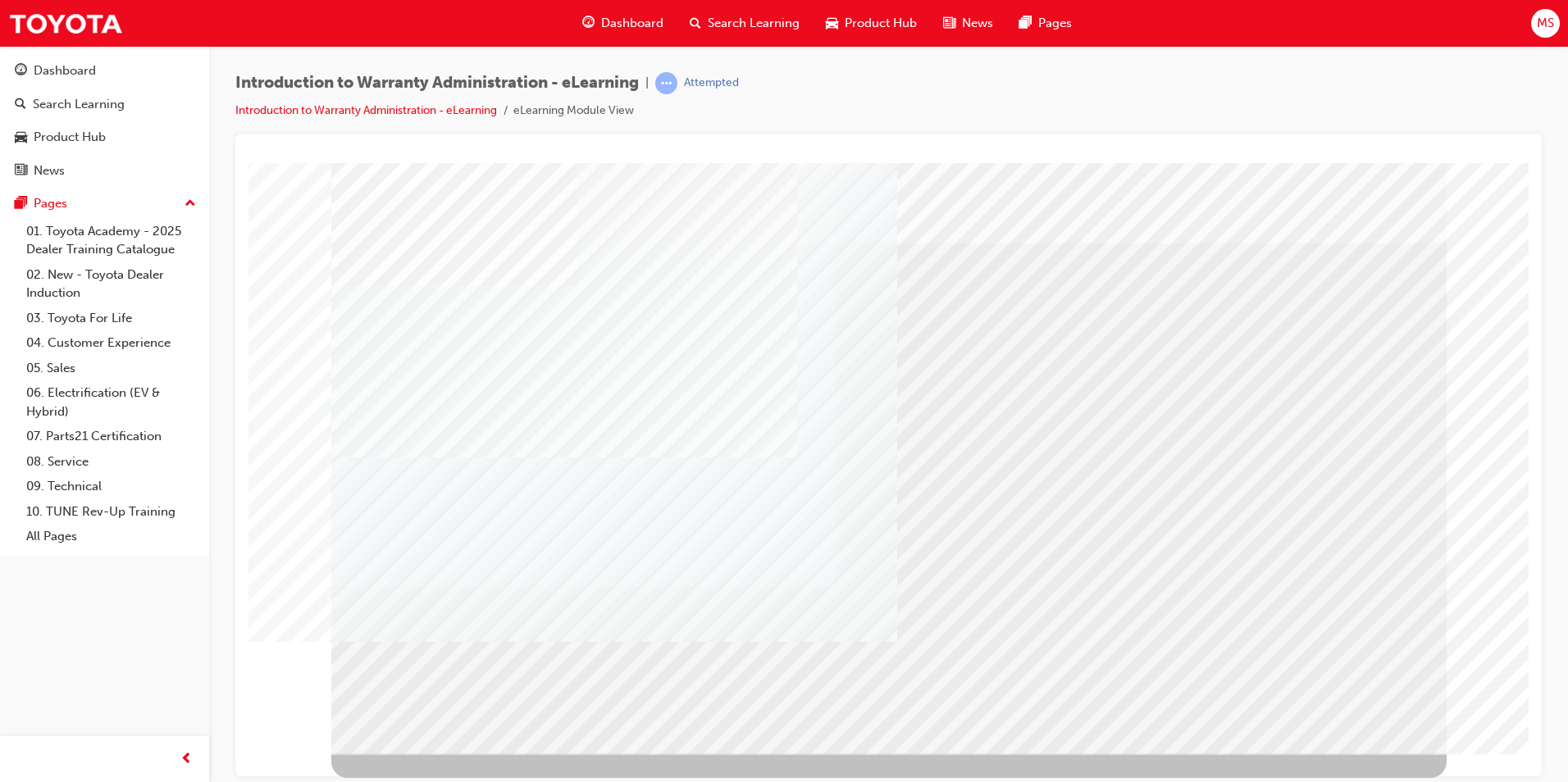 click at bounding box center (383, 2894) 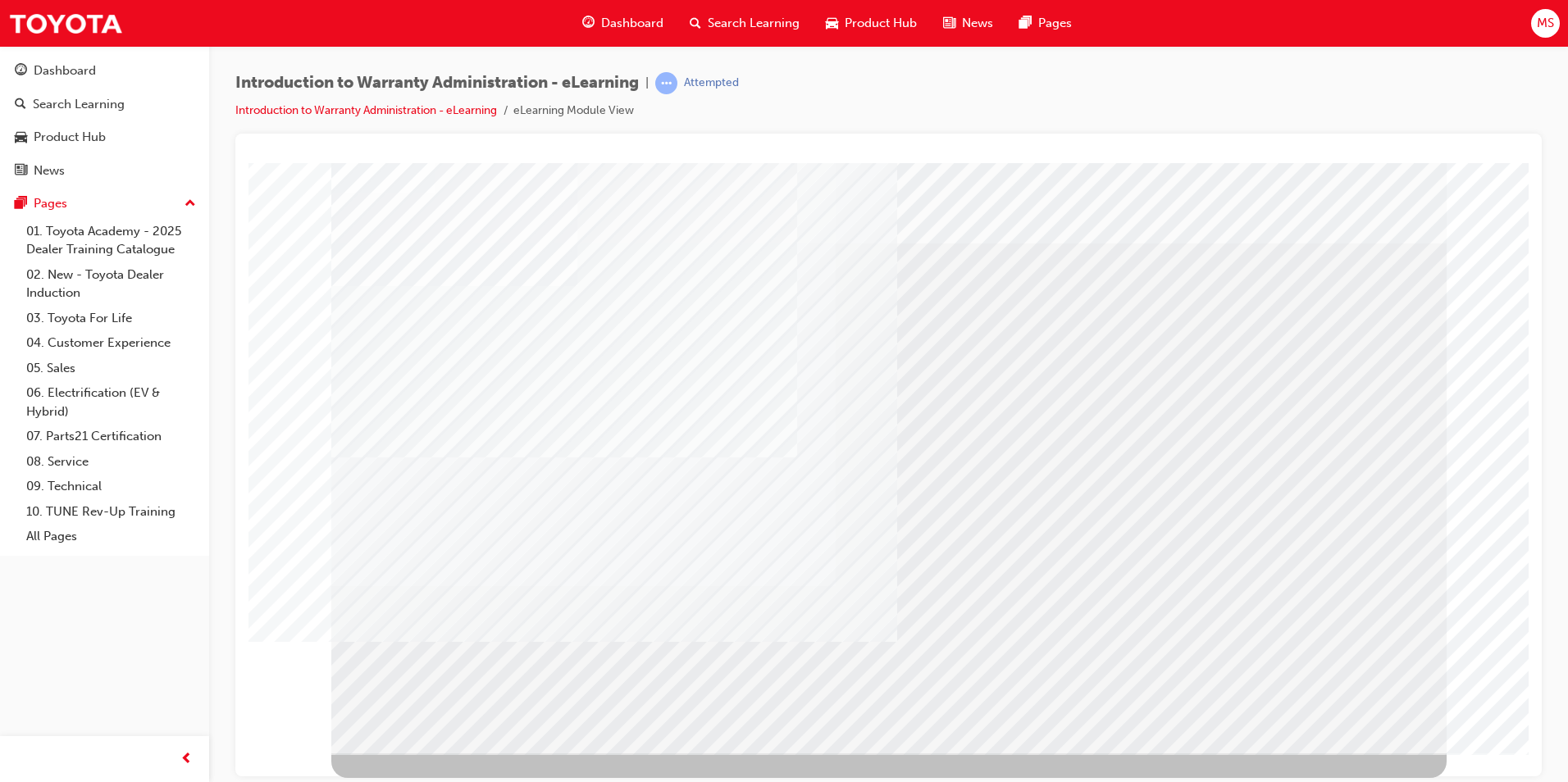 click at bounding box center (383, 2482) 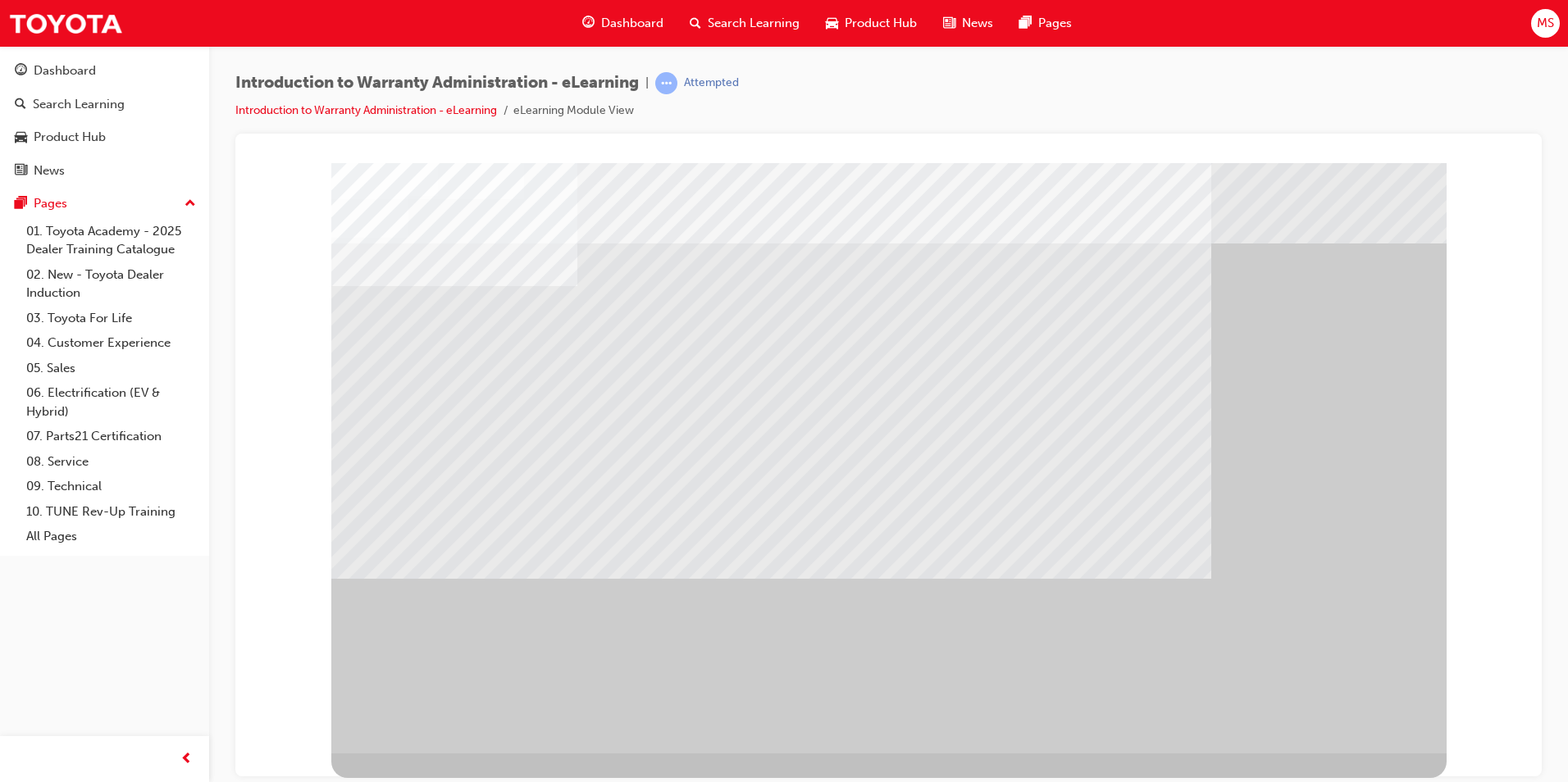 click at bounding box center (427, 1367) 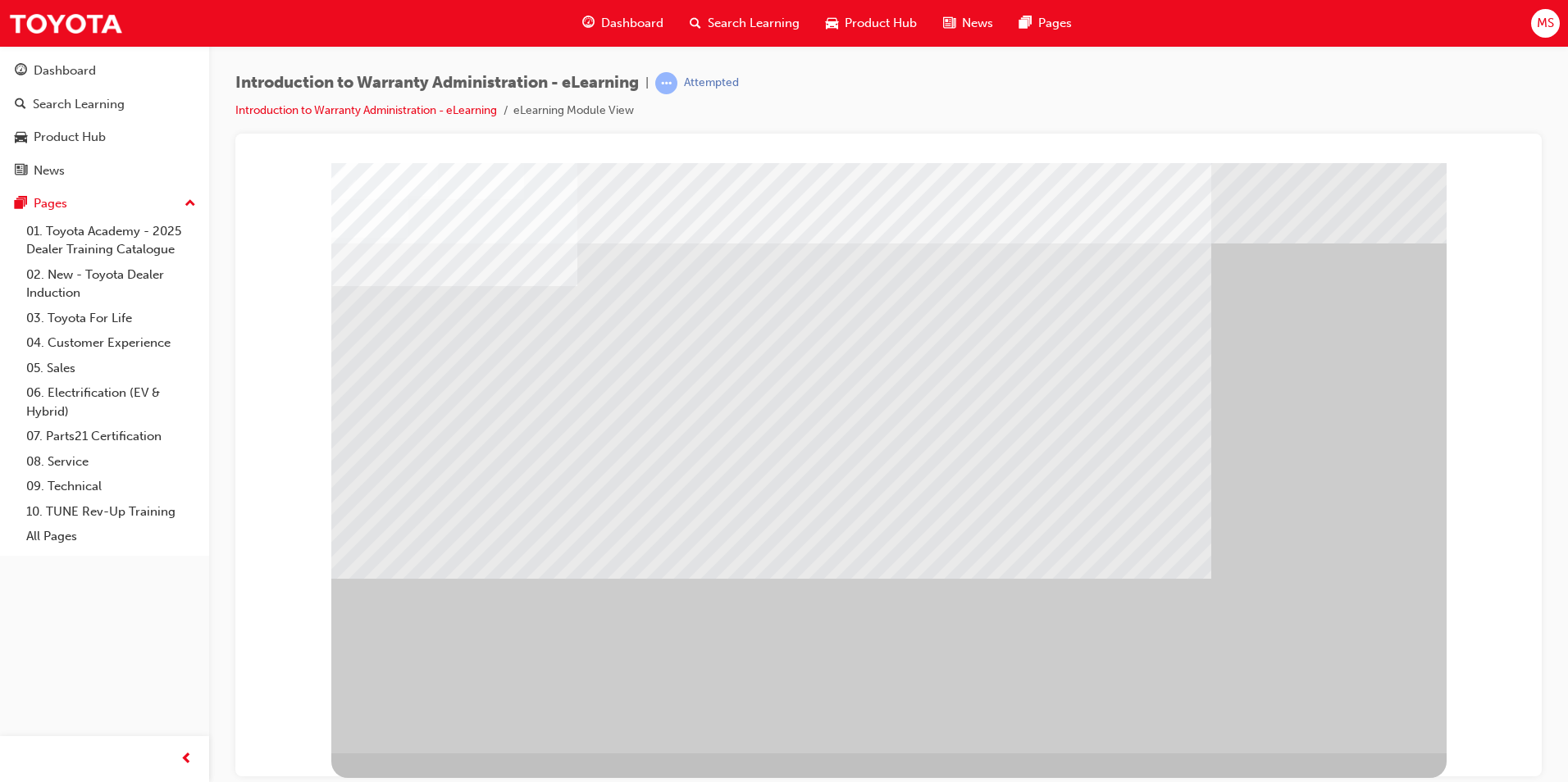 click at bounding box center (344, 1398) 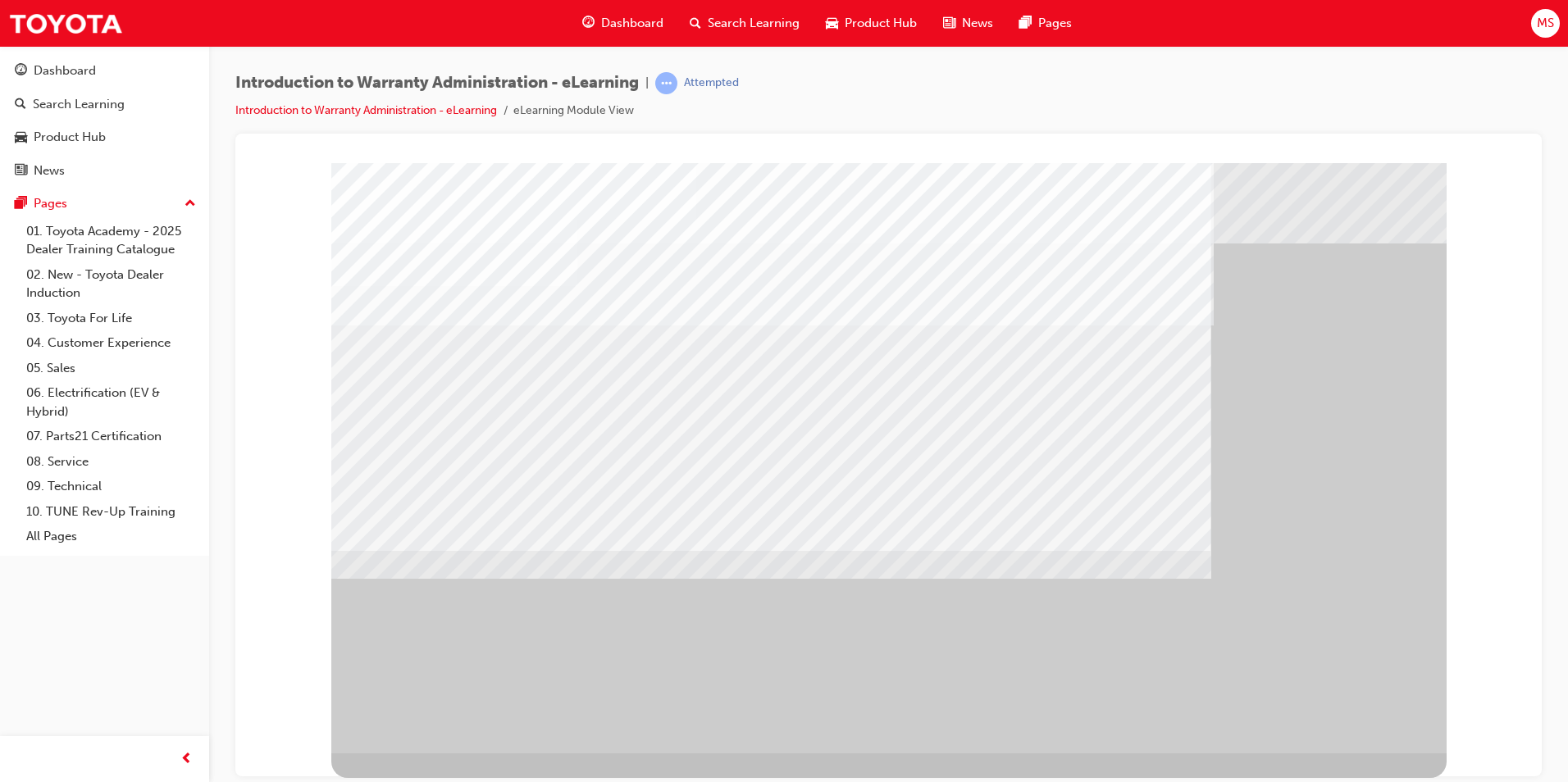 click at bounding box center (513, 2016) 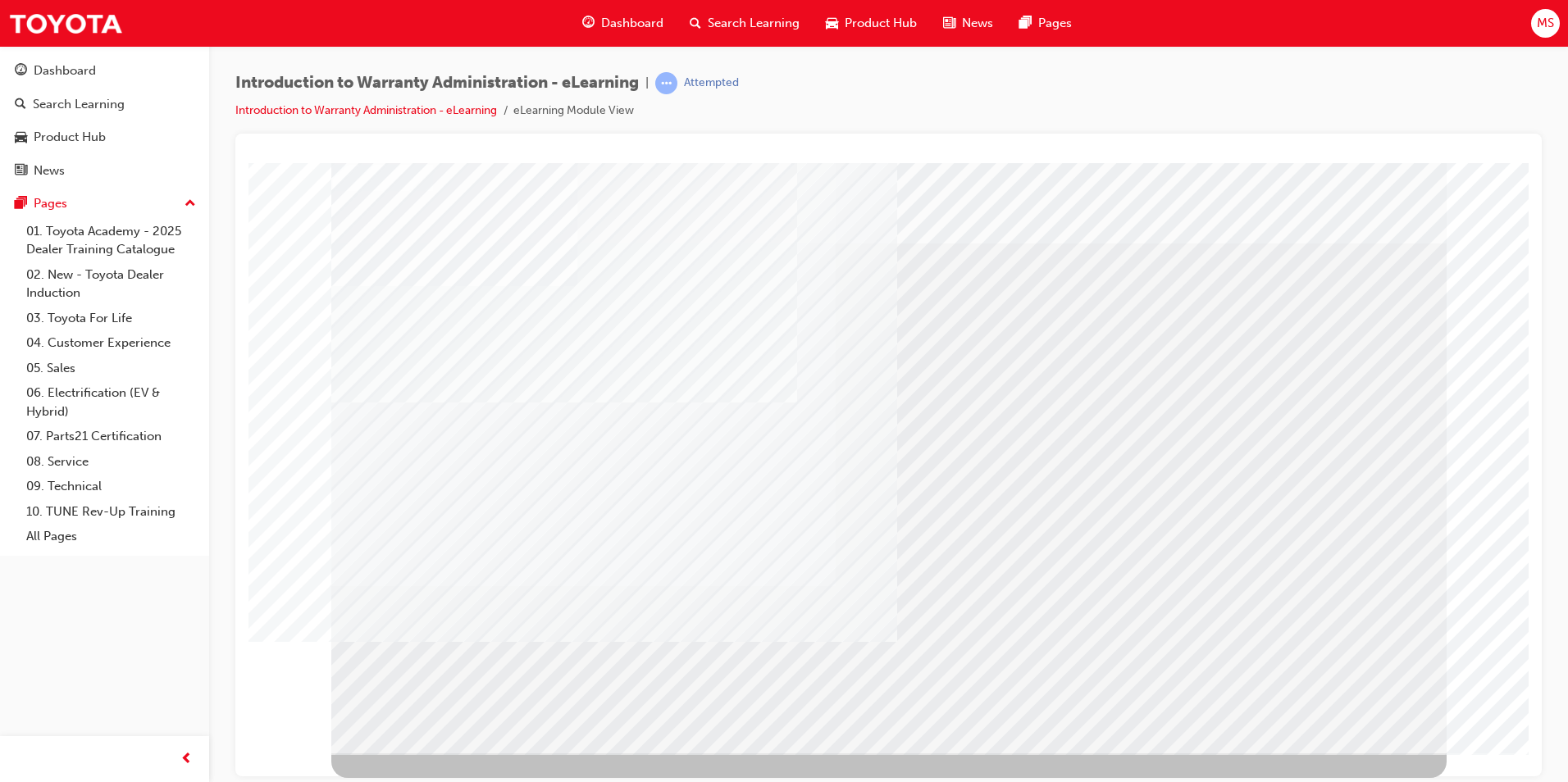 click at bounding box center (383, 2864) 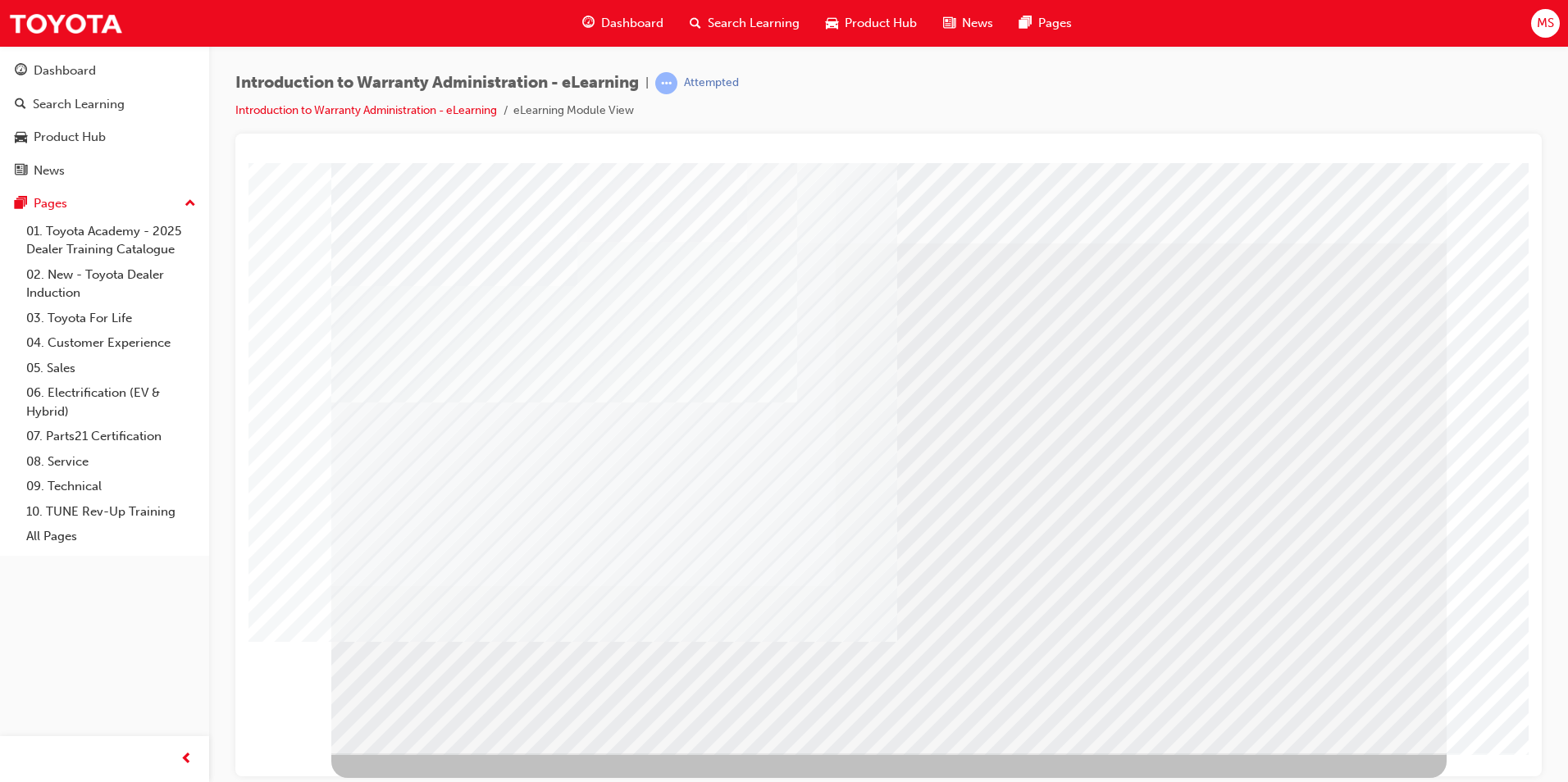 click at bounding box center [383, 2864] 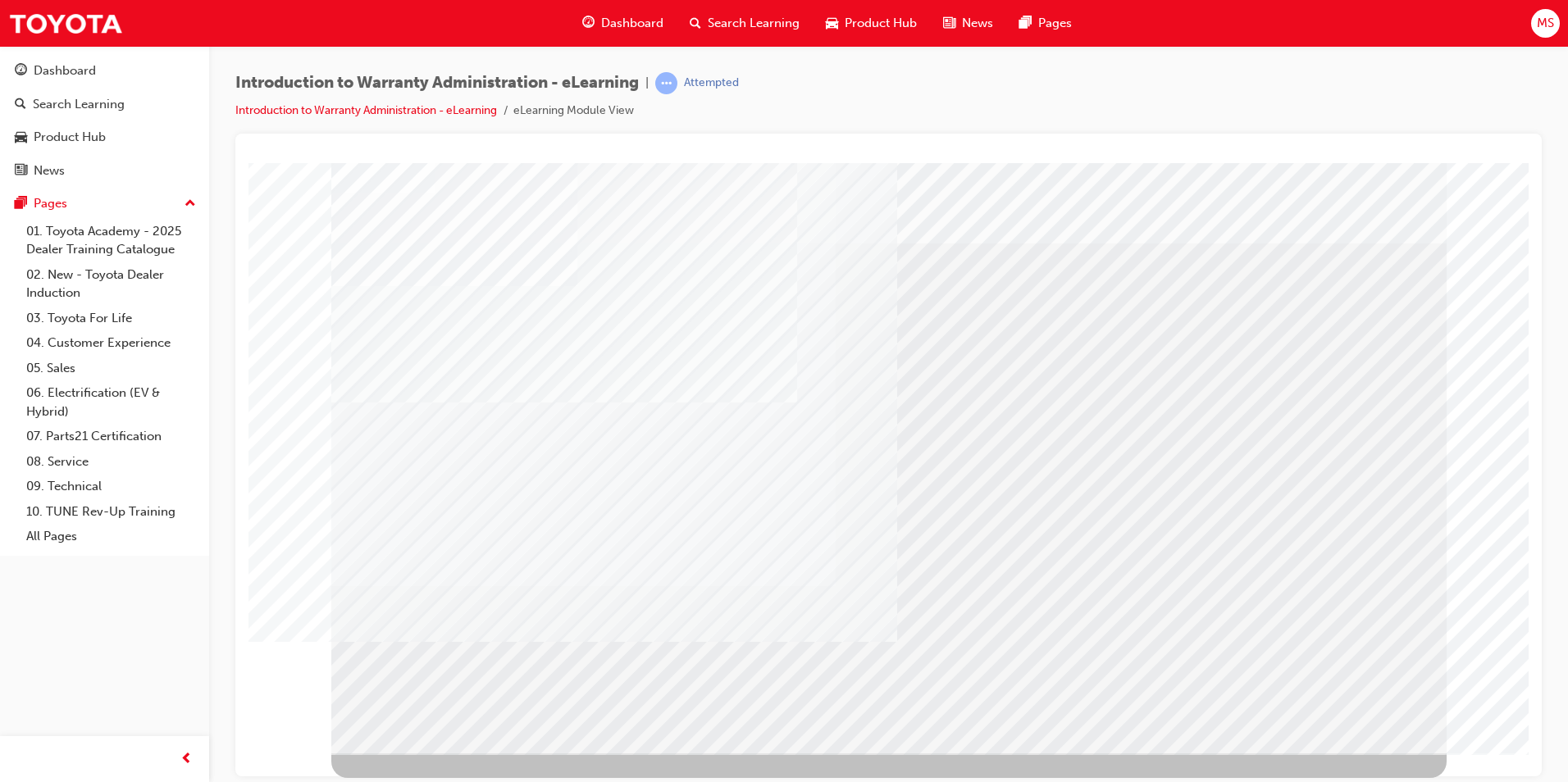 click at bounding box center (964, 1639) 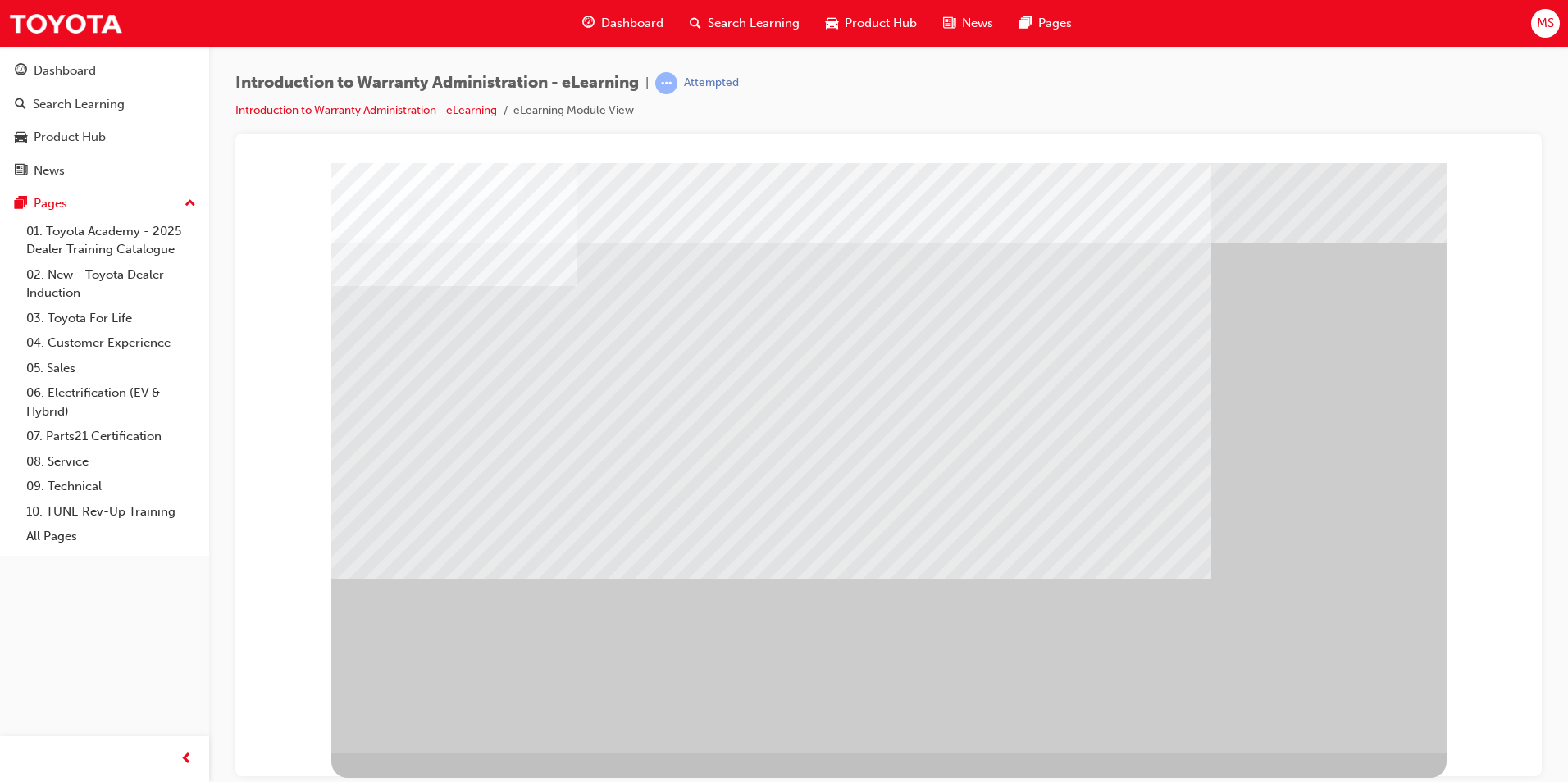 click at bounding box center [368, 1313] 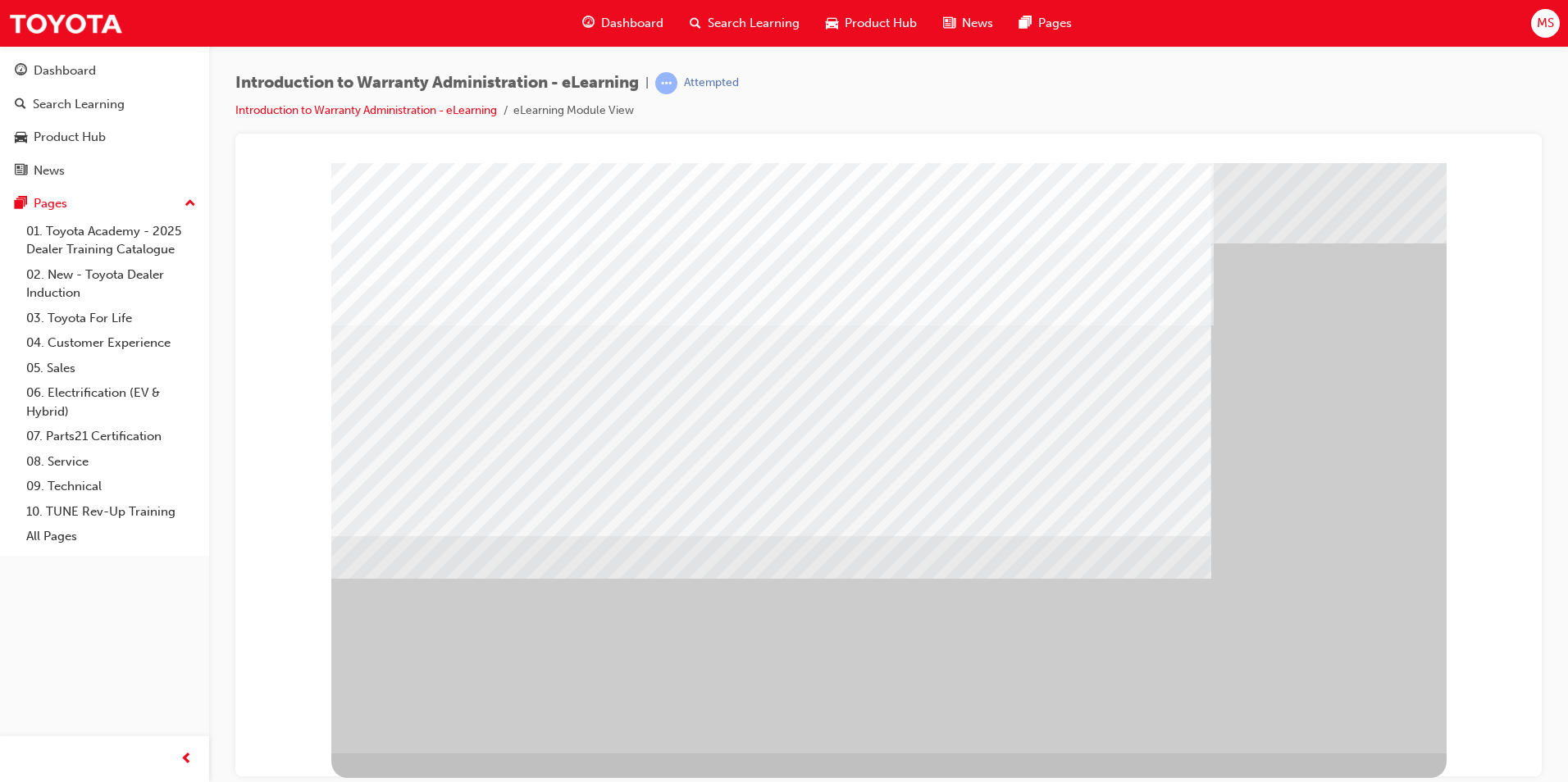 click at bounding box center (431, 1999) 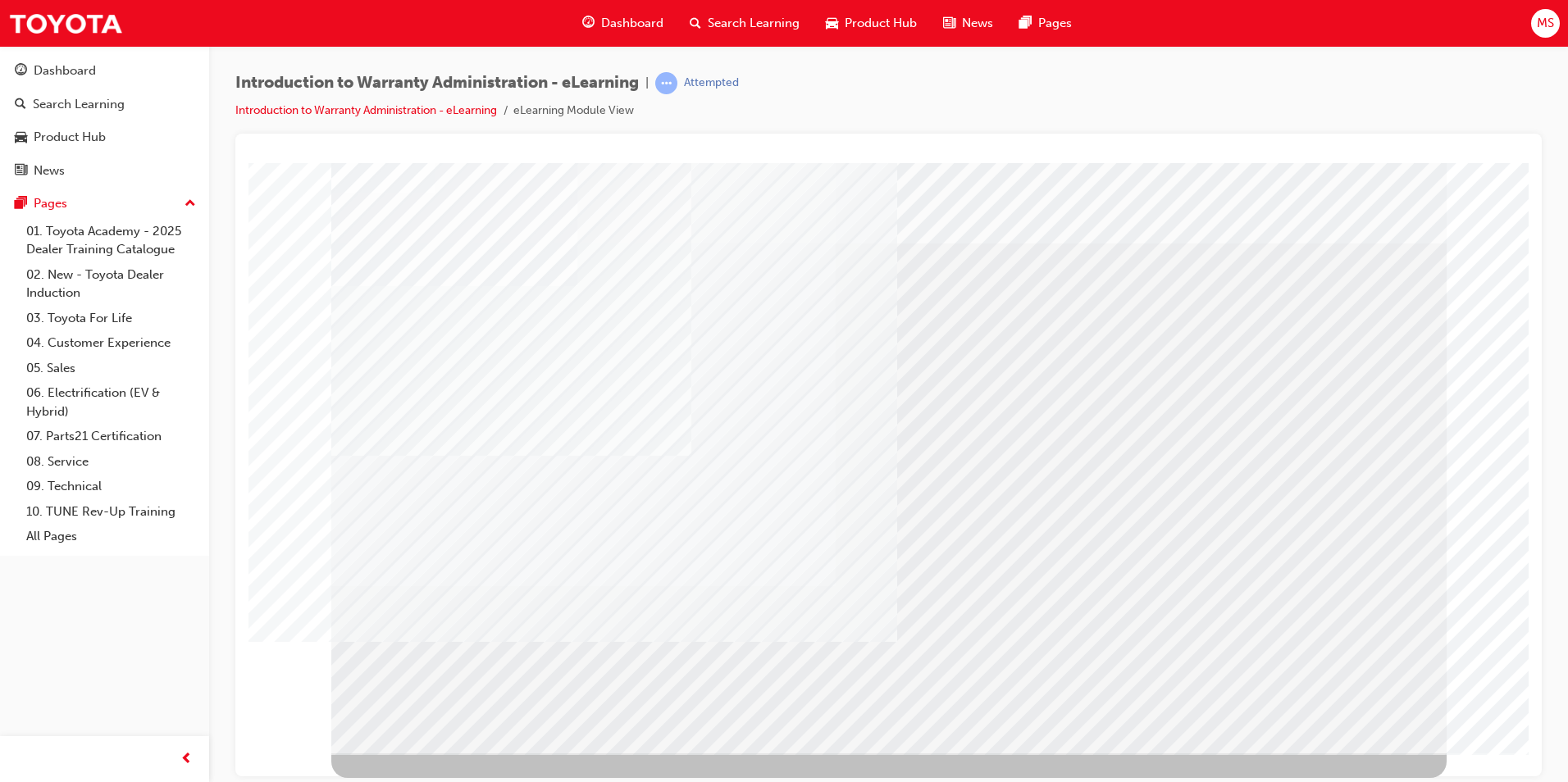 click at bounding box center [383, 2482] 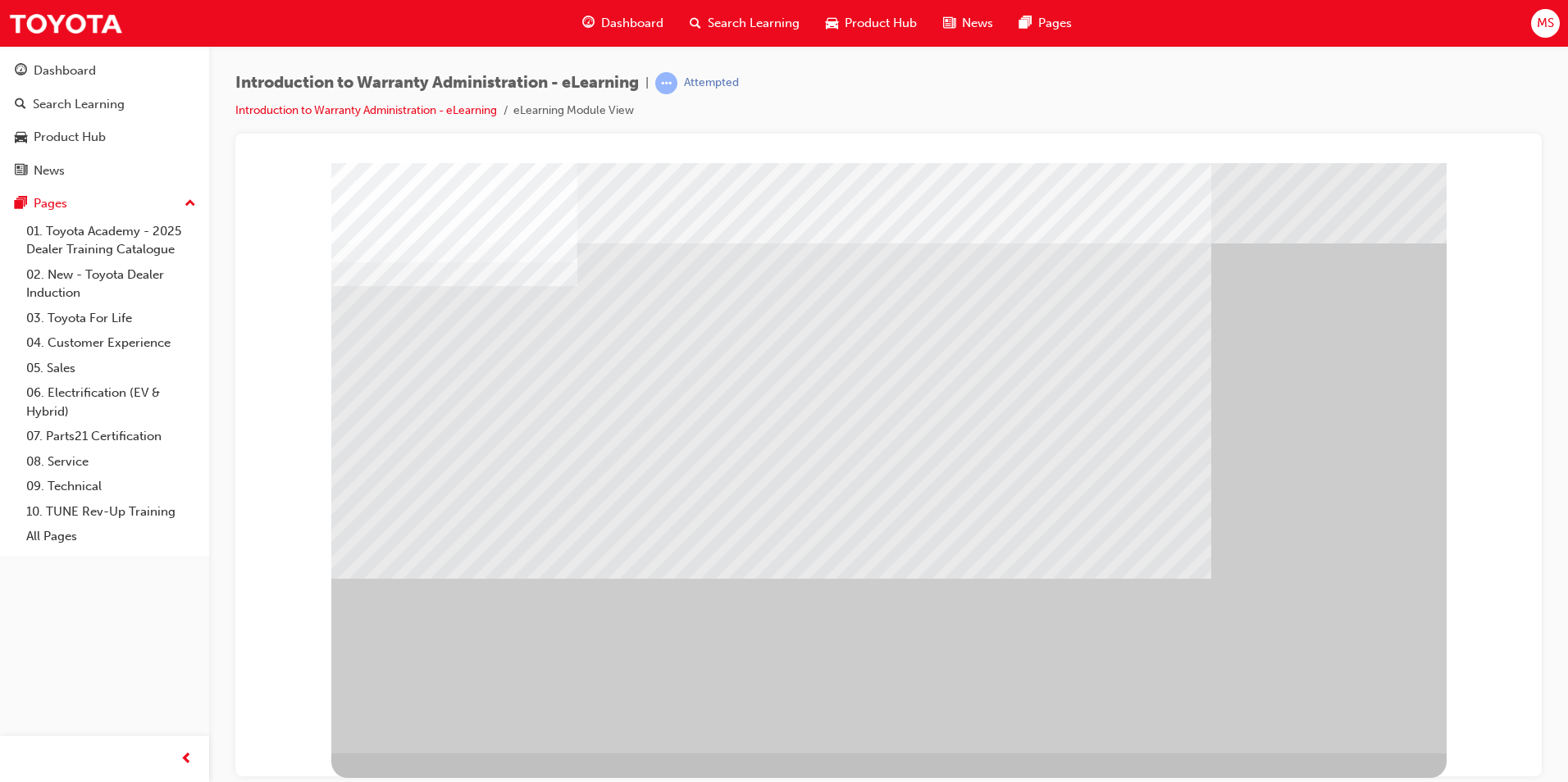 drag, startPoint x: 1149, startPoint y: 395, endPoint x: 1137, endPoint y: 393, distance: 12.165525 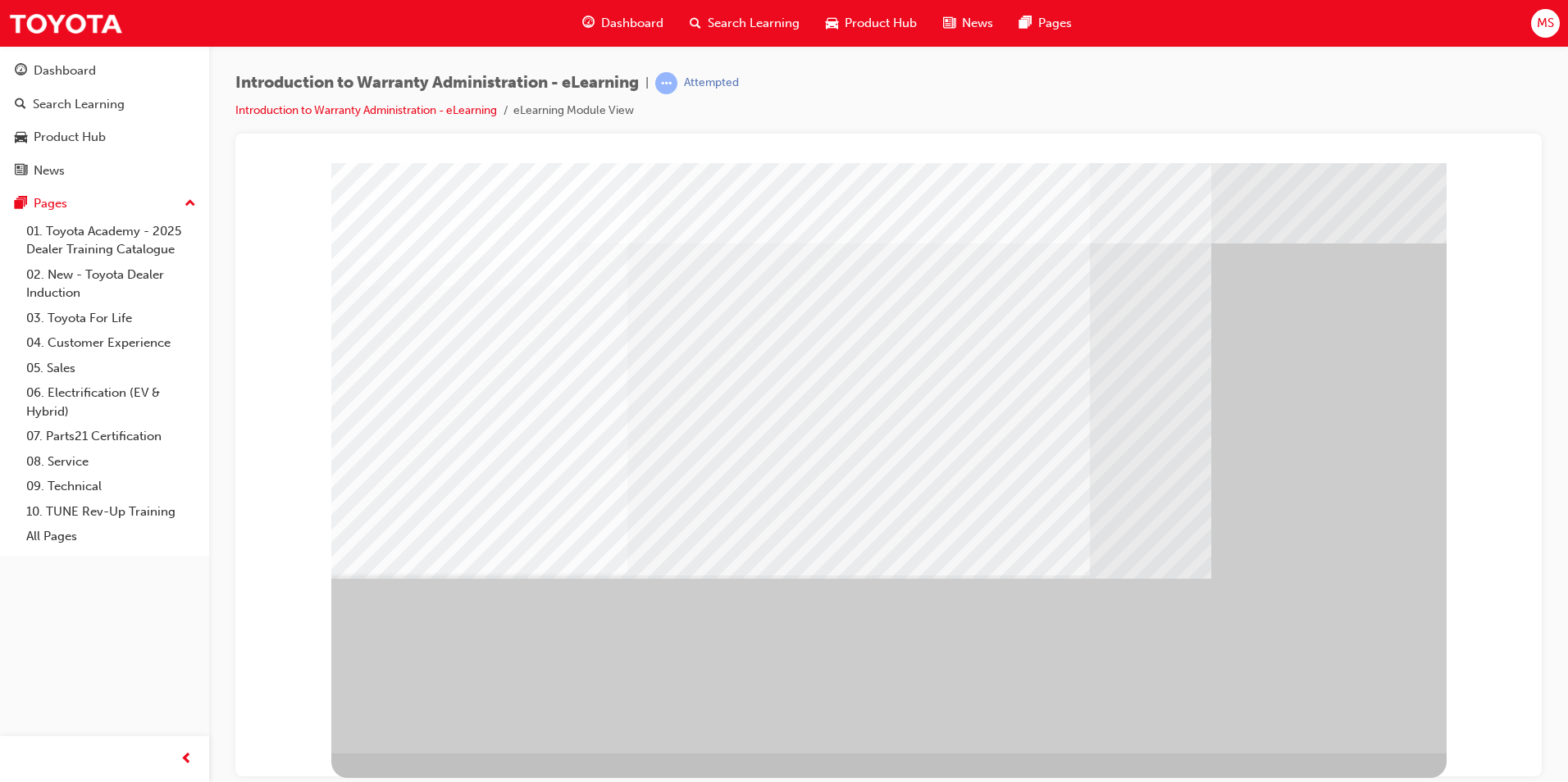 click at bounding box center [393, 2360] 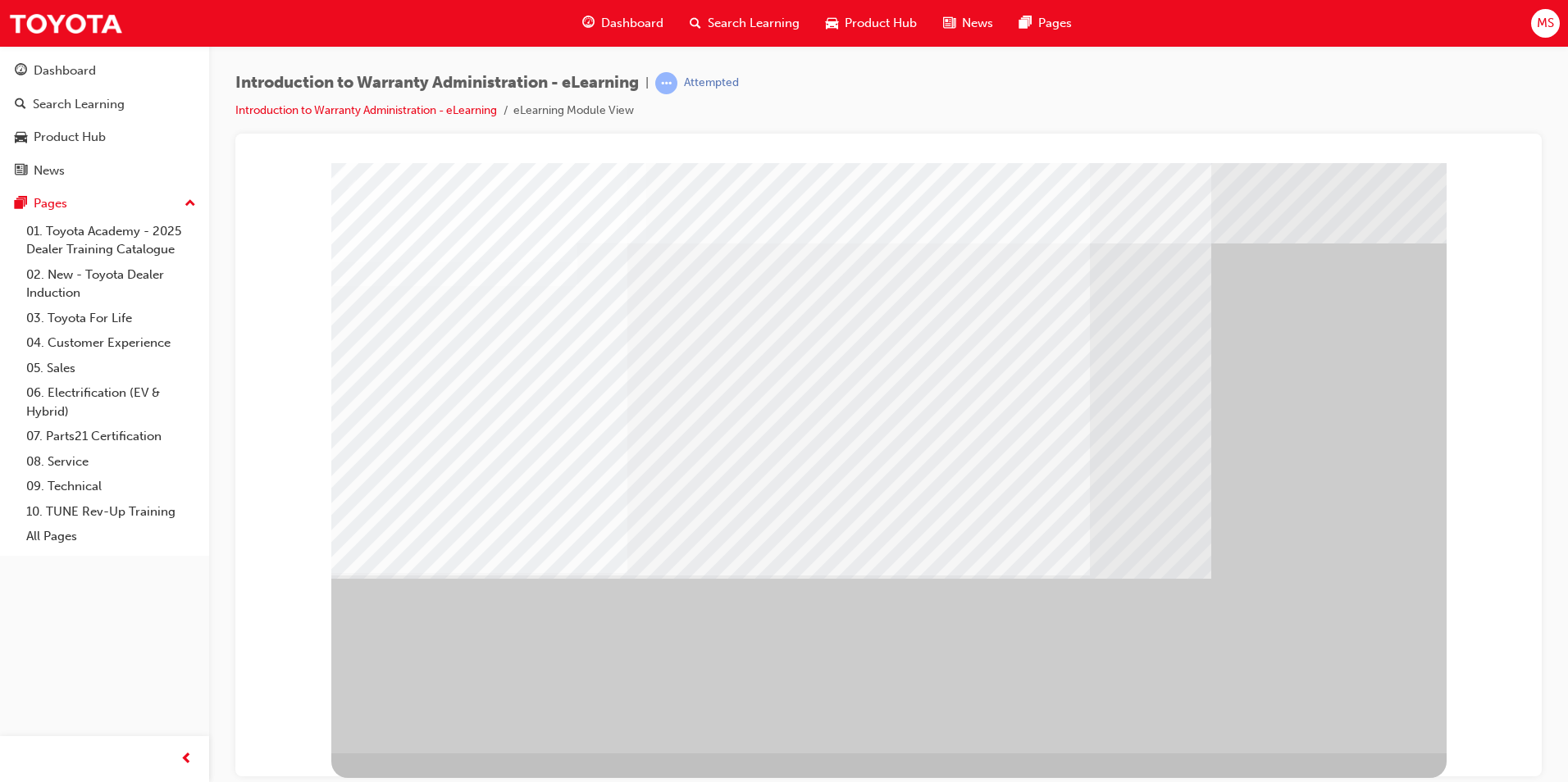 click at bounding box center (344, 2385) 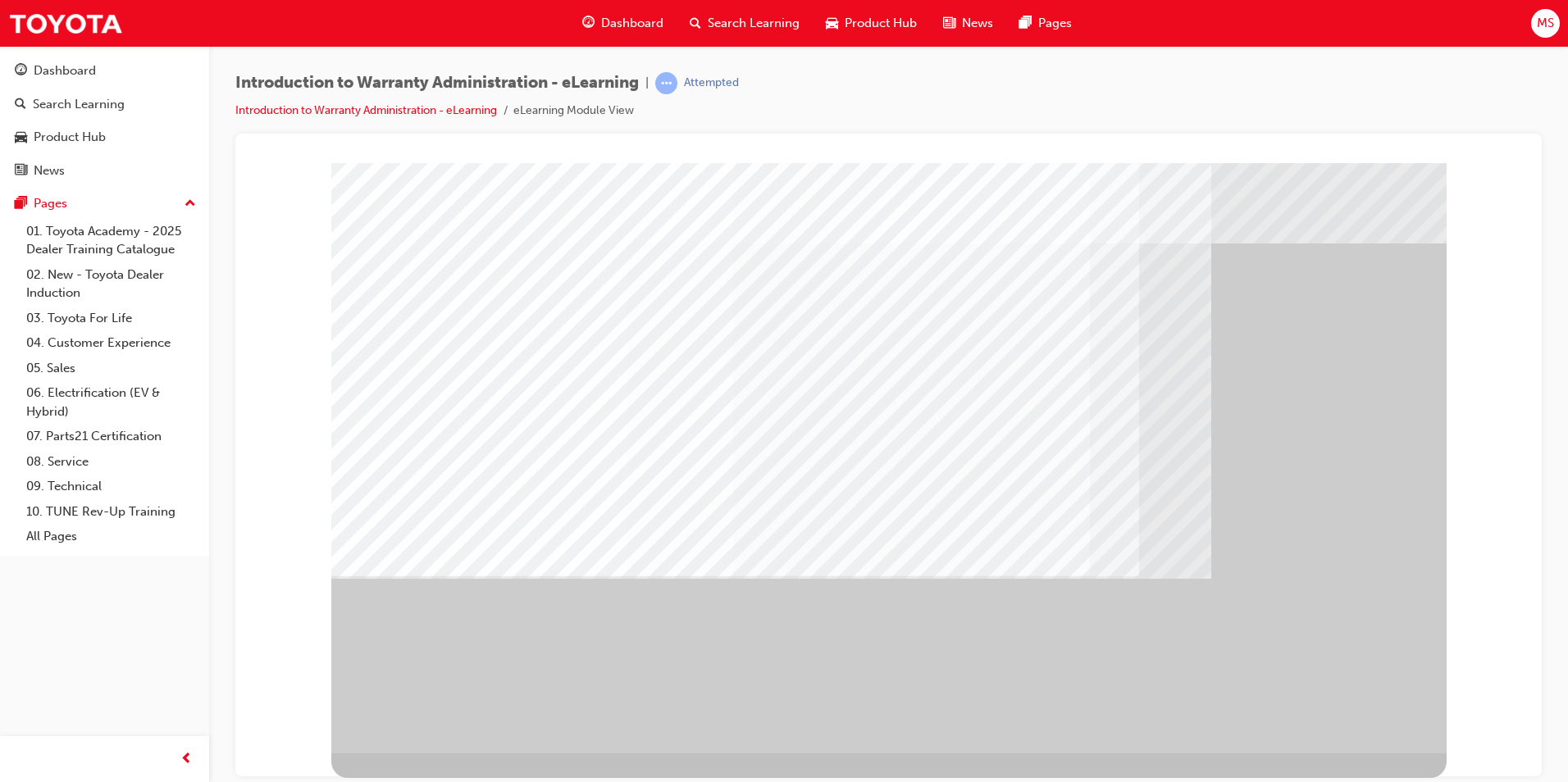drag, startPoint x: 1169, startPoint y: 323, endPoint x: 1209, endPoint y: 378, distance: 68.007353 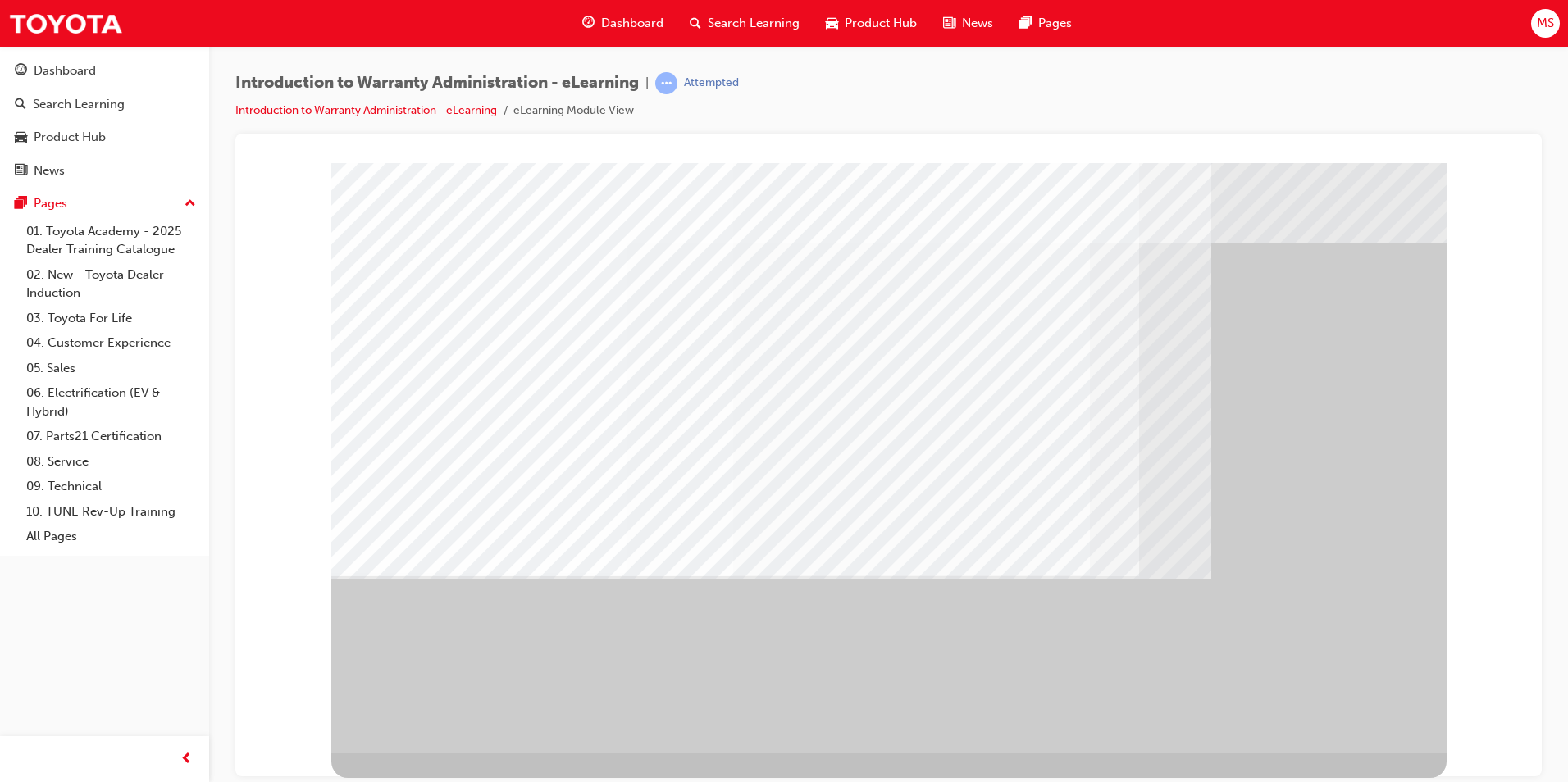 click at bounding box center (383, 2413) 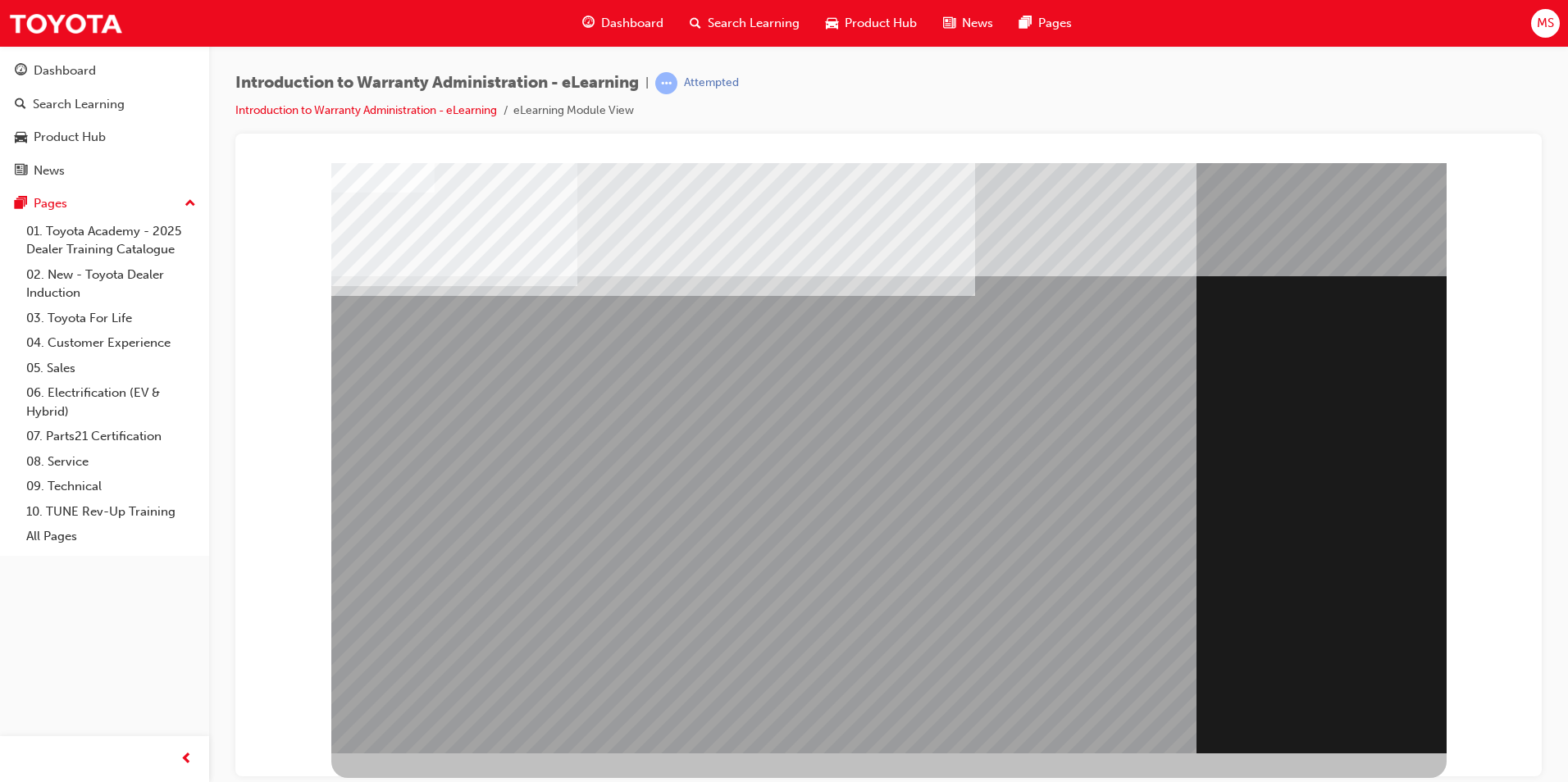 click at bounding box center (383, 1633) 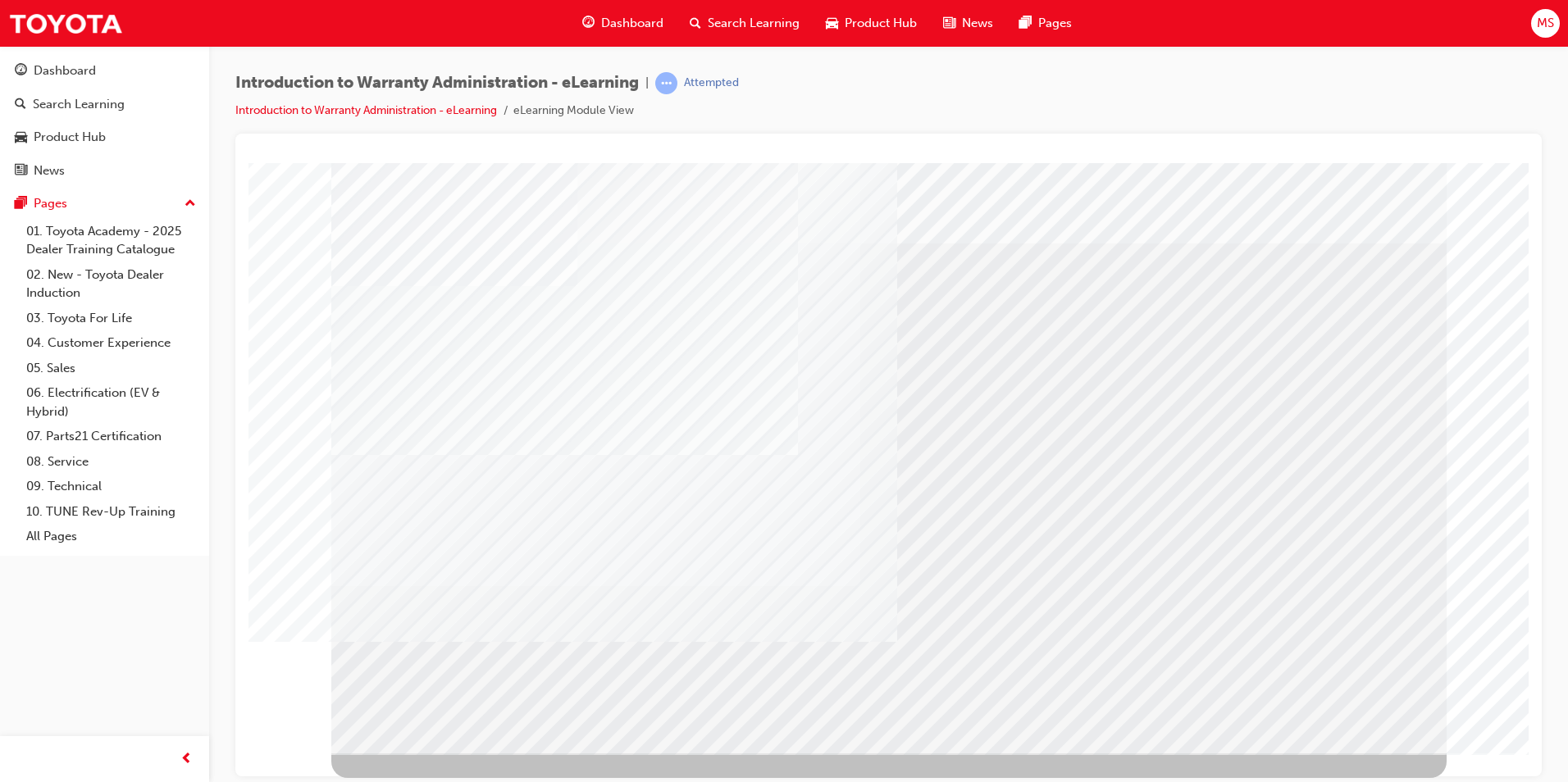 drag, startPoint x: 969, startPoint y: 698, endPoint x: 812, endPoint y: 695, distance: 157.02866 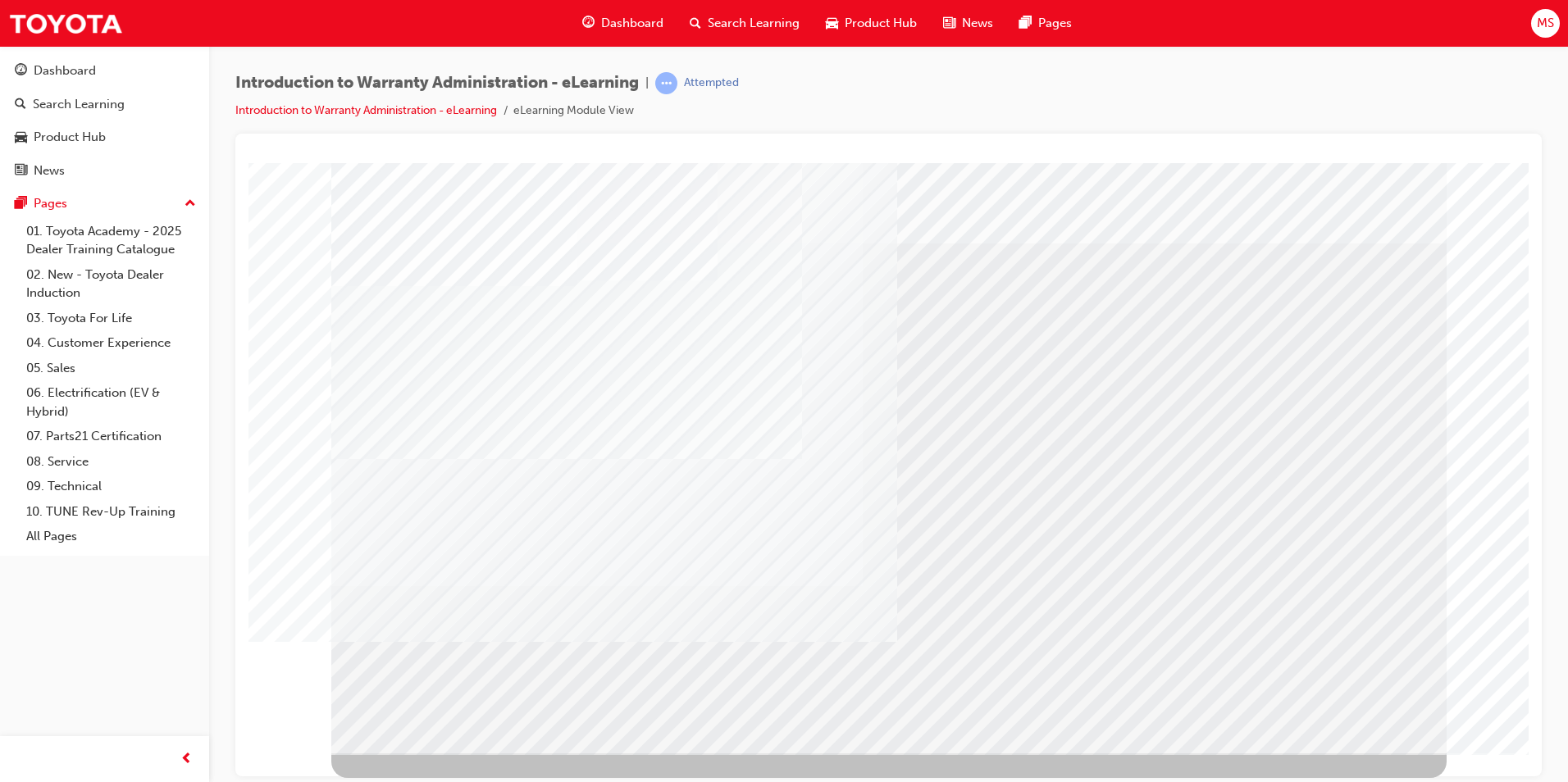 click at bounding box center (383, 2864) 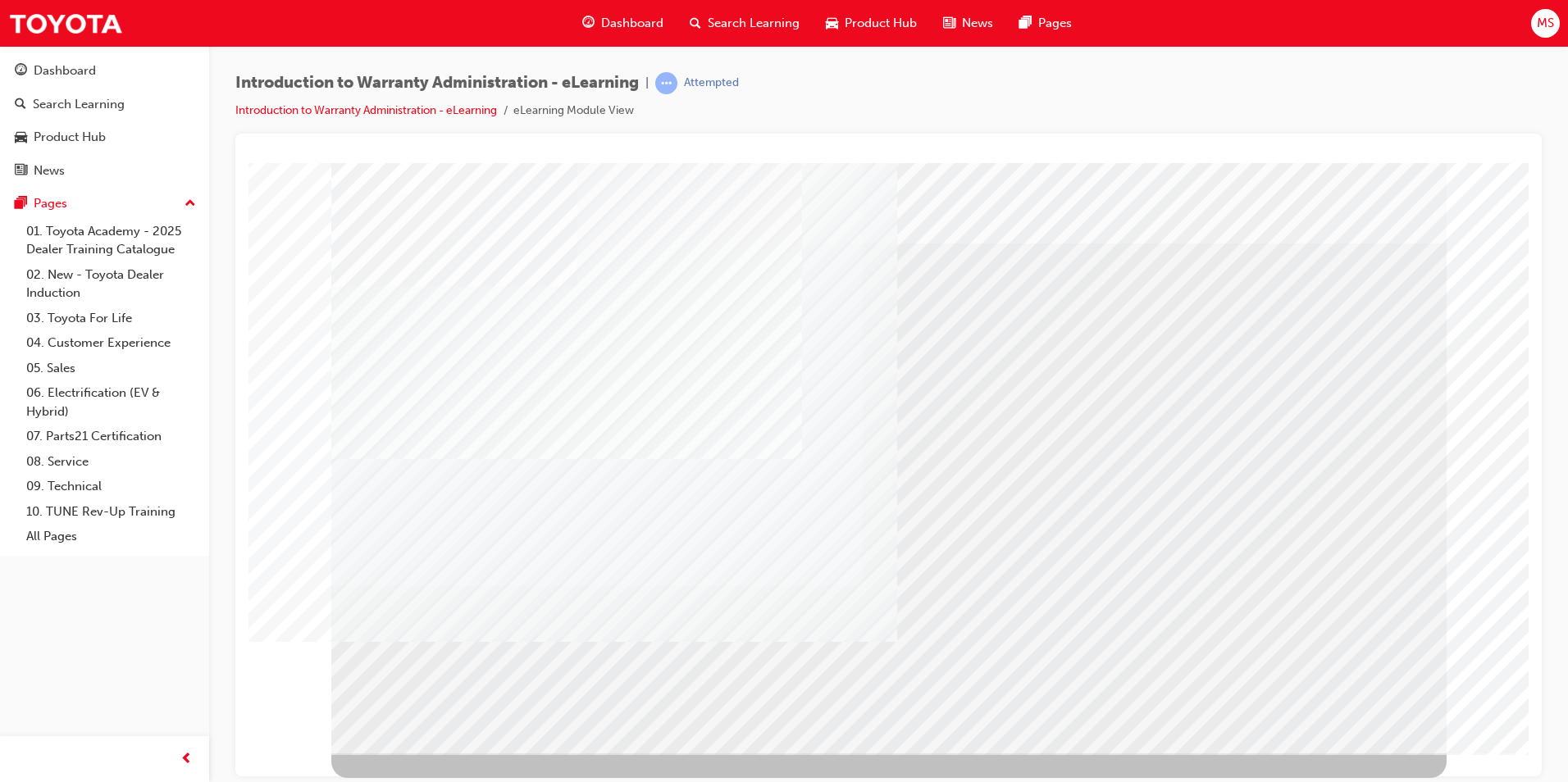 drag, startPoint x: 1375, startPoint y: 698, endPoint x: 1375, endPoint y: 707, distance: 9 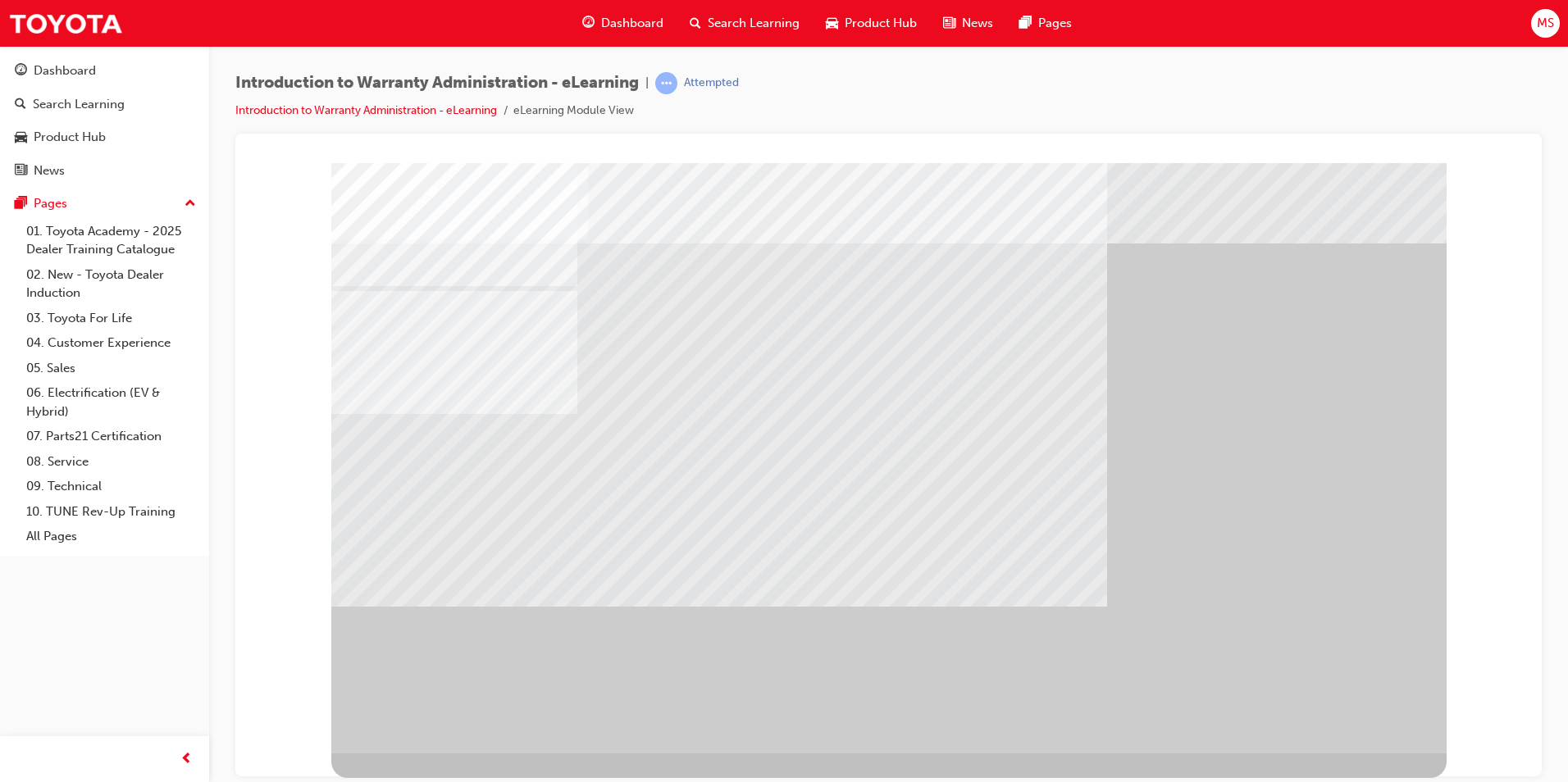 click at bounding box center (456, 1340) 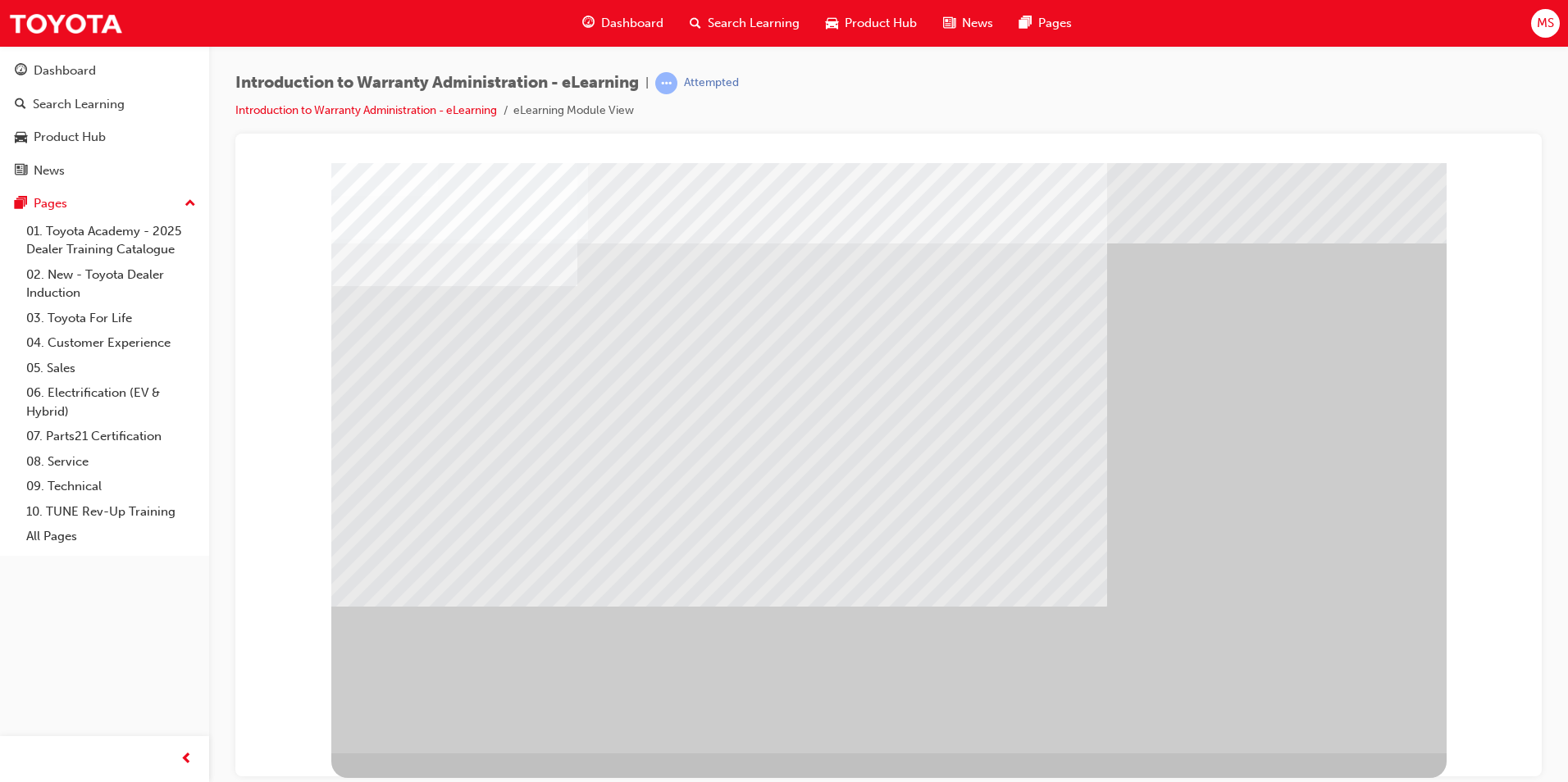 click at bounding box center [383, 877] 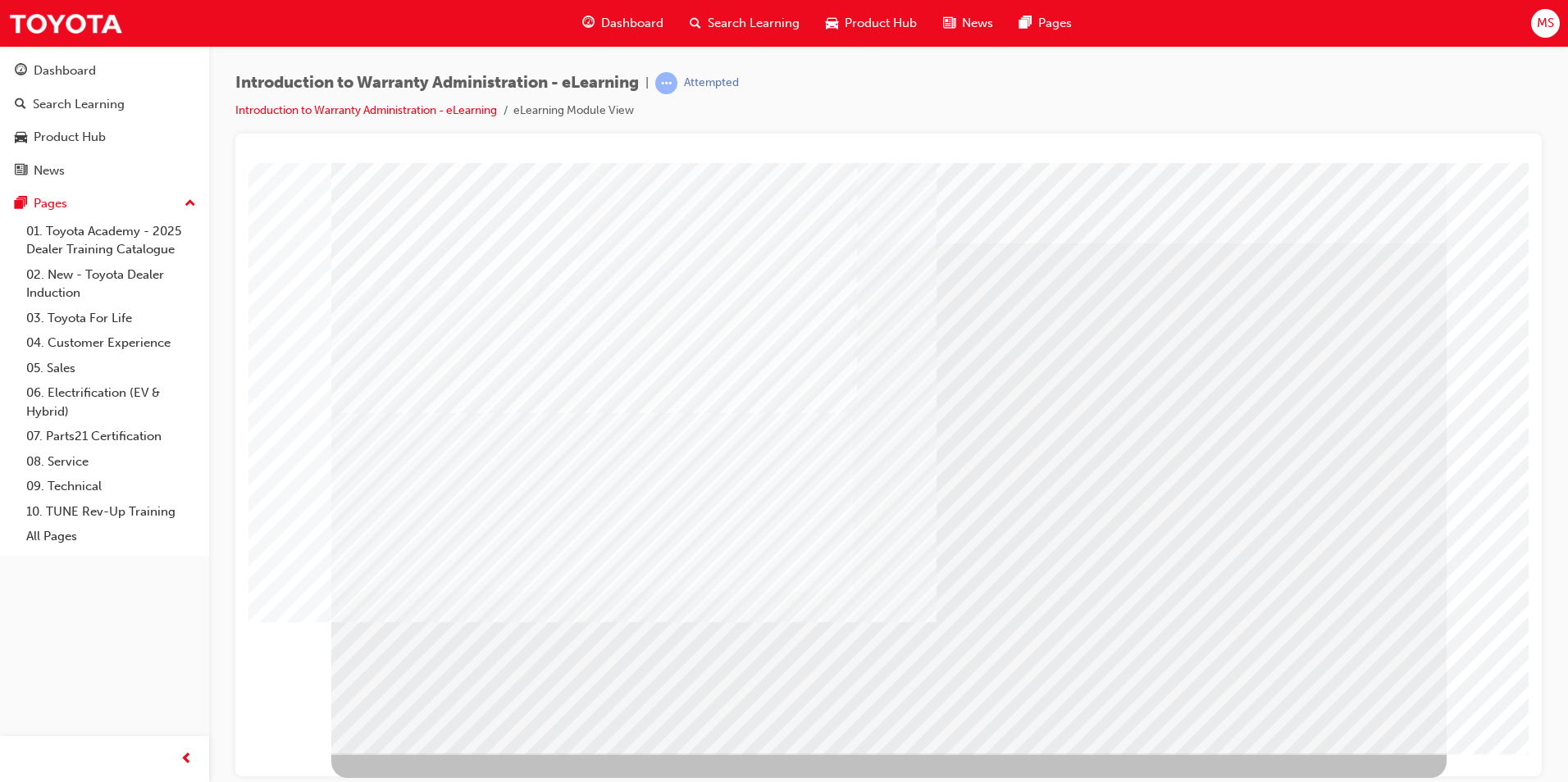 click at bounding box center (889, 457) 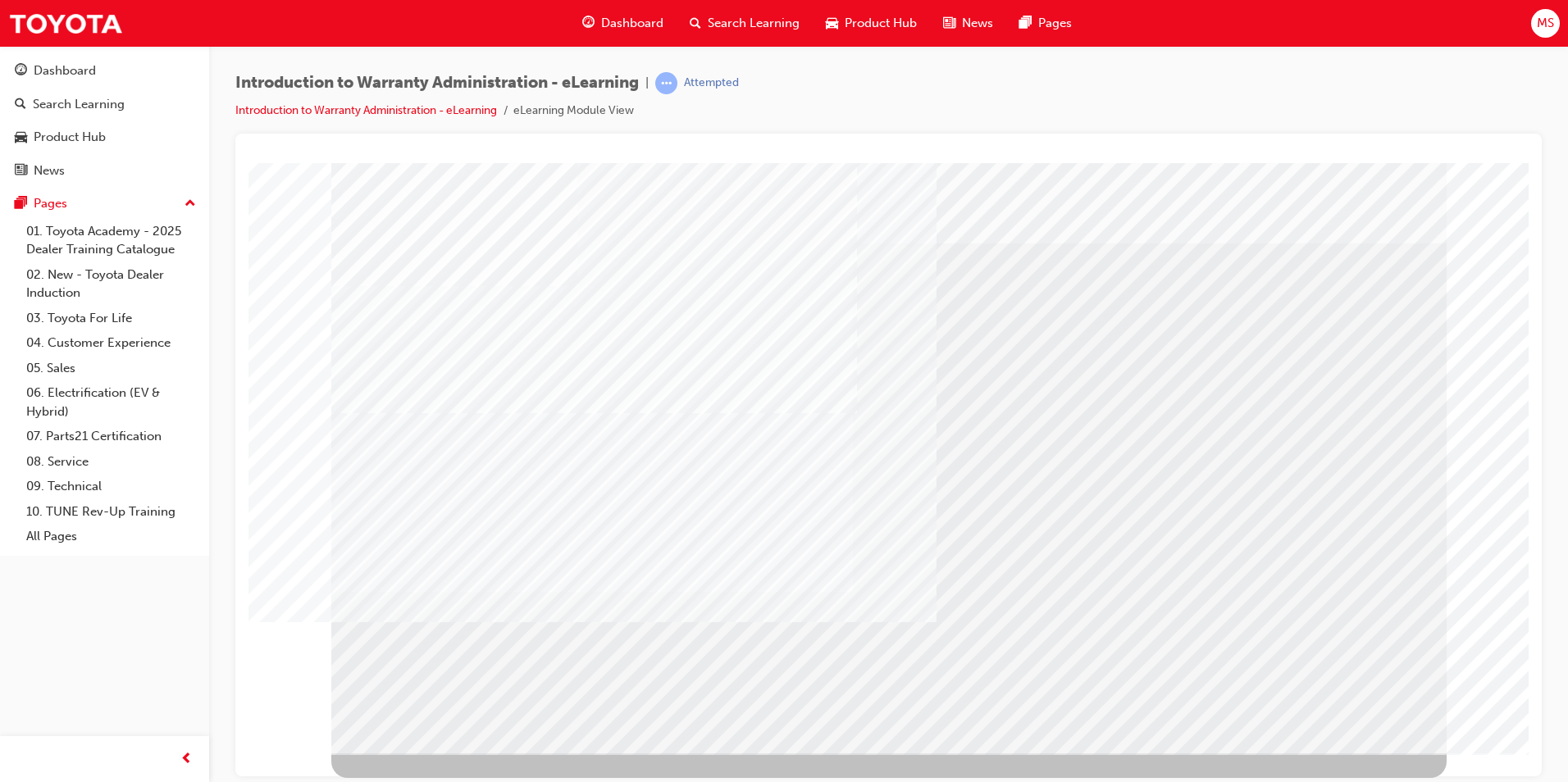click at bounding box center (383, 2488) 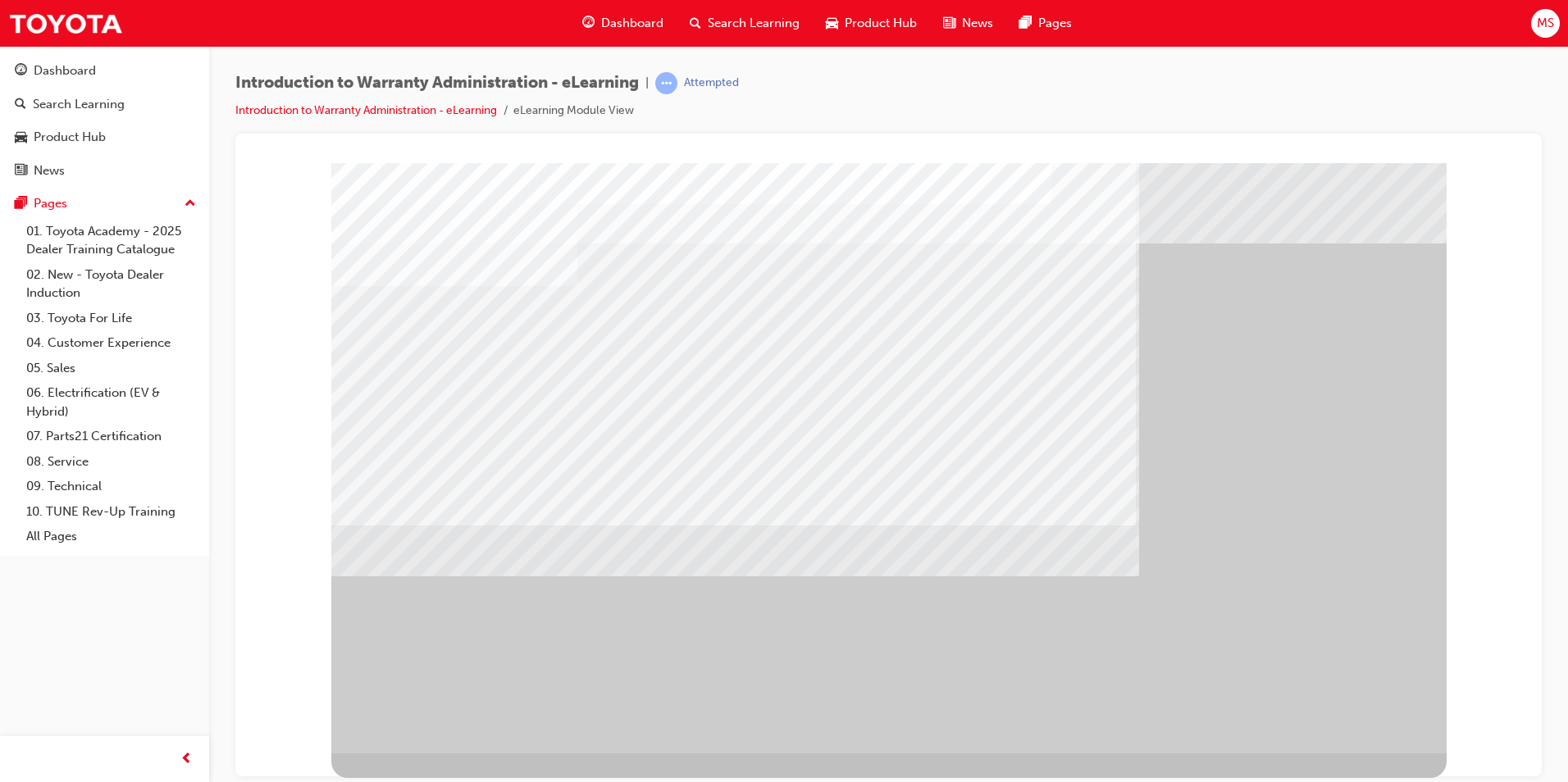 click at bounding box center (733, 1494) 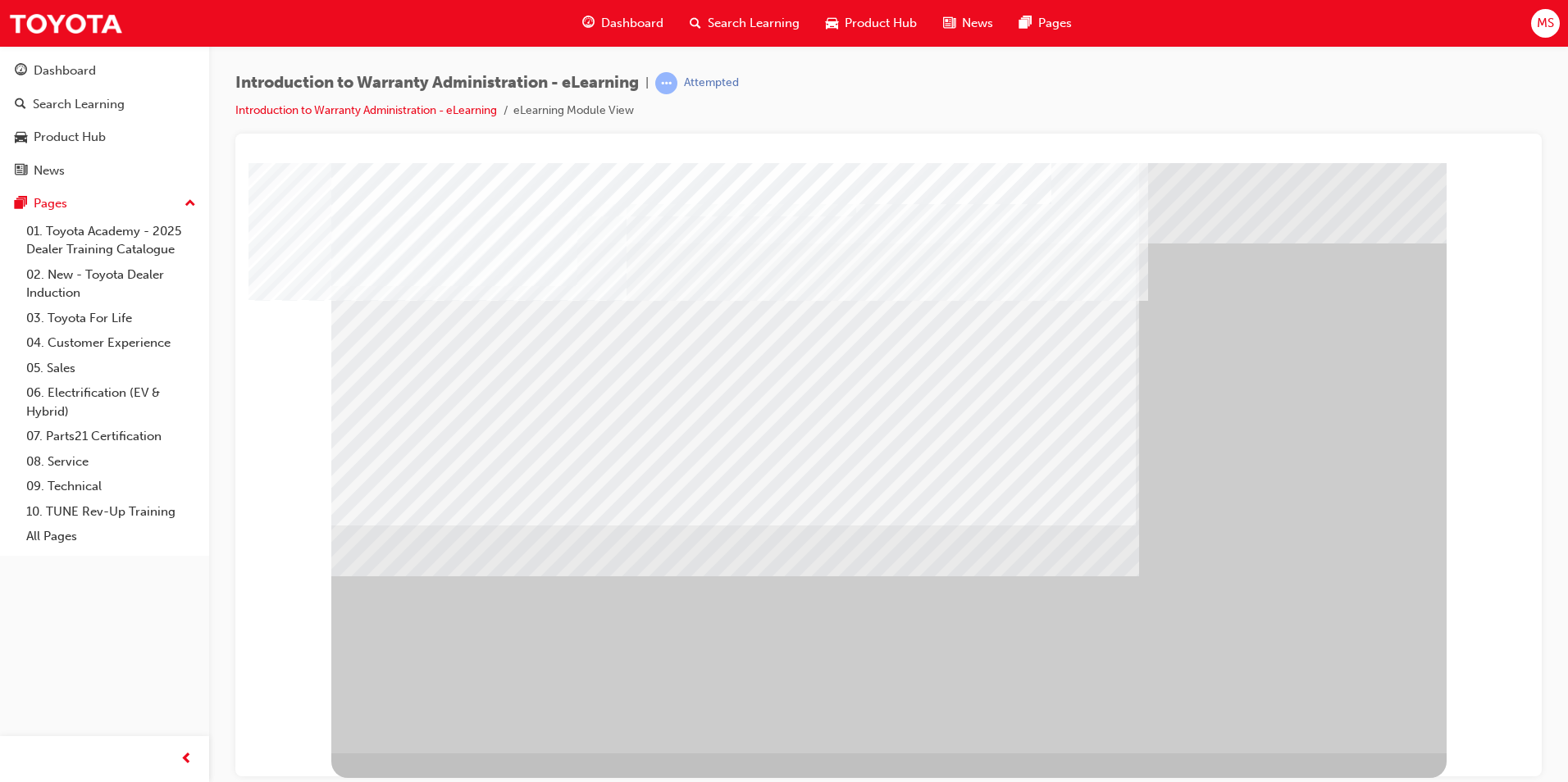 click at bounding box center (545, 1734) 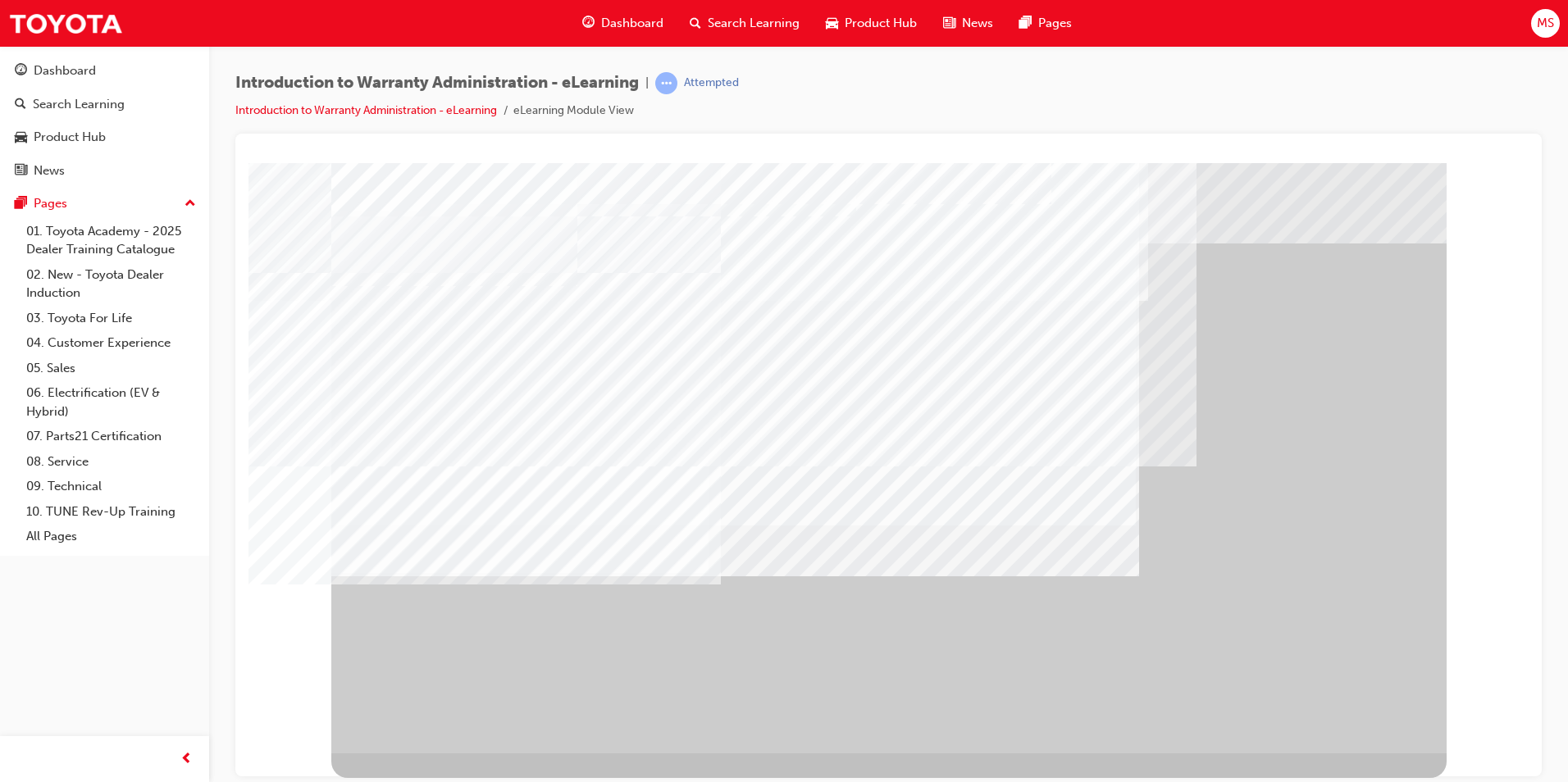 click at bounding box center (383, 3678) 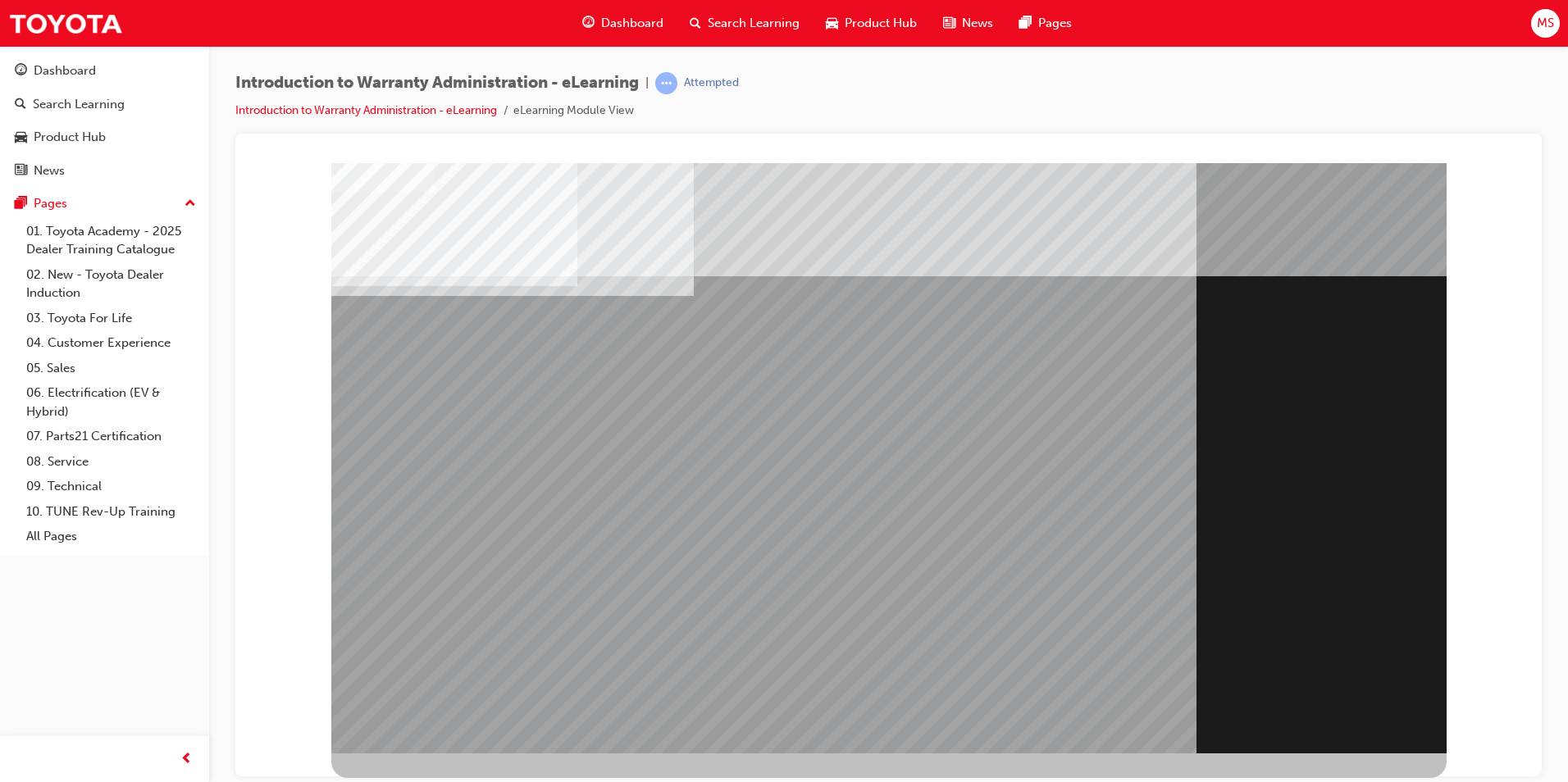 click at bounding box center [513, 1552] 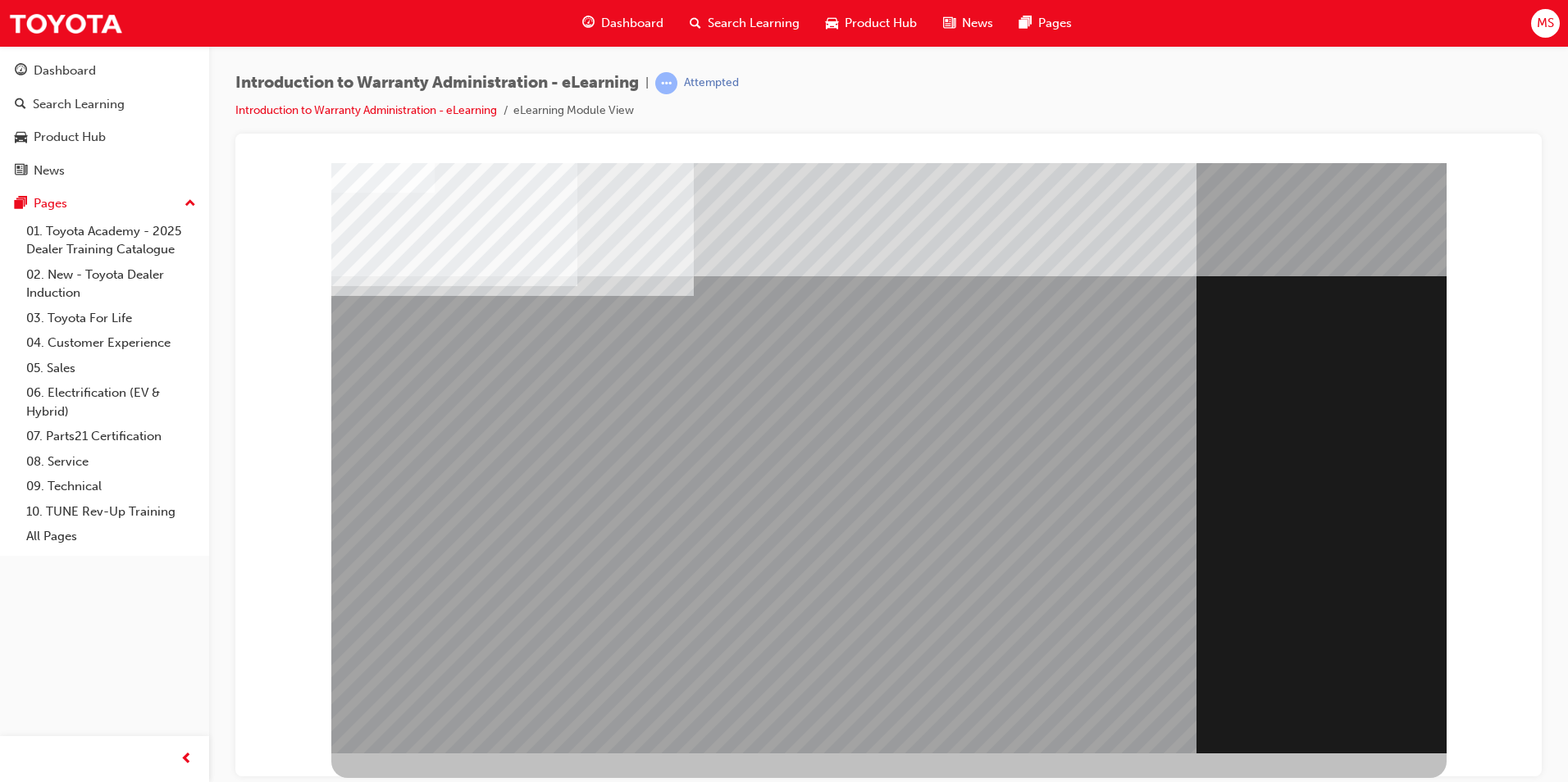 click at bounding box center (513, 1581) 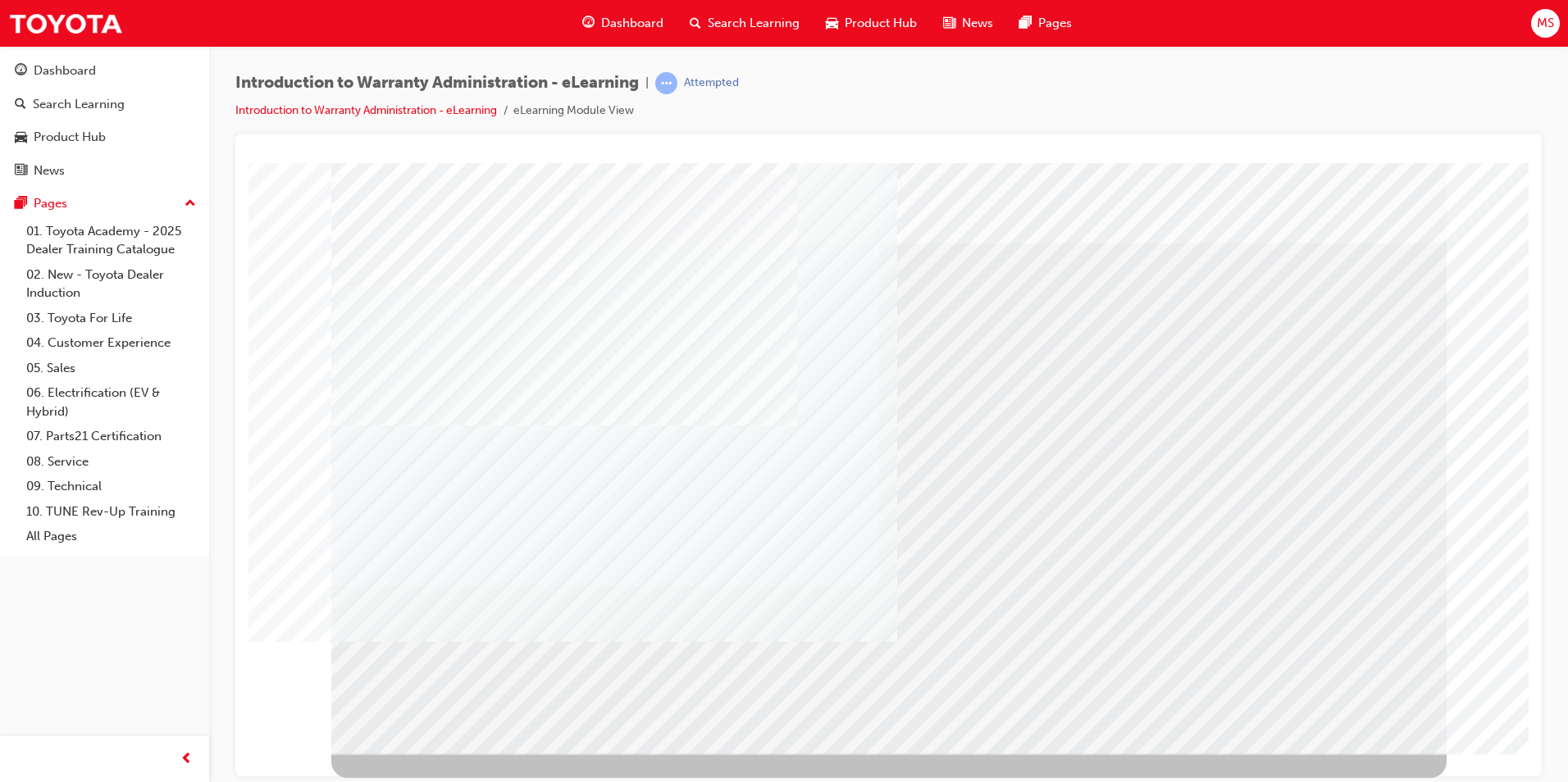 click at bounding box center (383, 2482) 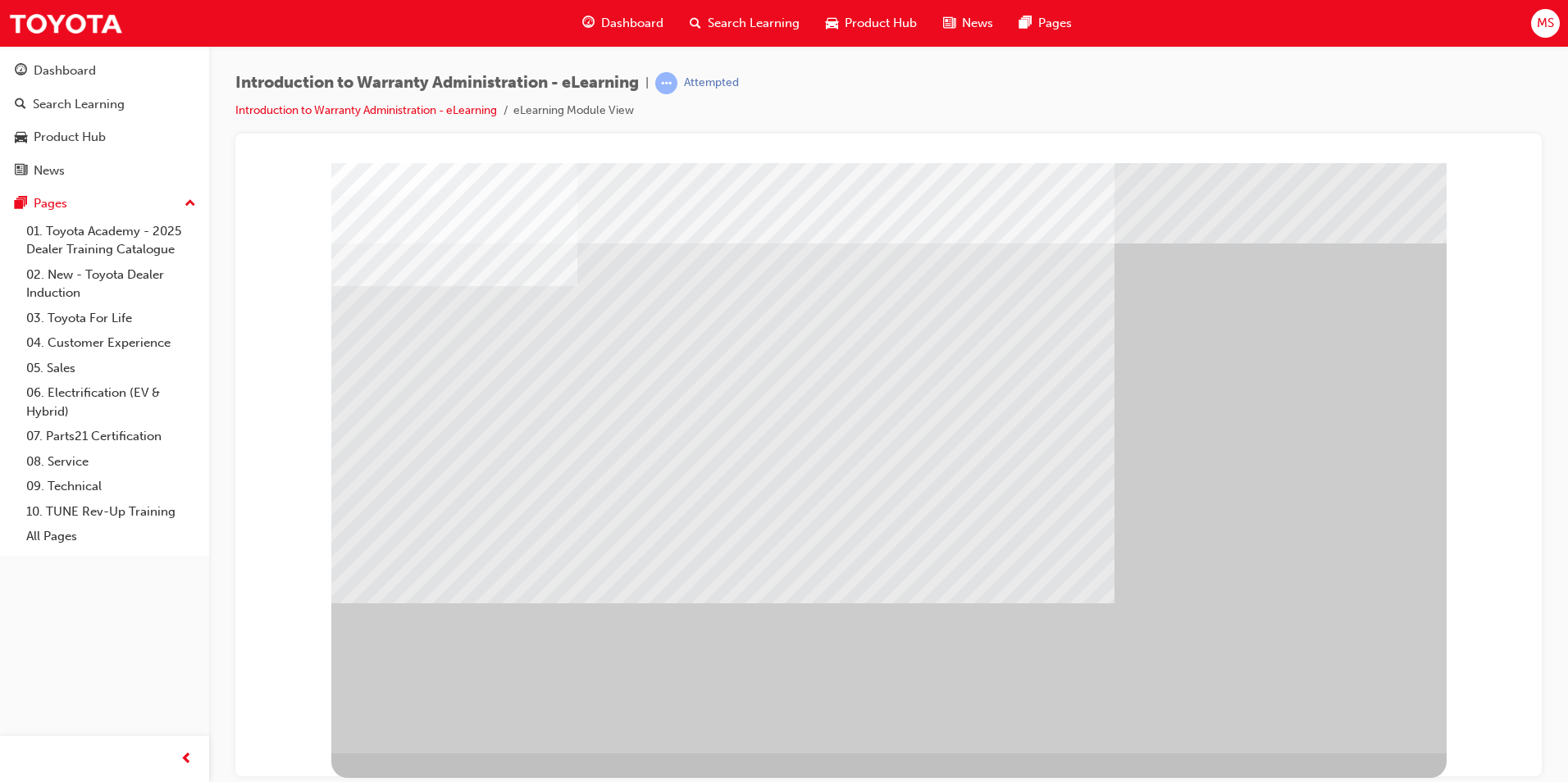 click at bounding box center [396, 1312] 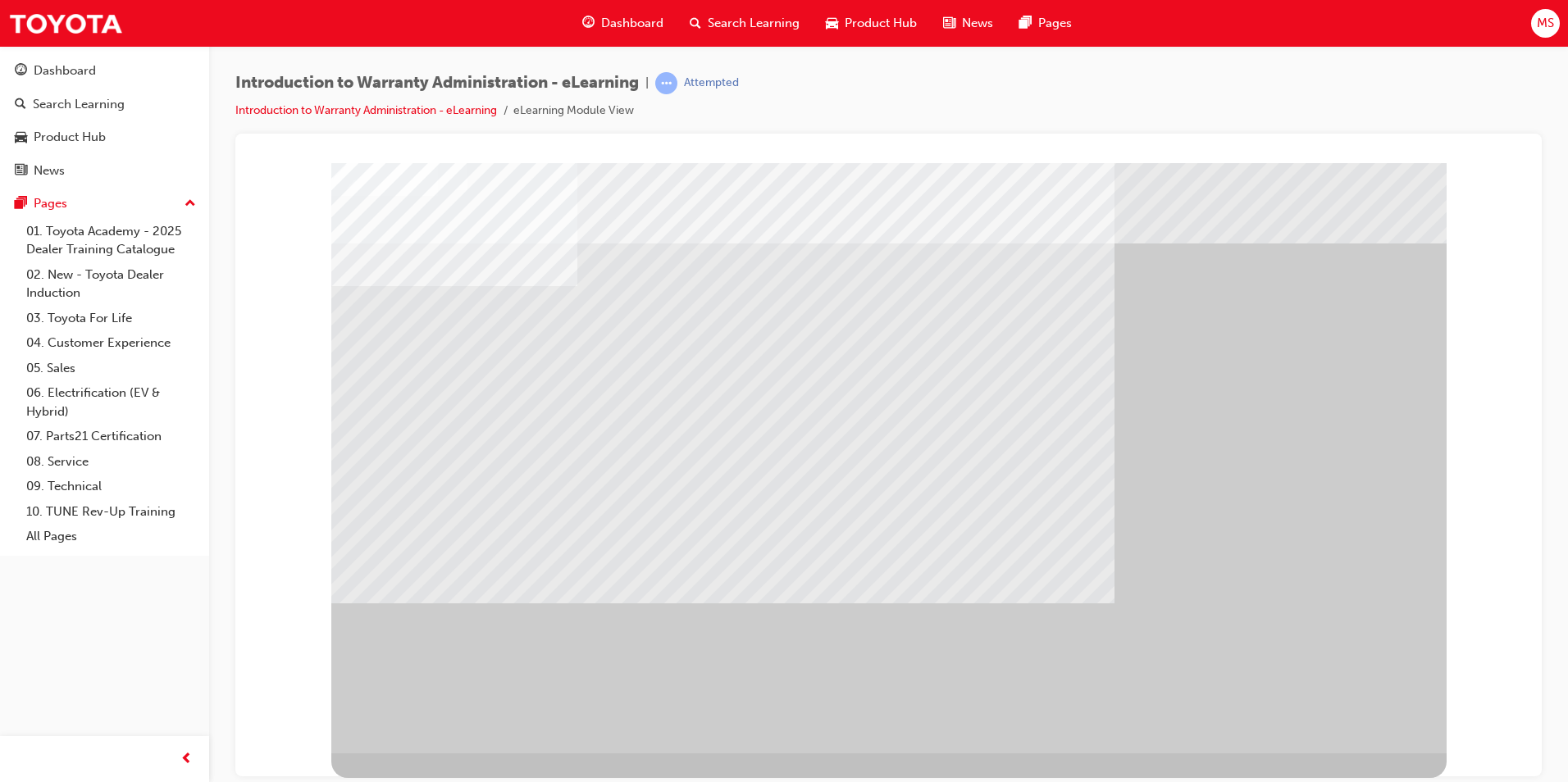 click at bounding box center (344, 1392) 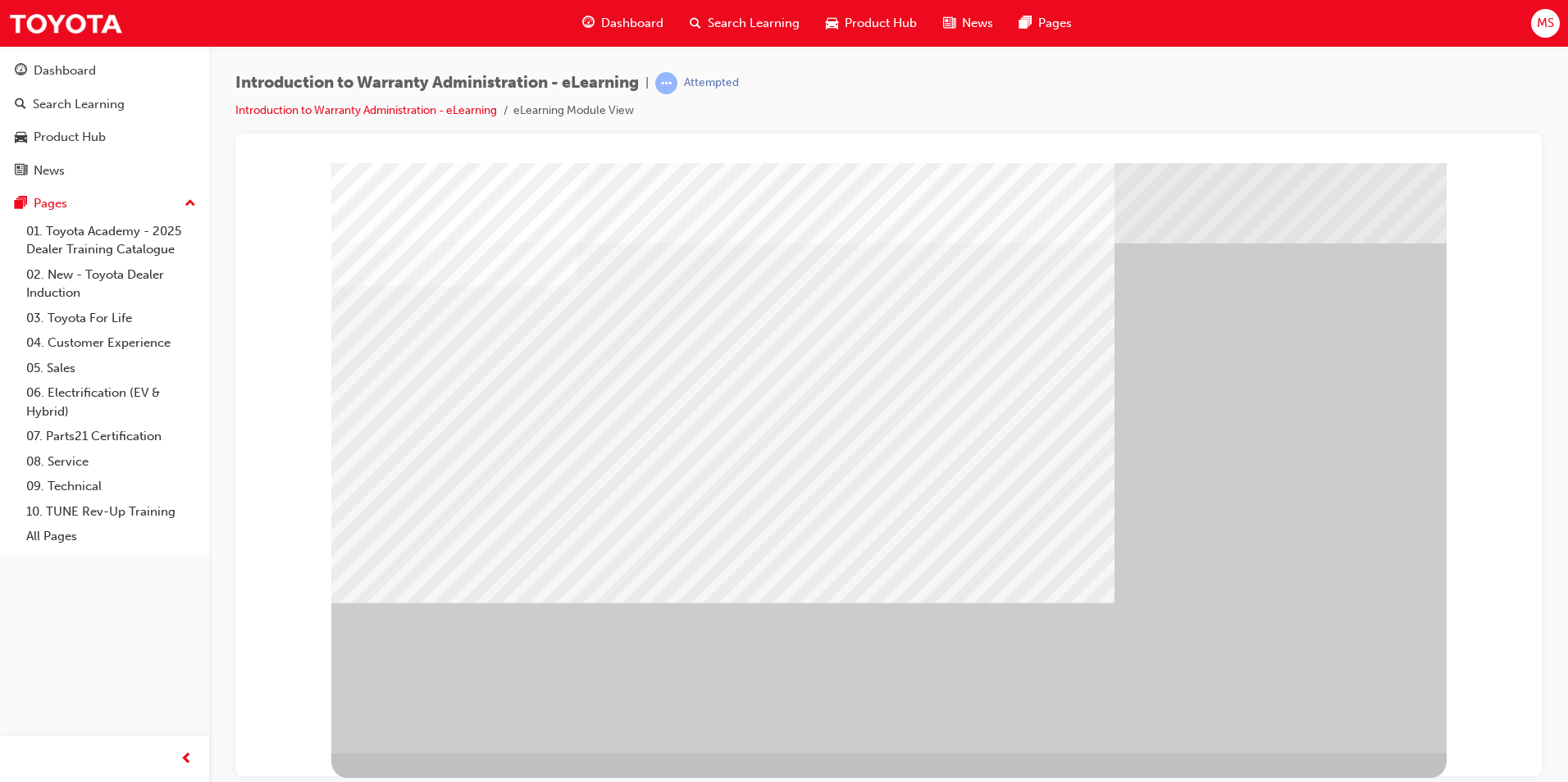 click at bounding box center (383, 1420) 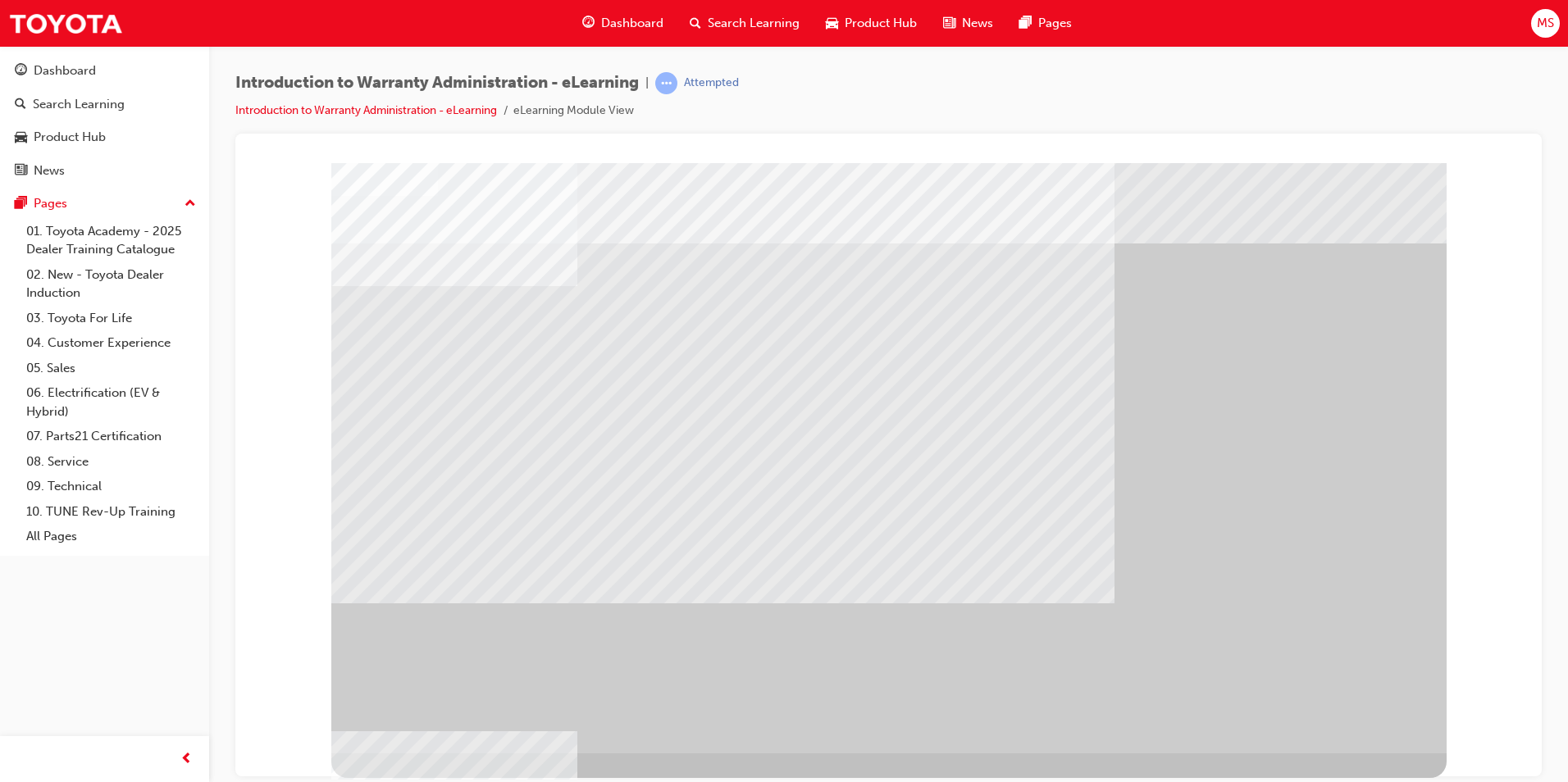 click at bounding box center [722, 1082] 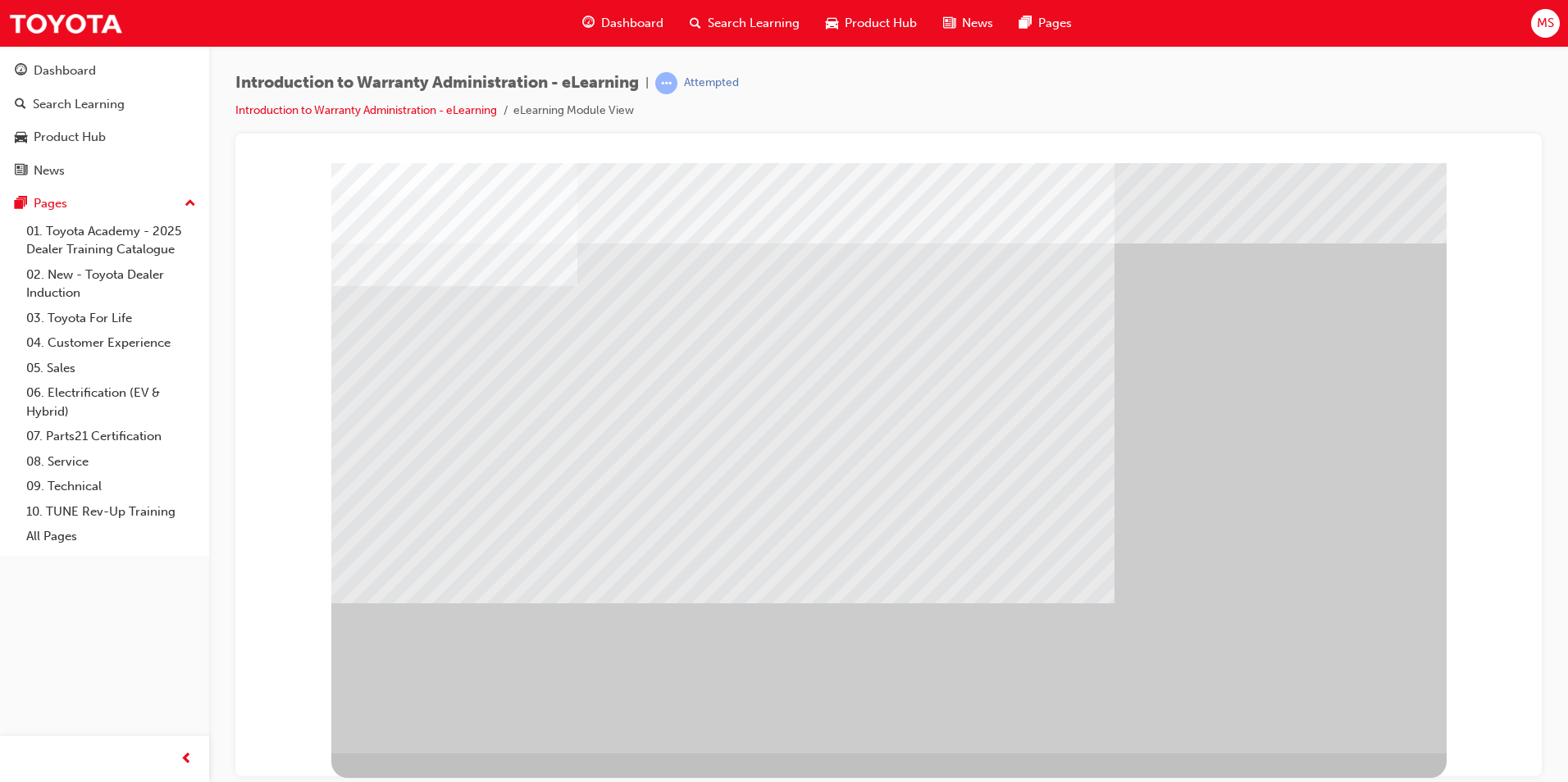 click at bounding box center [396, 1312] 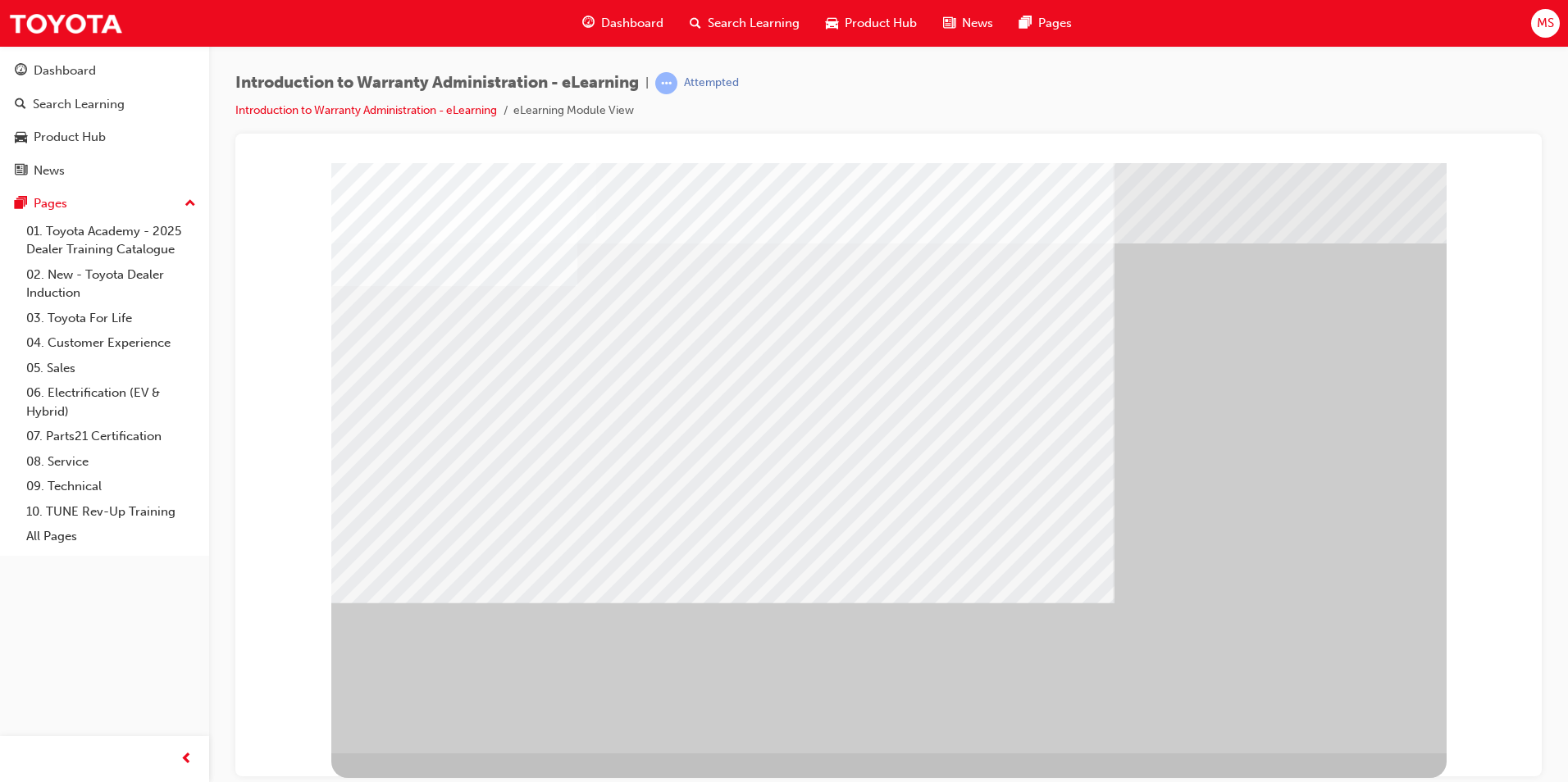 click at bounding box center (463, 1912) 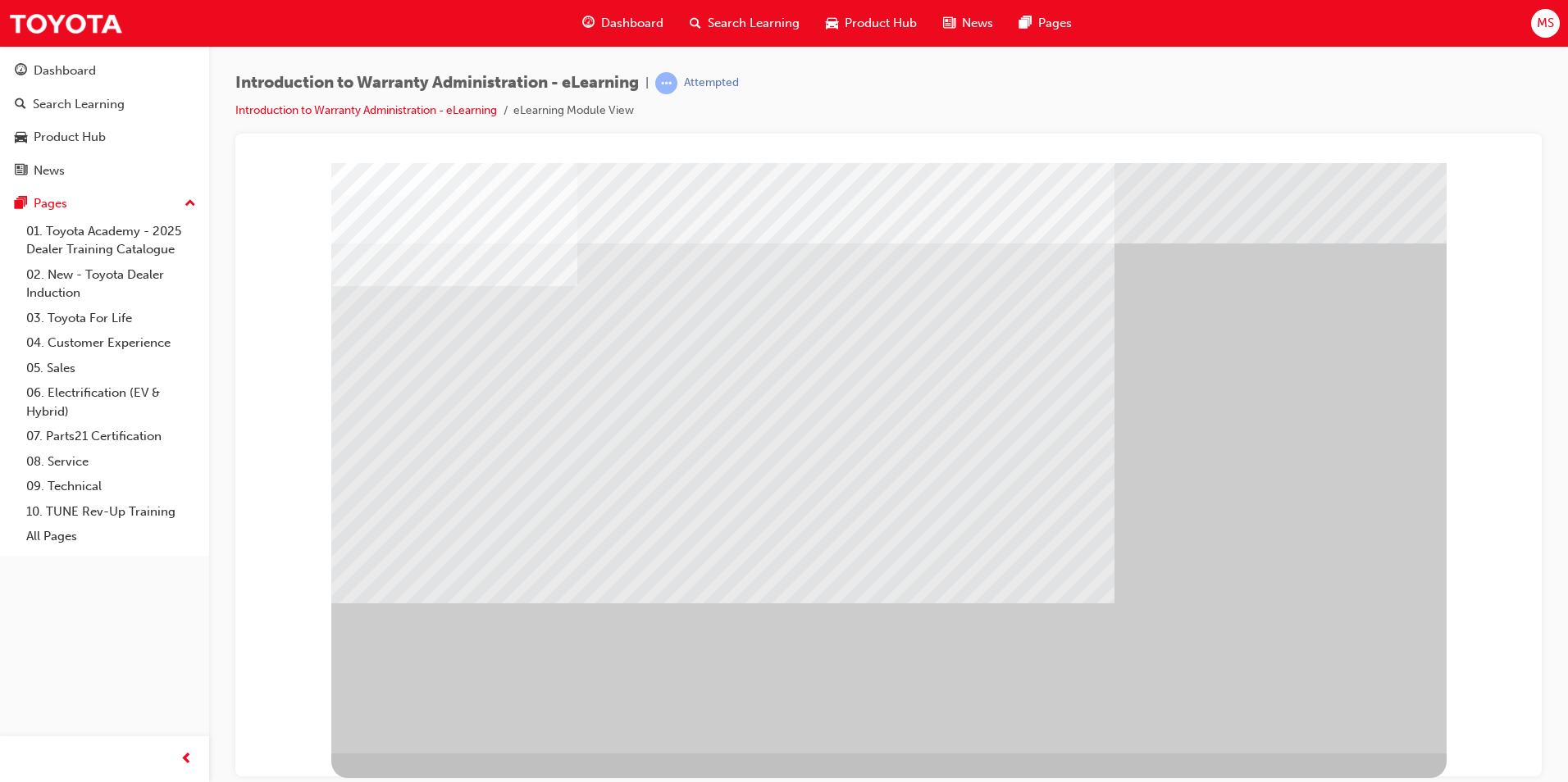 click at bounding box center (396, 1312) 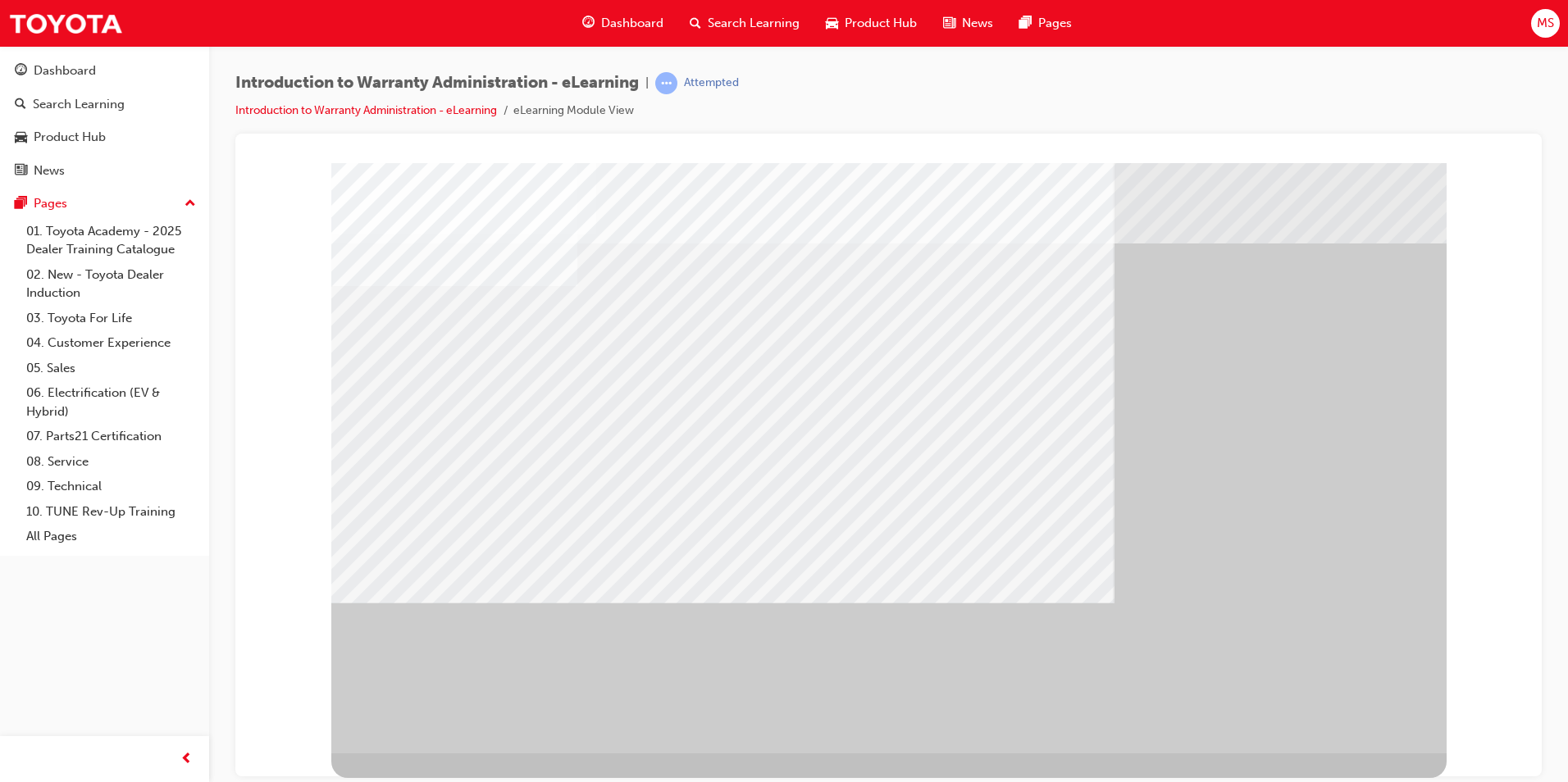 click at bounding box center (383, 1420) 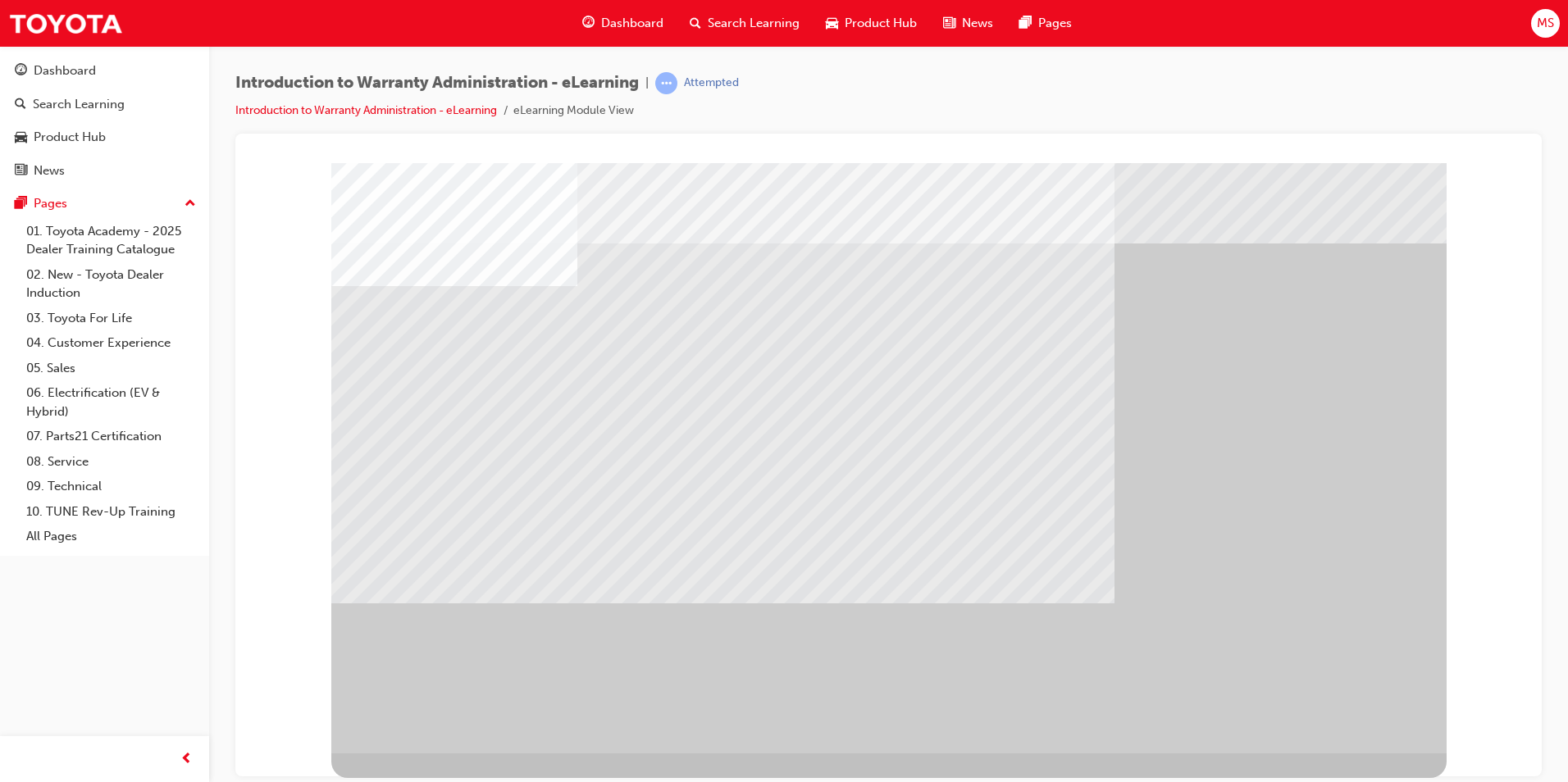 click at bounding box center (722, 1082) 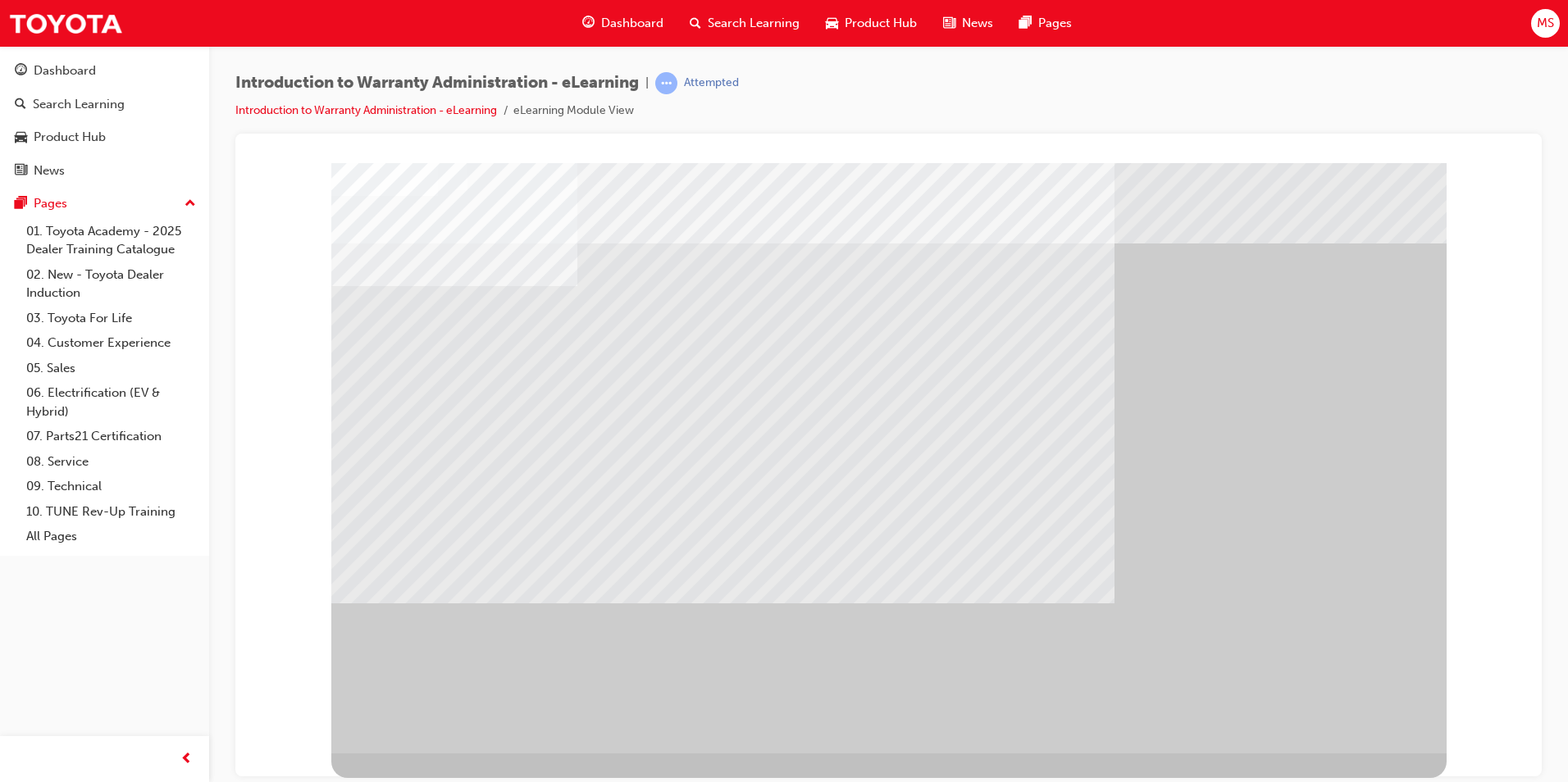 click at bounding box center [396, 1312] 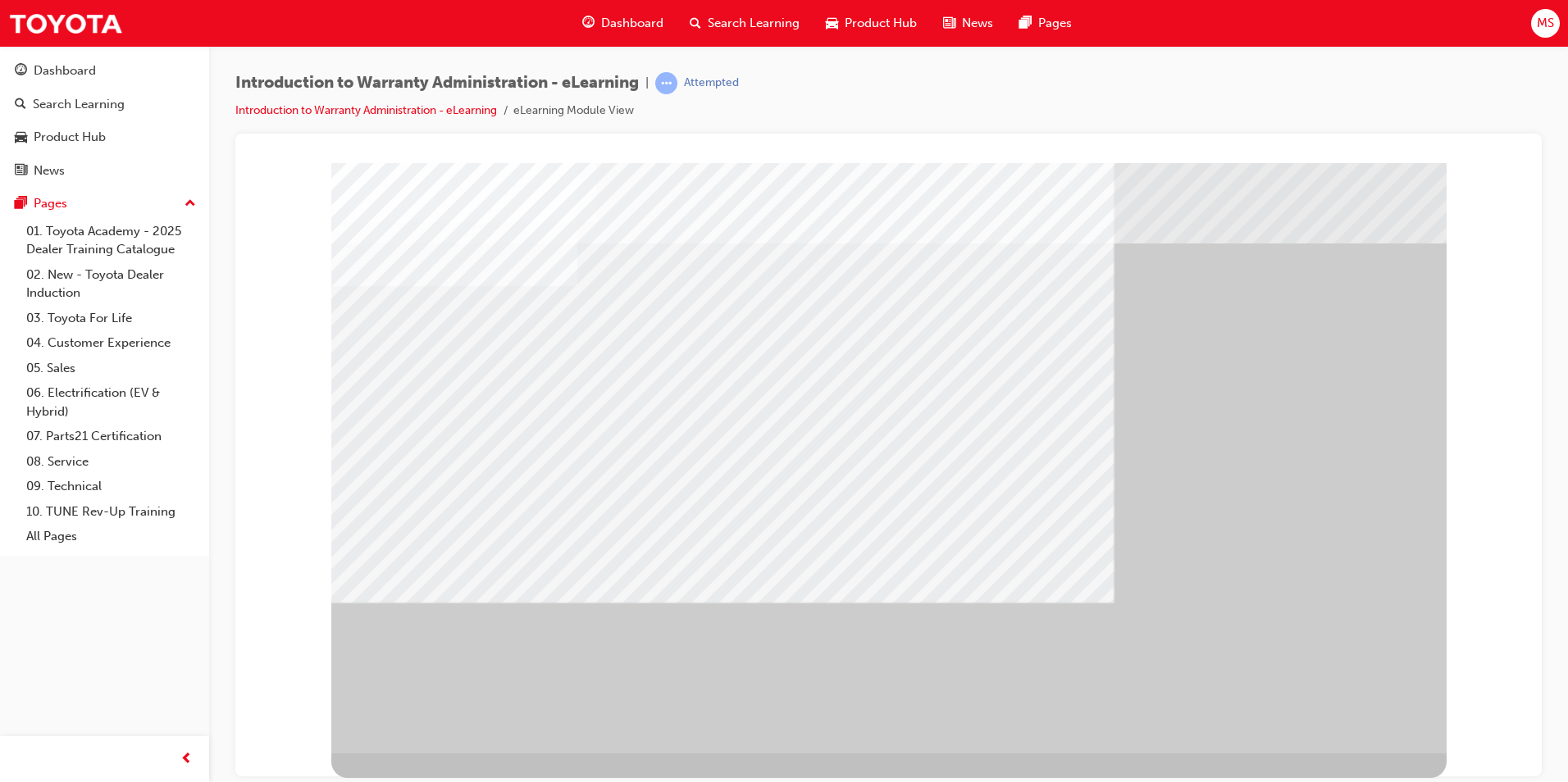 click at bounding box center (463, 1903) 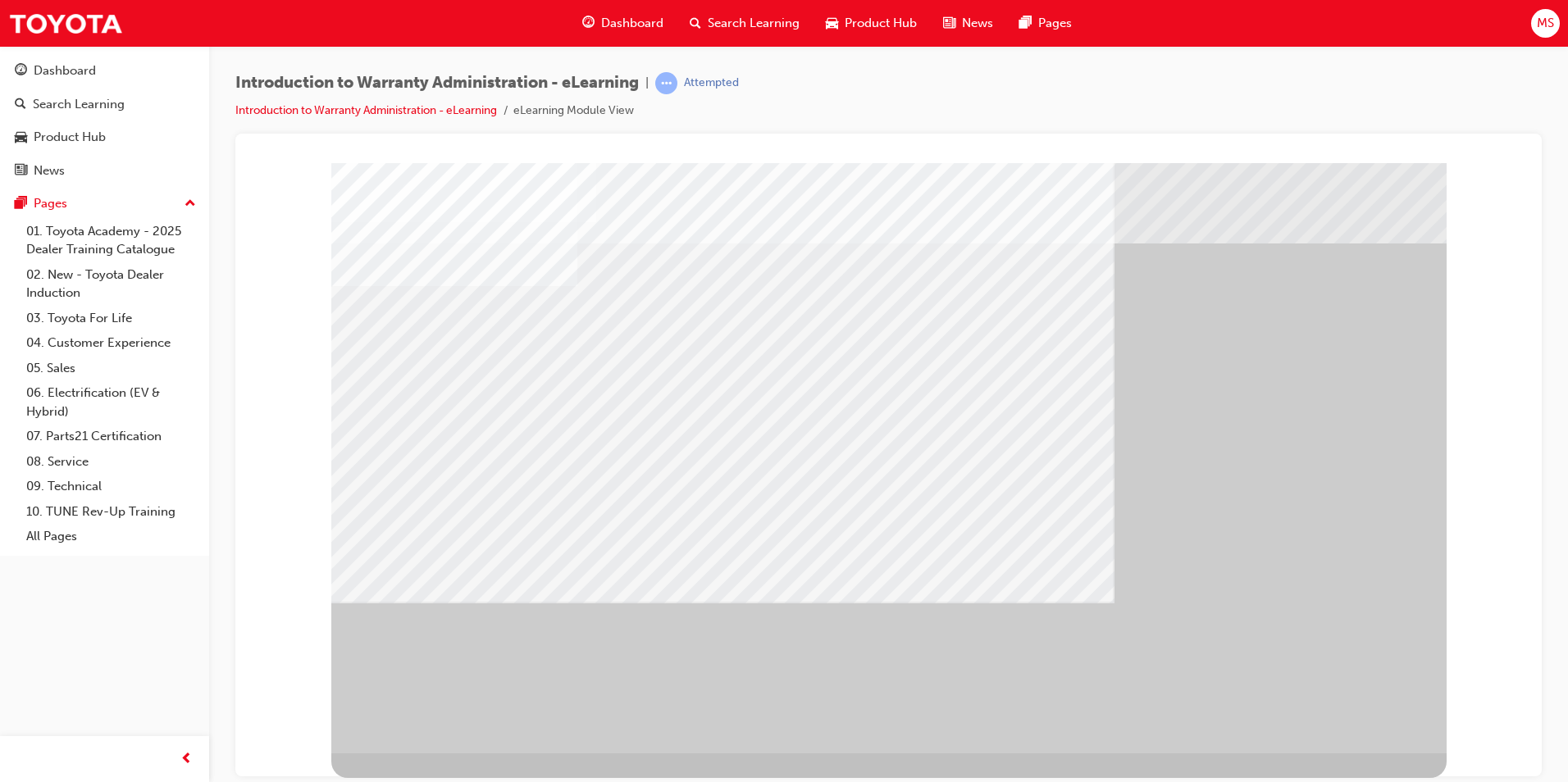 drag, startPoint x: 1351, startPoint y: 711, endPoint x: 1172, endPoint y: 685, distance: 180.8784 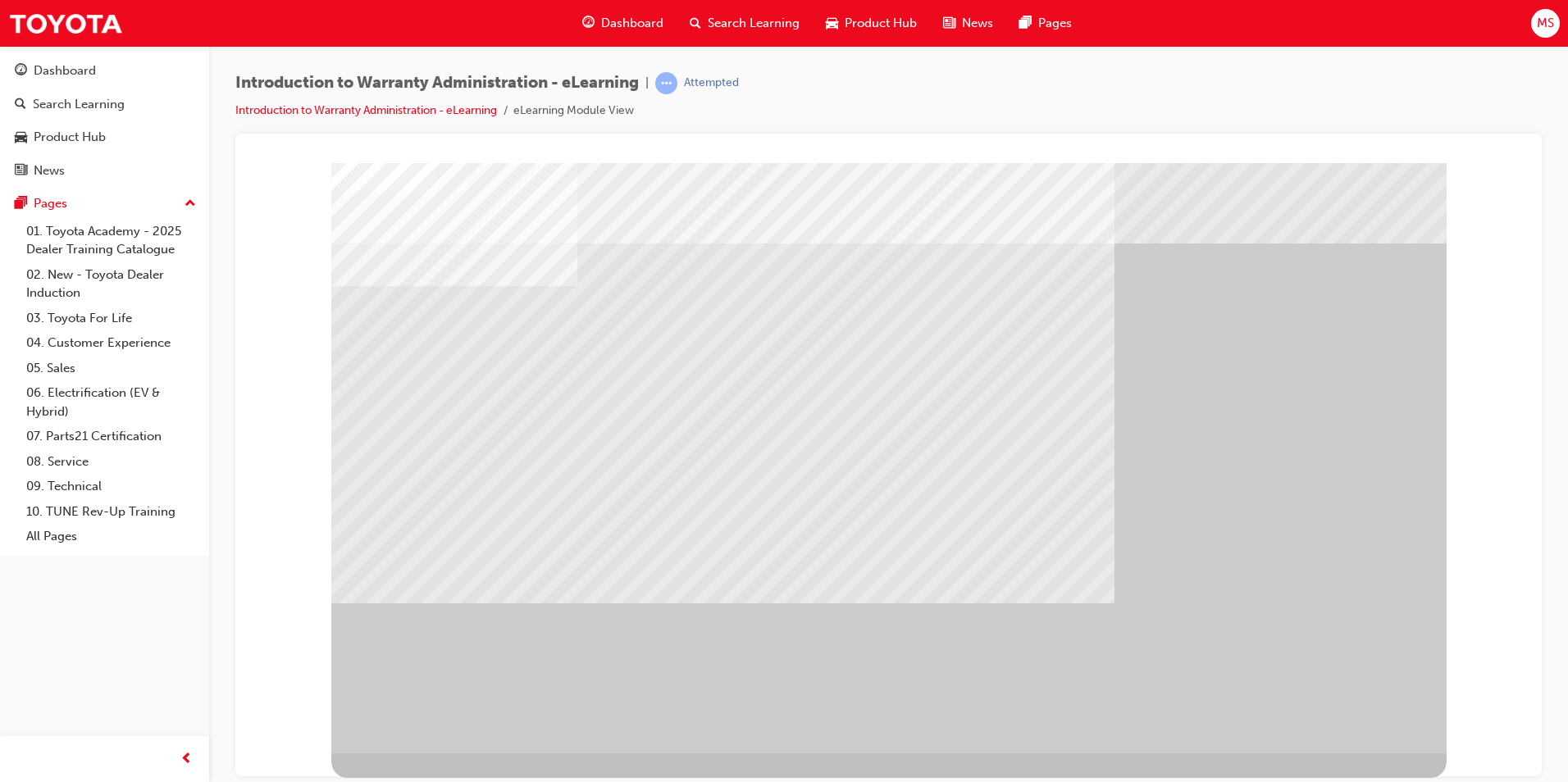 click at bounding box center (344, 1392) 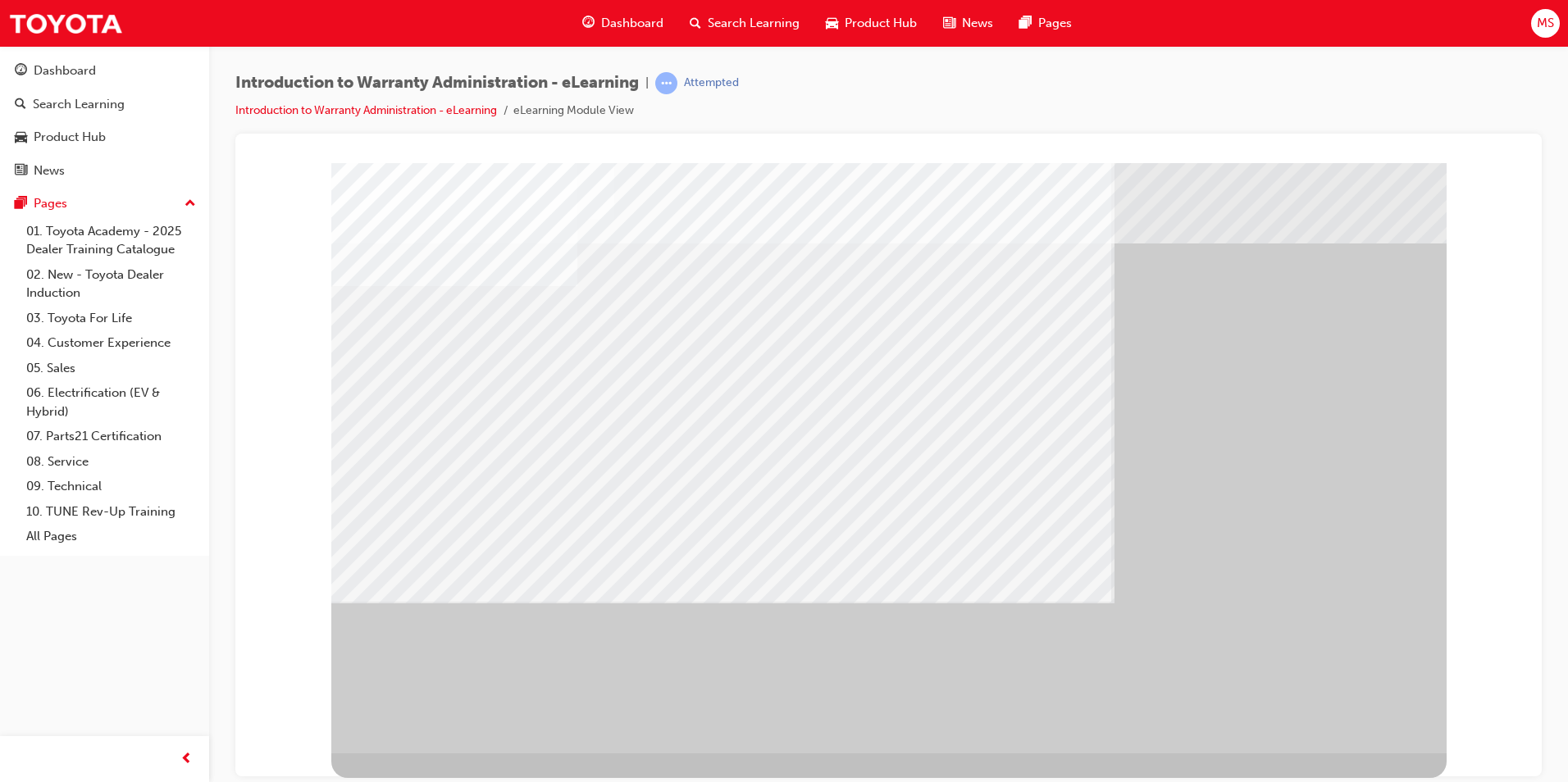click at bounding box center [472, 1901] 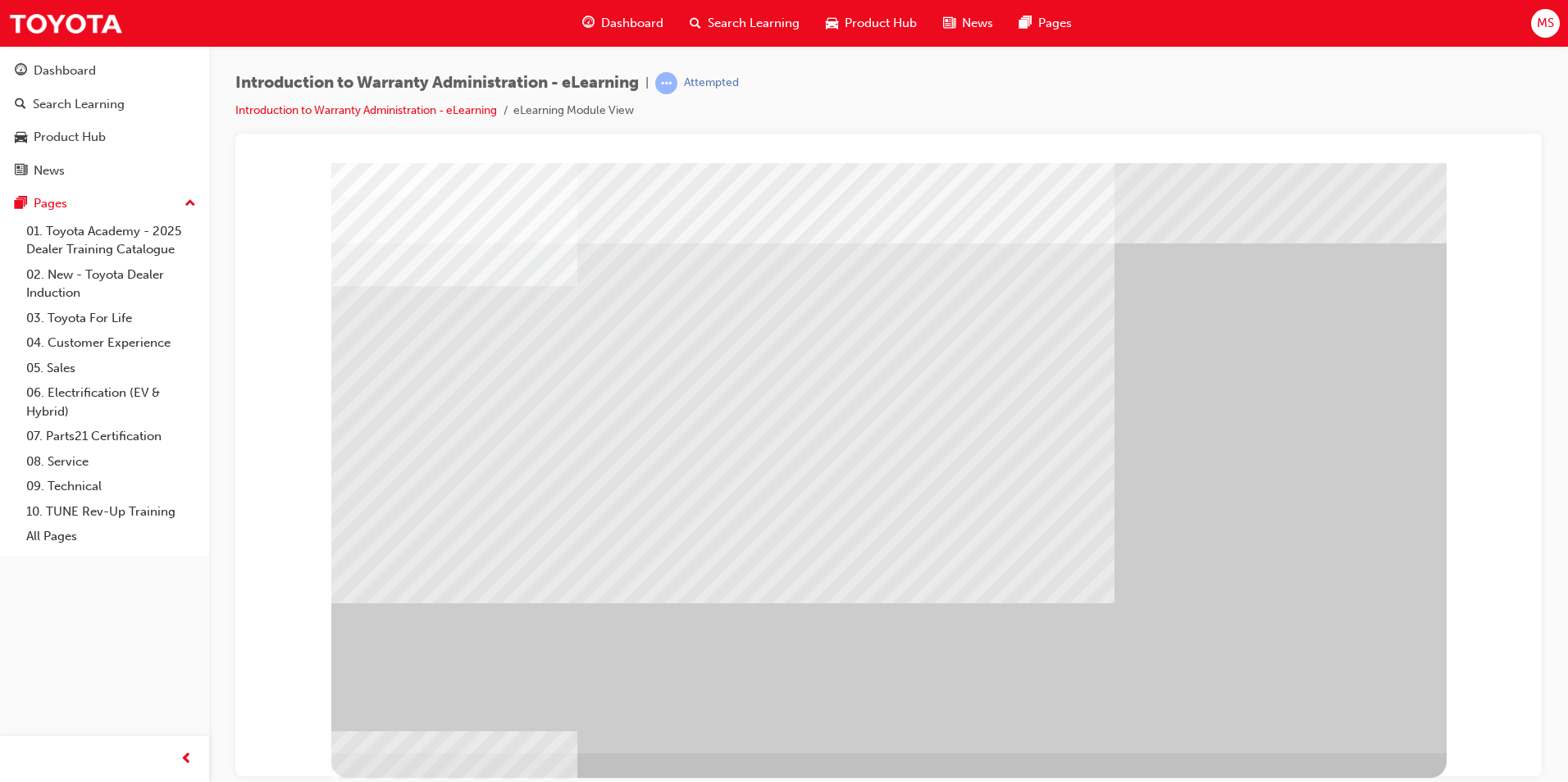click at bounding box center (722, 1082) 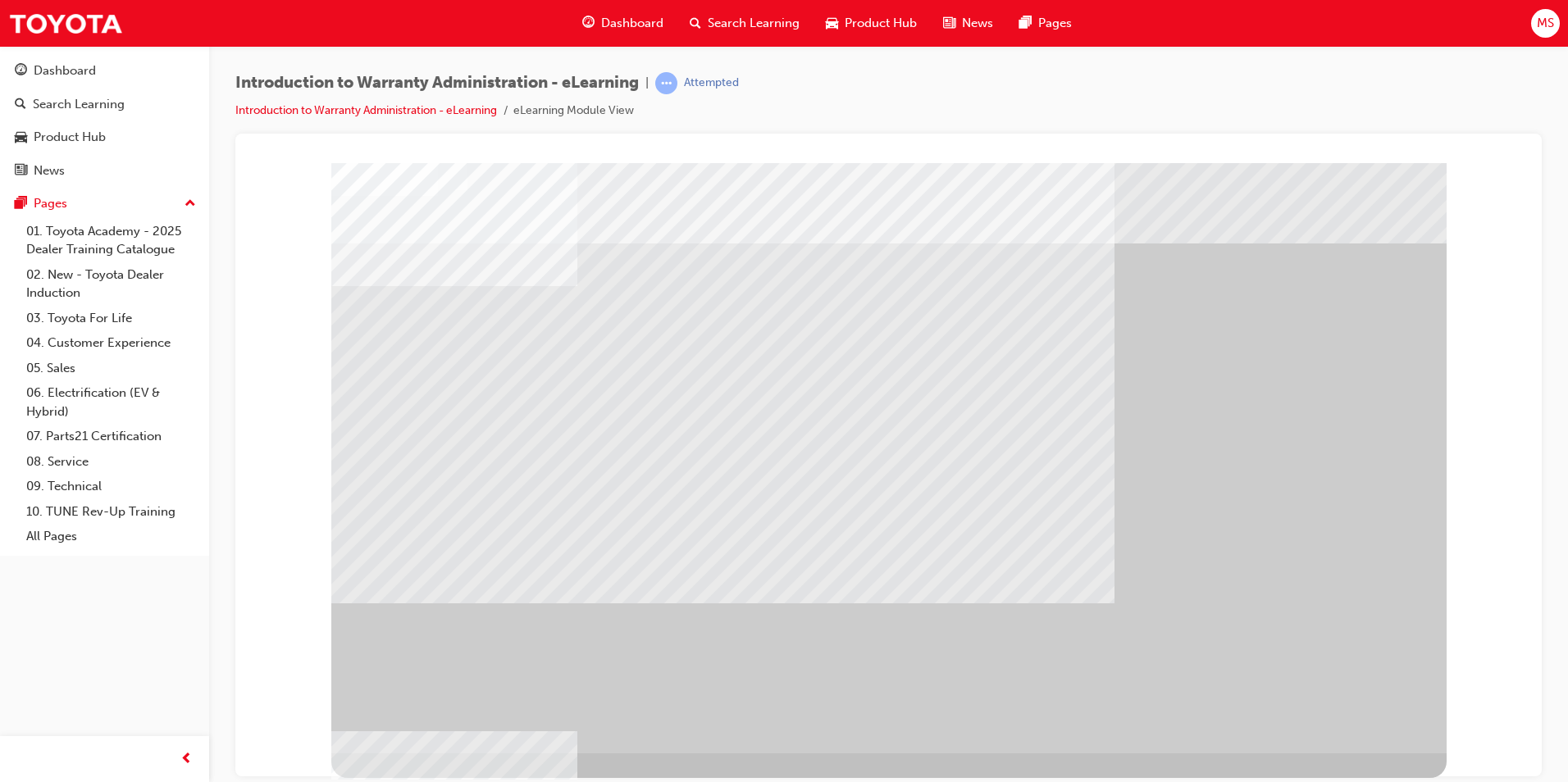 click at bounding box center (396, 1312) 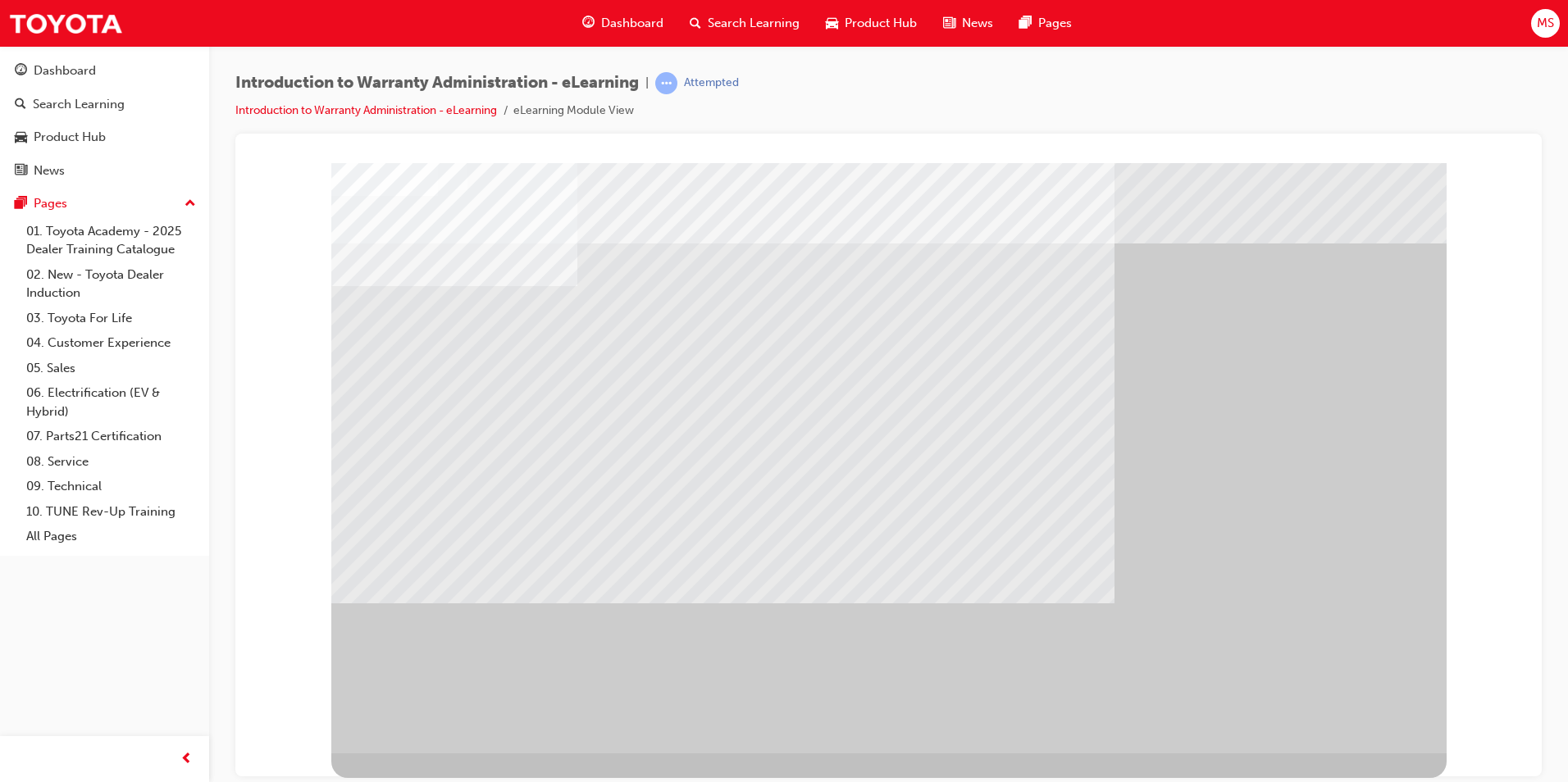 click at bounding box center [383, 1317] 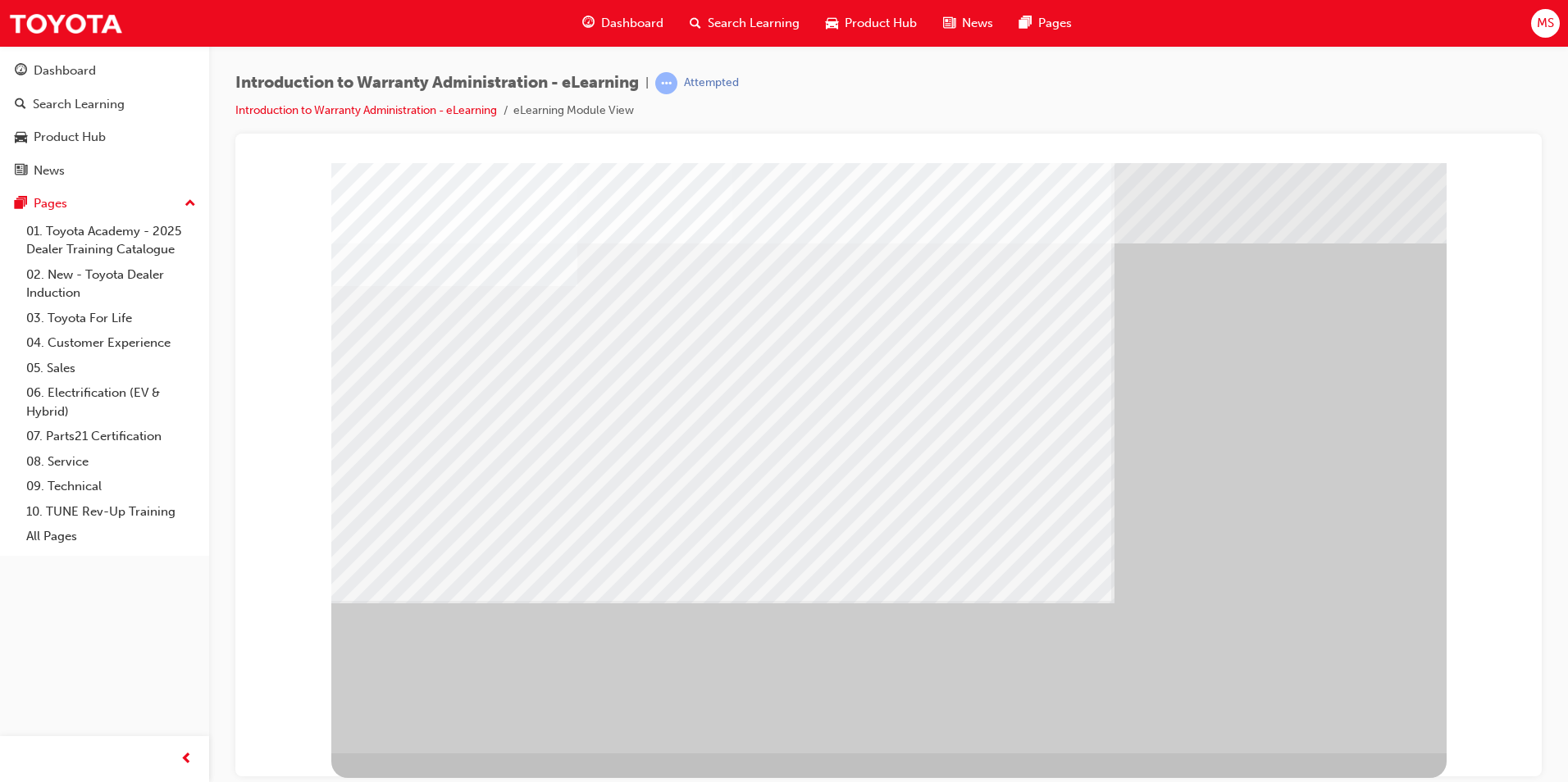 drag, startPoint x: 645, startPoint y: 373, endPoint x: 740, endPoint y: 424, distance: 107.82393 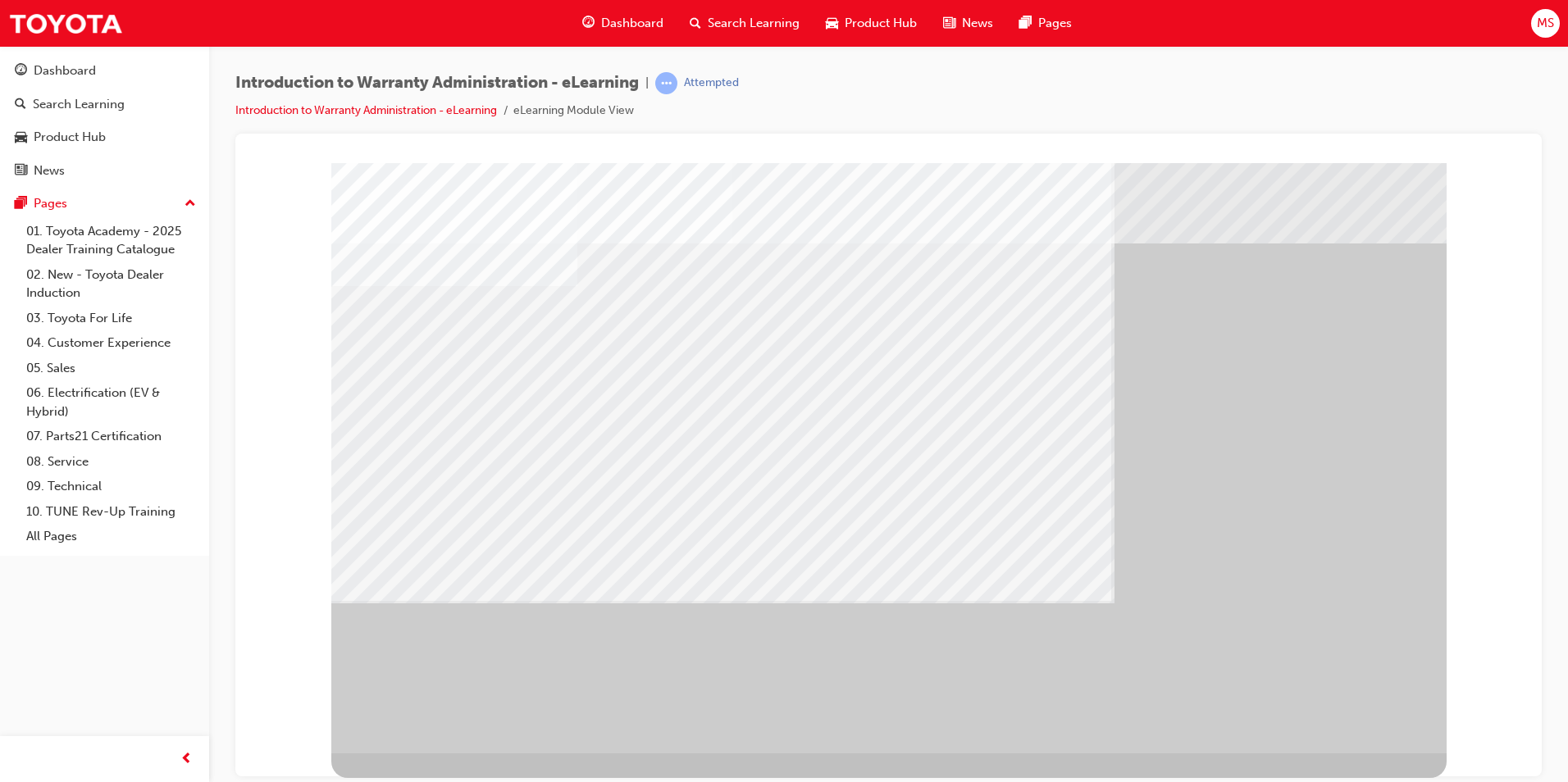 click at bounding box center (383, 1420) 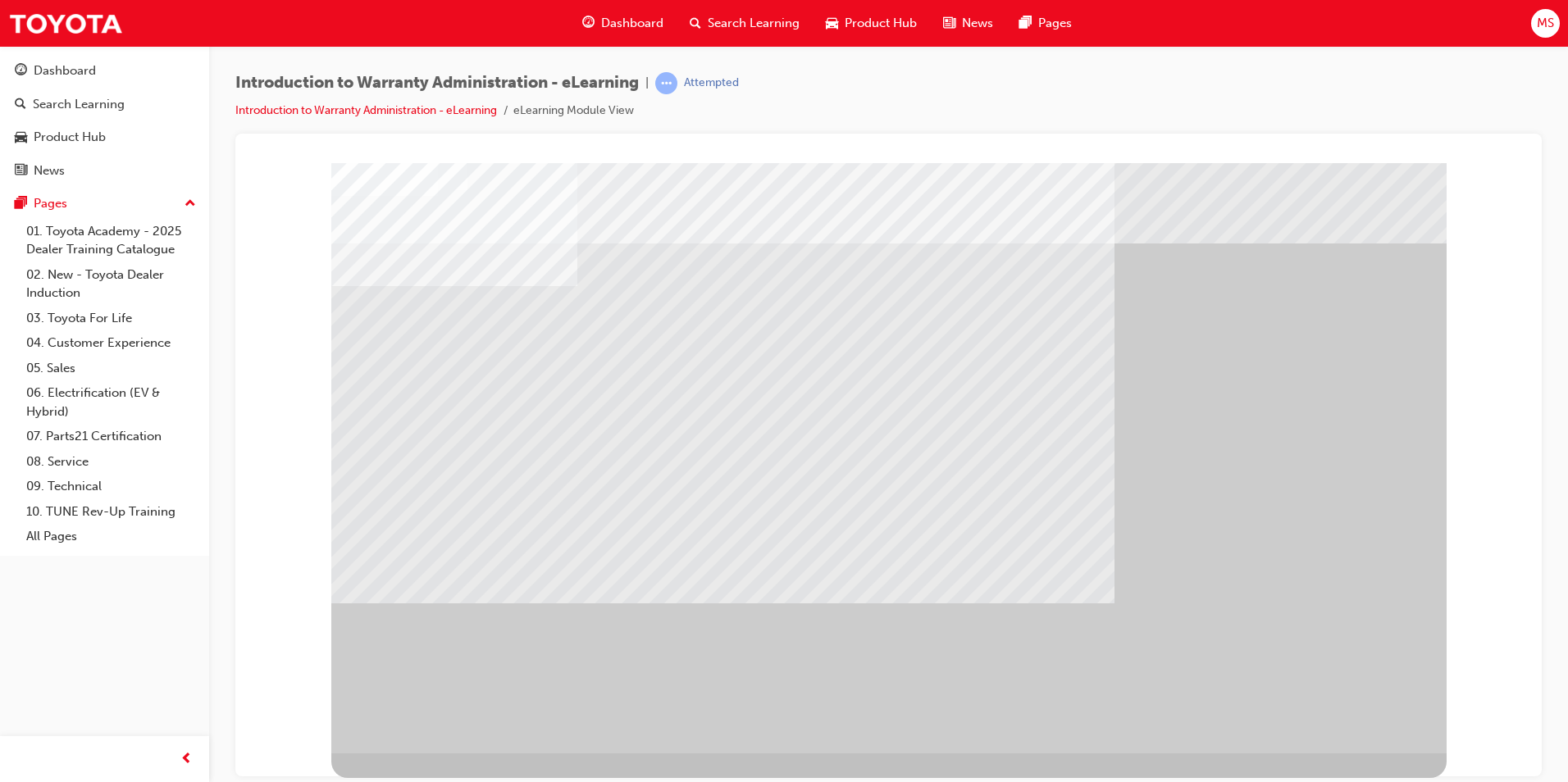 click at bounding box center [722, 1082] 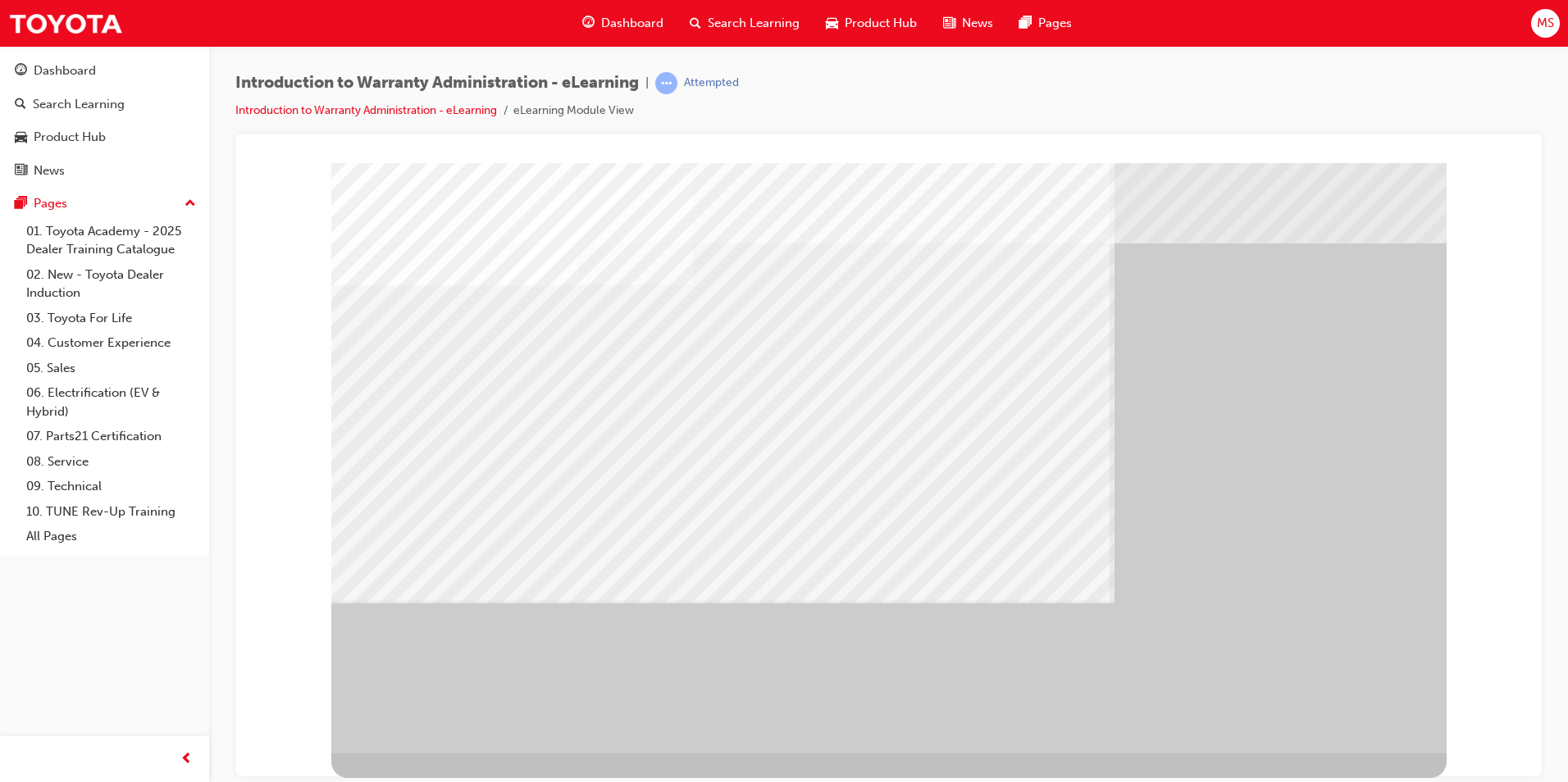 click at bounding box center [512, 1933] 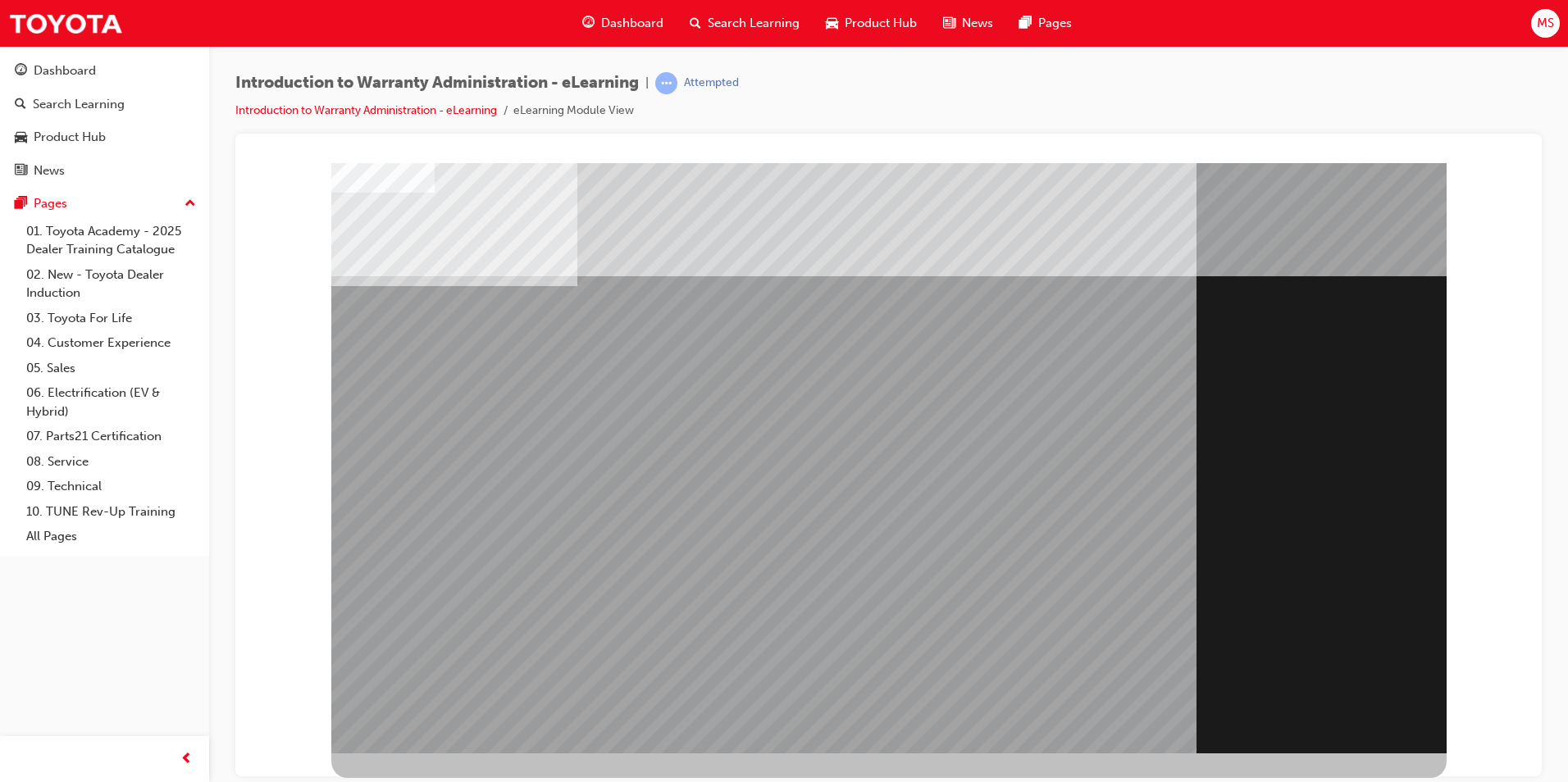 click at bounding box center [763, 1048] 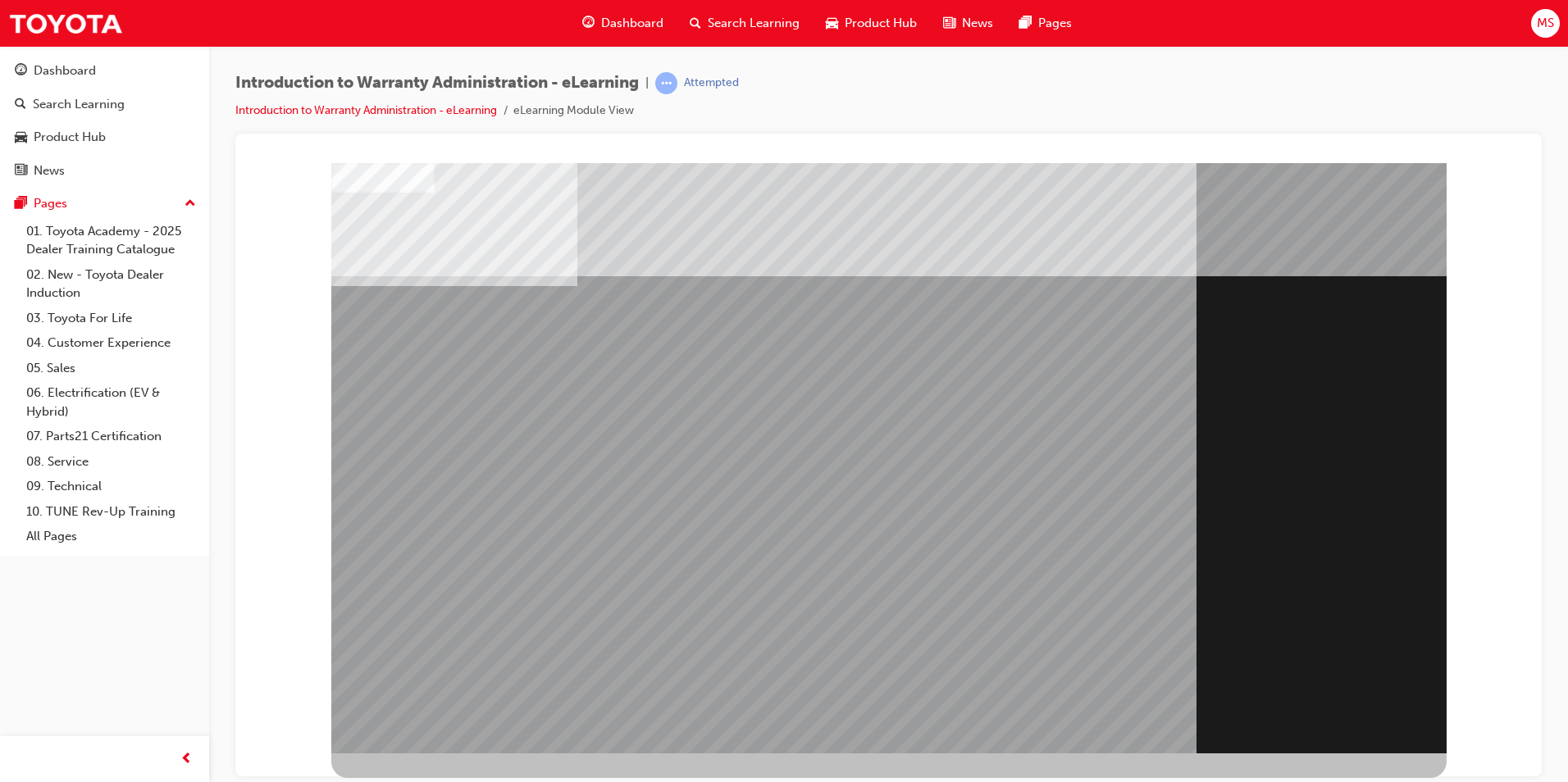 click at bounding box center (383, 1500) 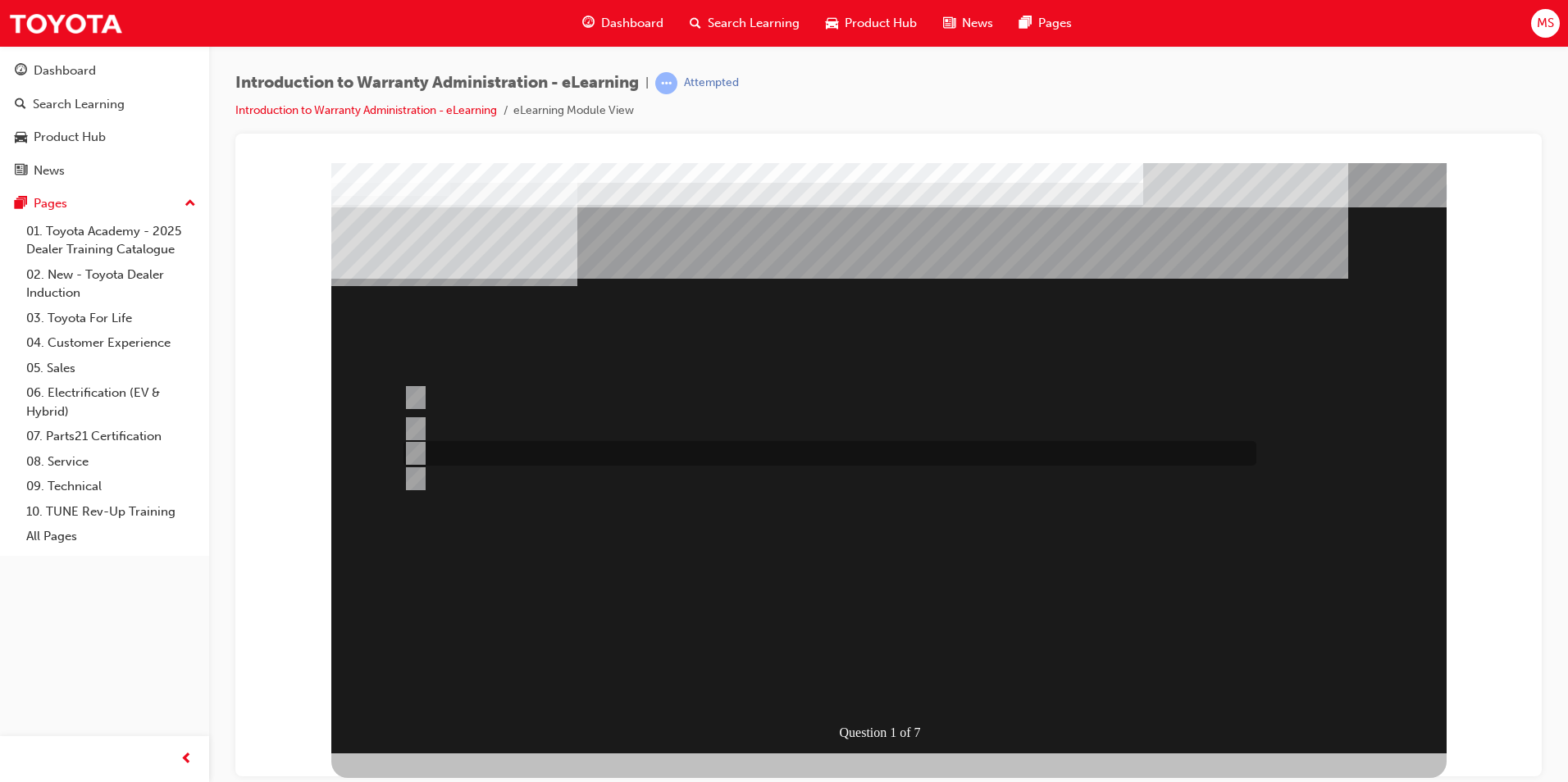 click at bounding box center [413, 453] 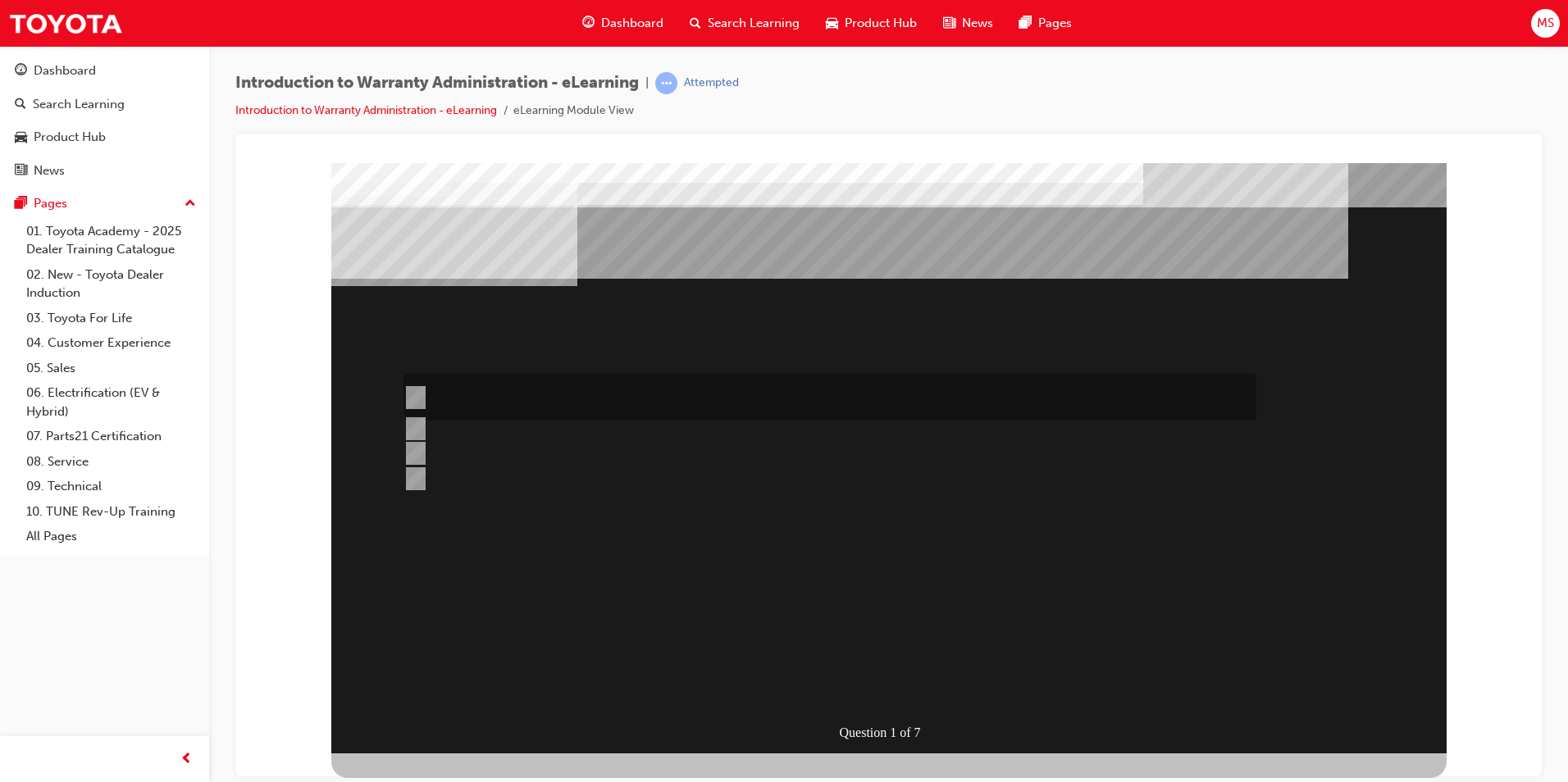 click at bounding box center [413, 398] 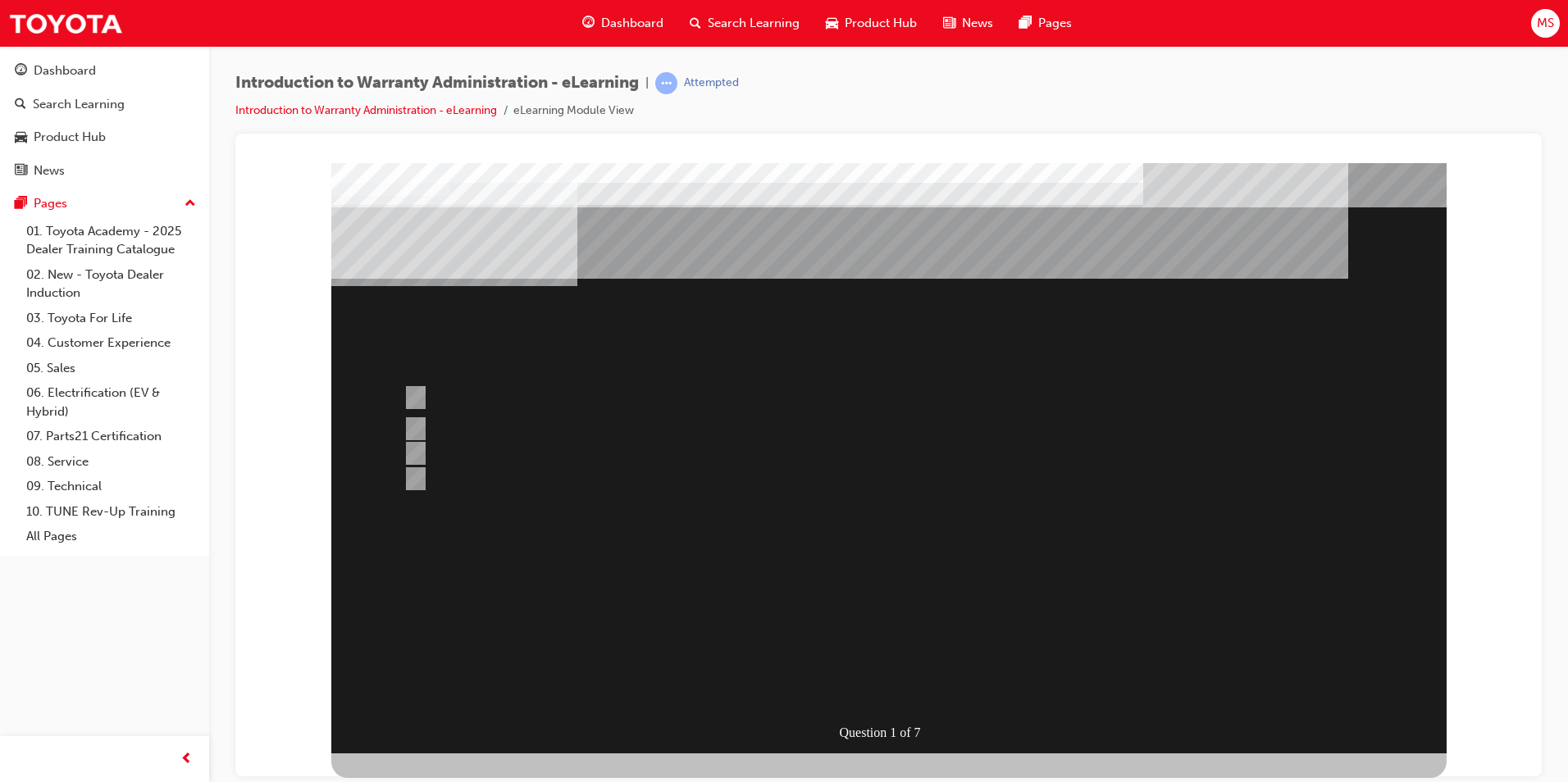 click at bounding box center [390, 999] 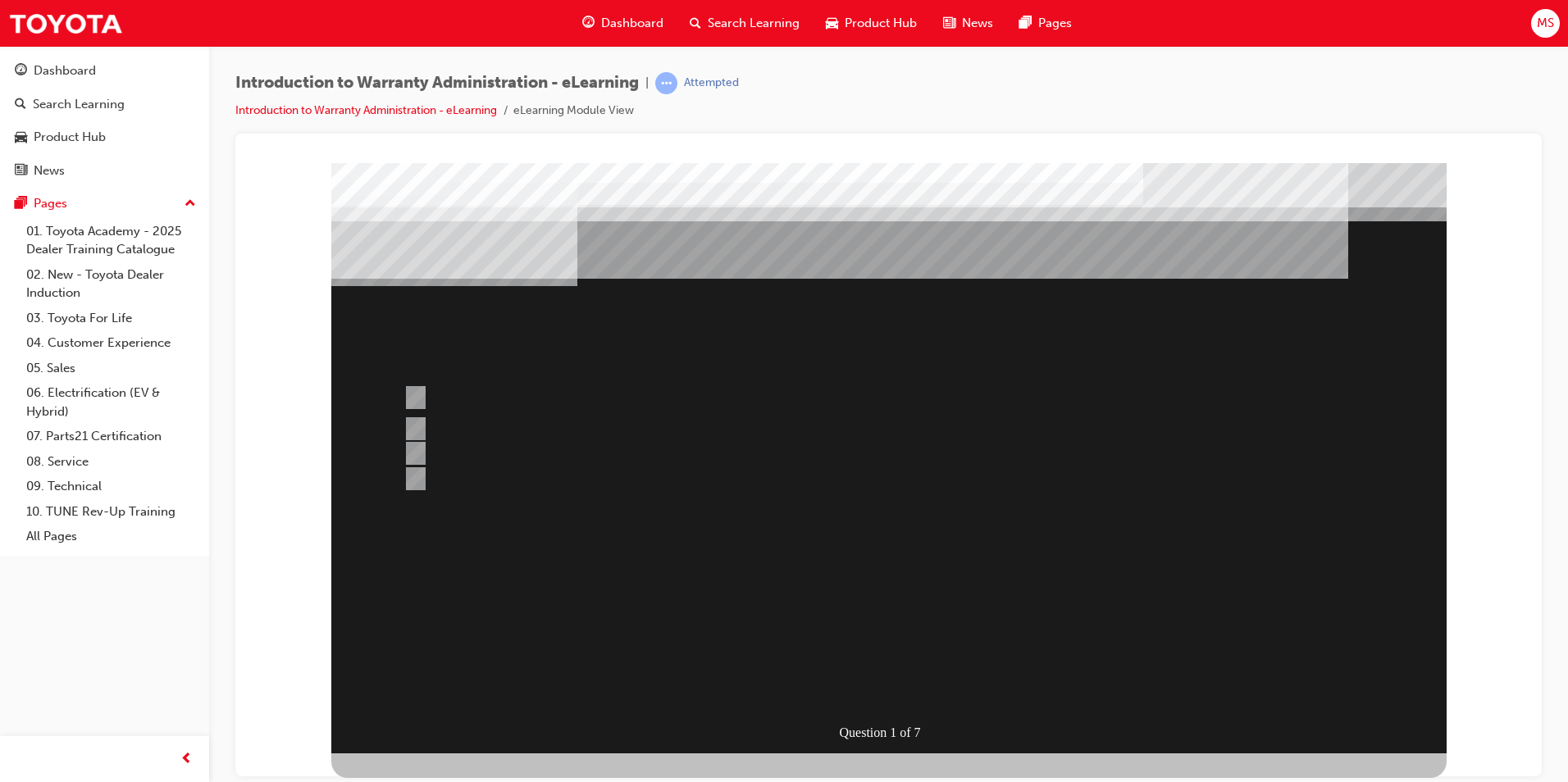 click at bounding box center (889, 457) 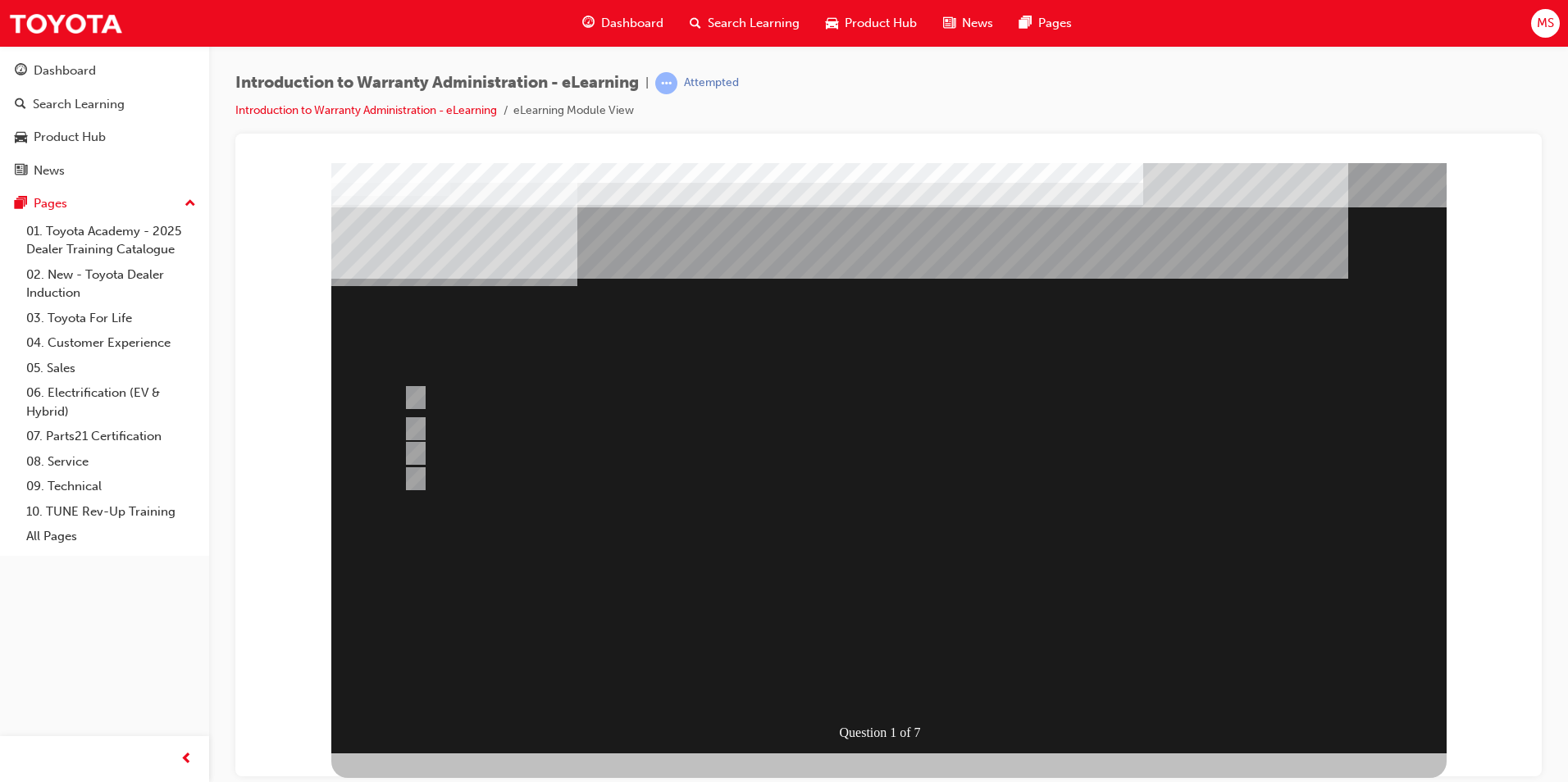 click at bounding box center [390, 999] 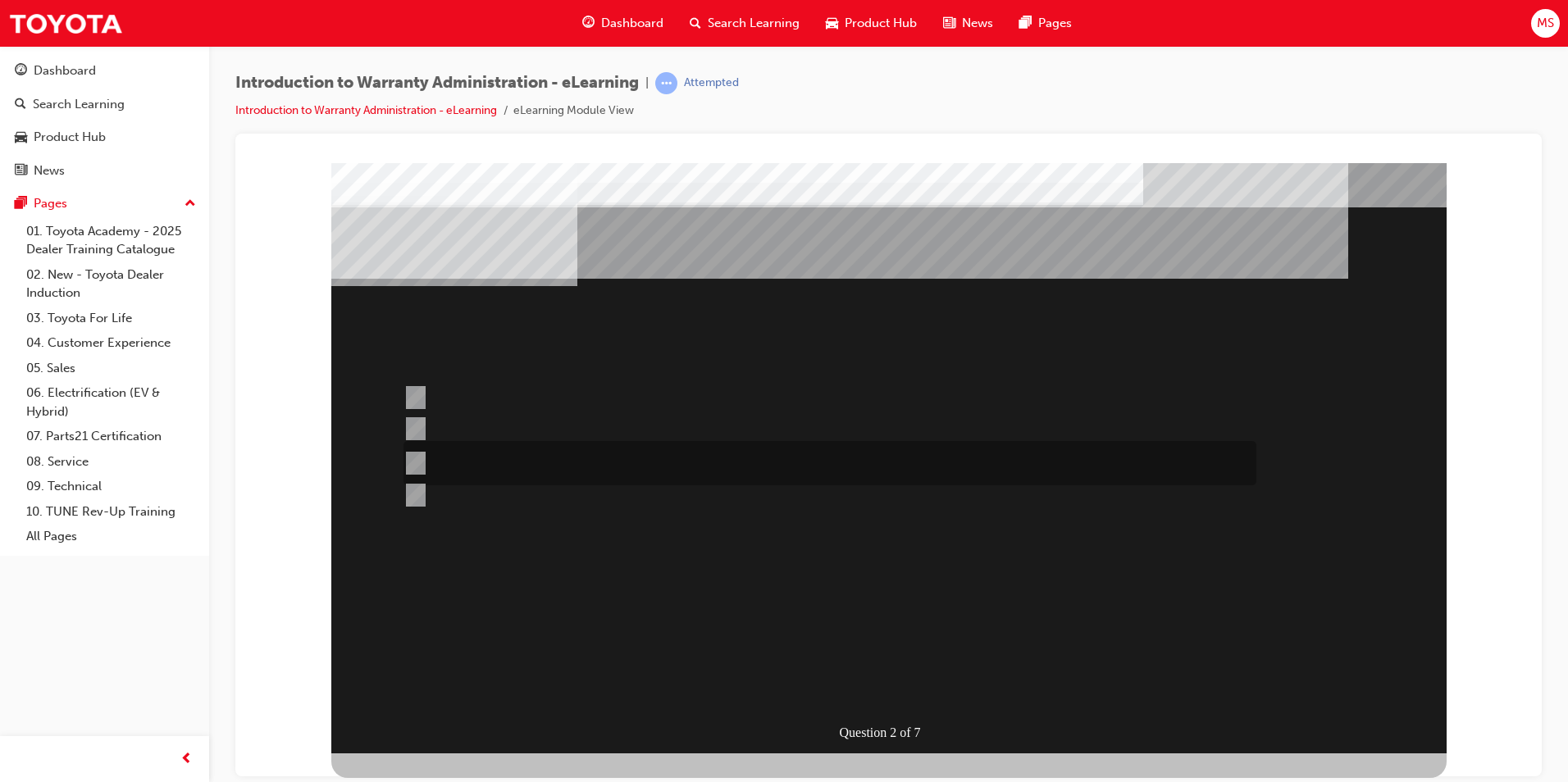 click at bounding box center (826, 463) 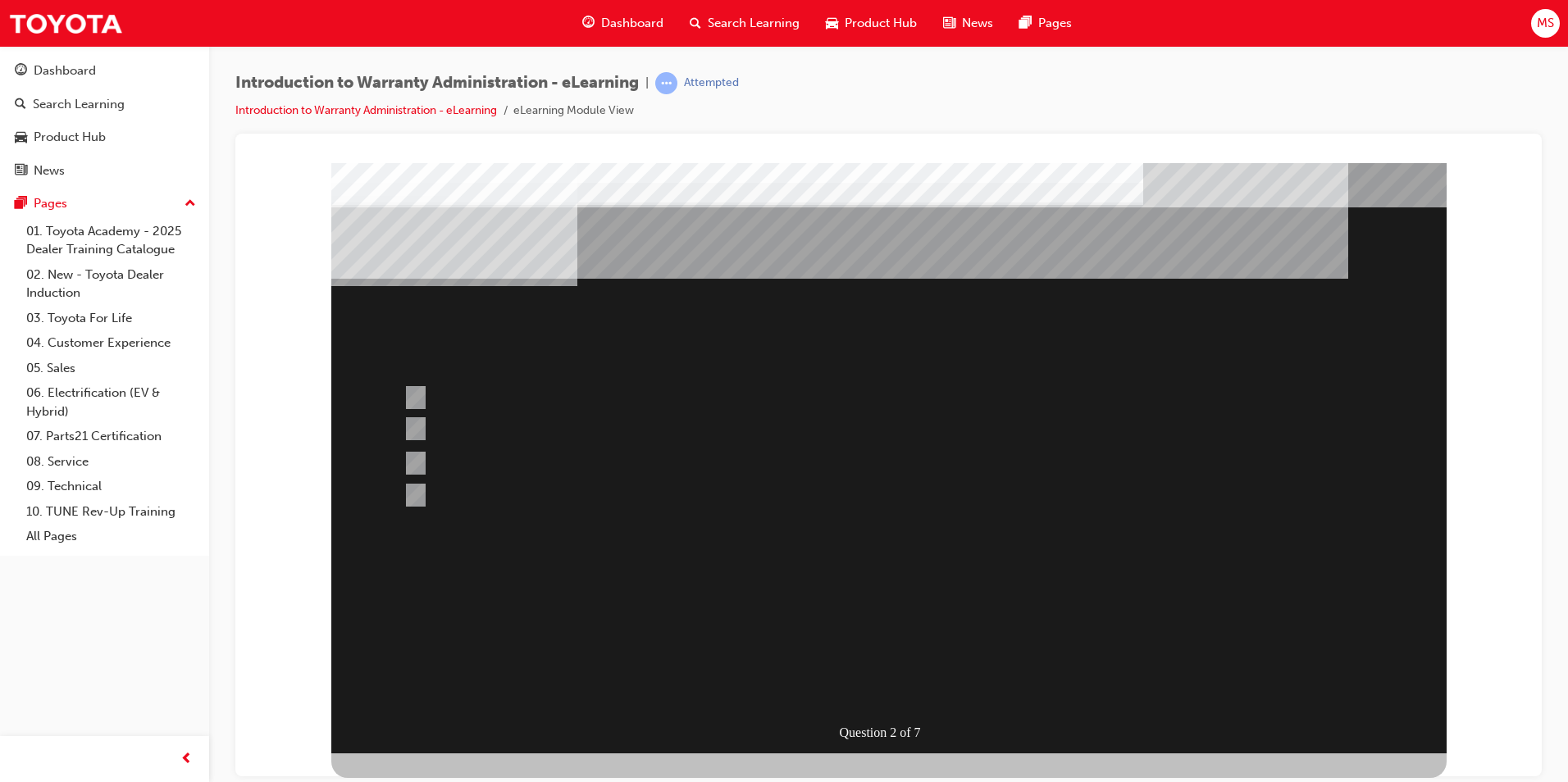 click at bounding box center [390, 999] 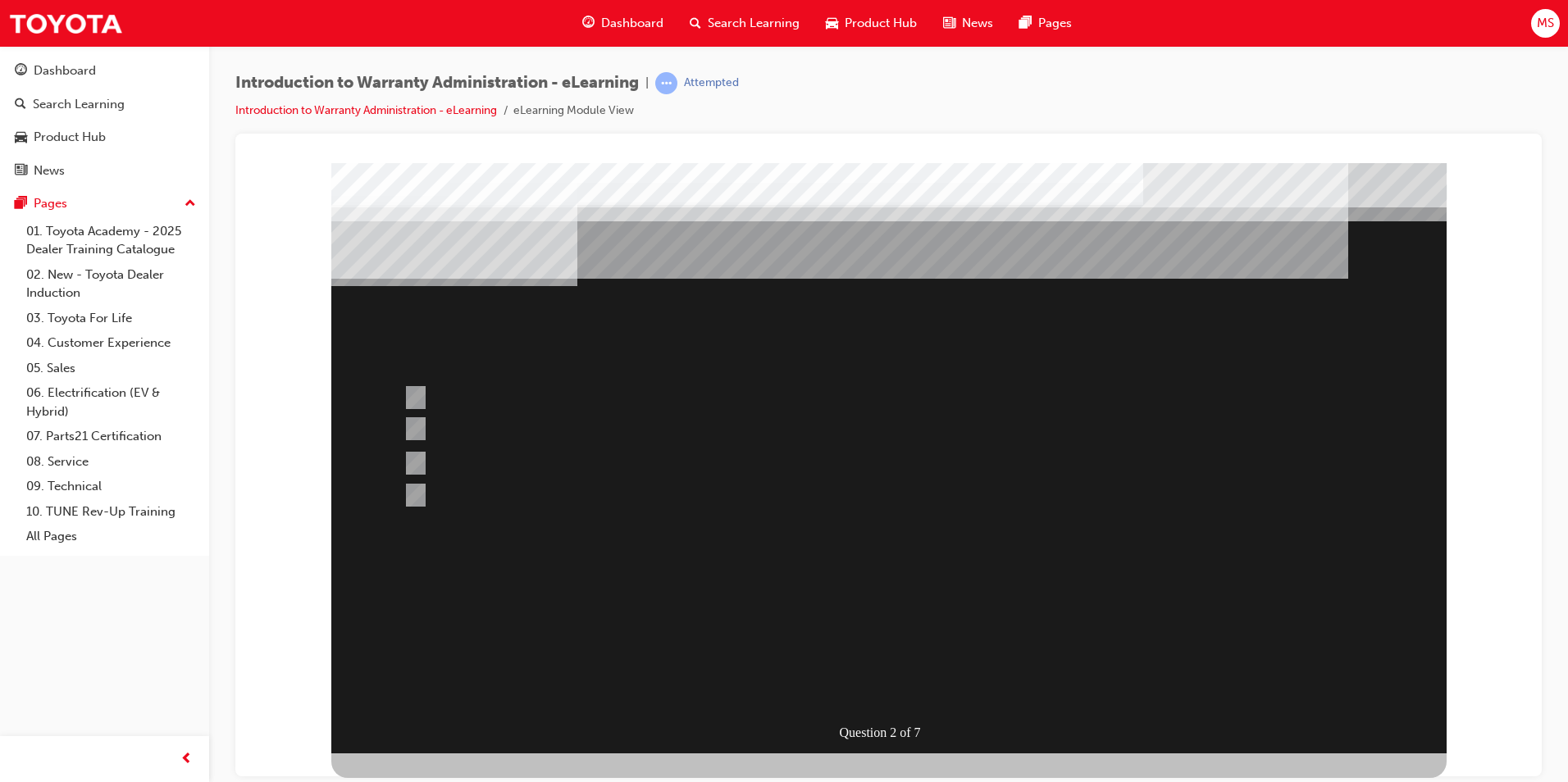click at bounding box center (889, 457) 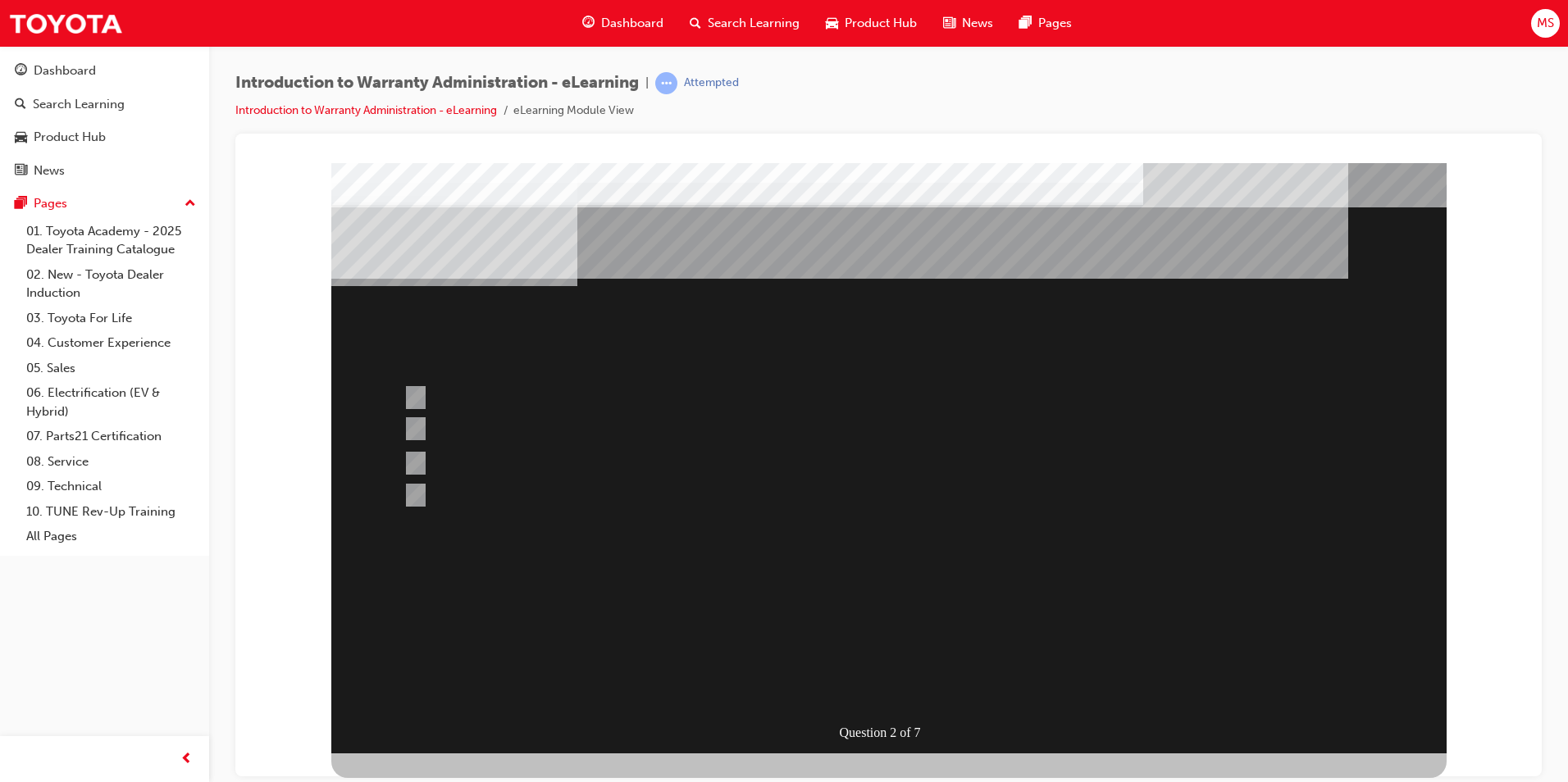 click at bounding box center (390, 999) 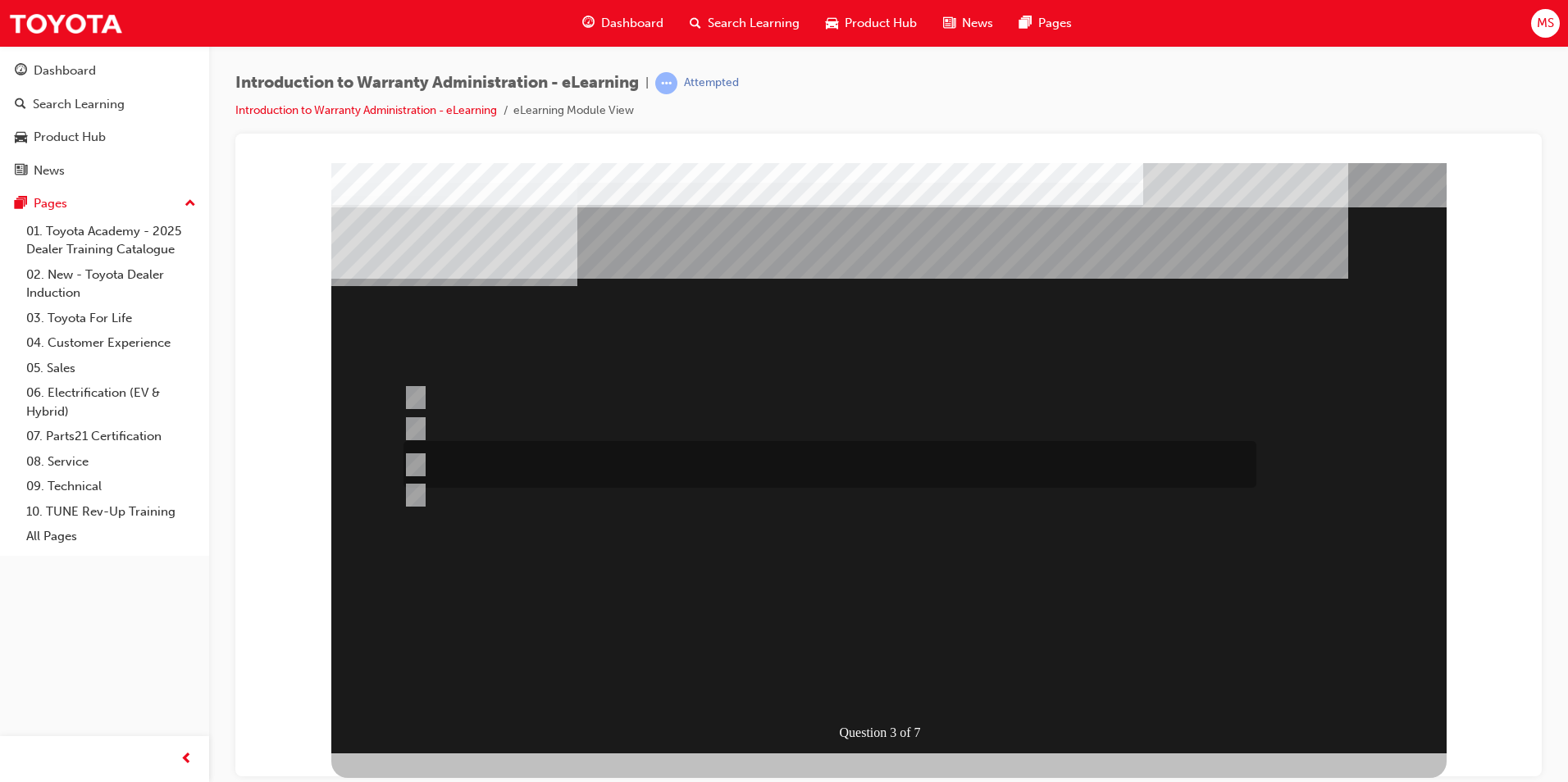 click at bounding box center (826, 464) 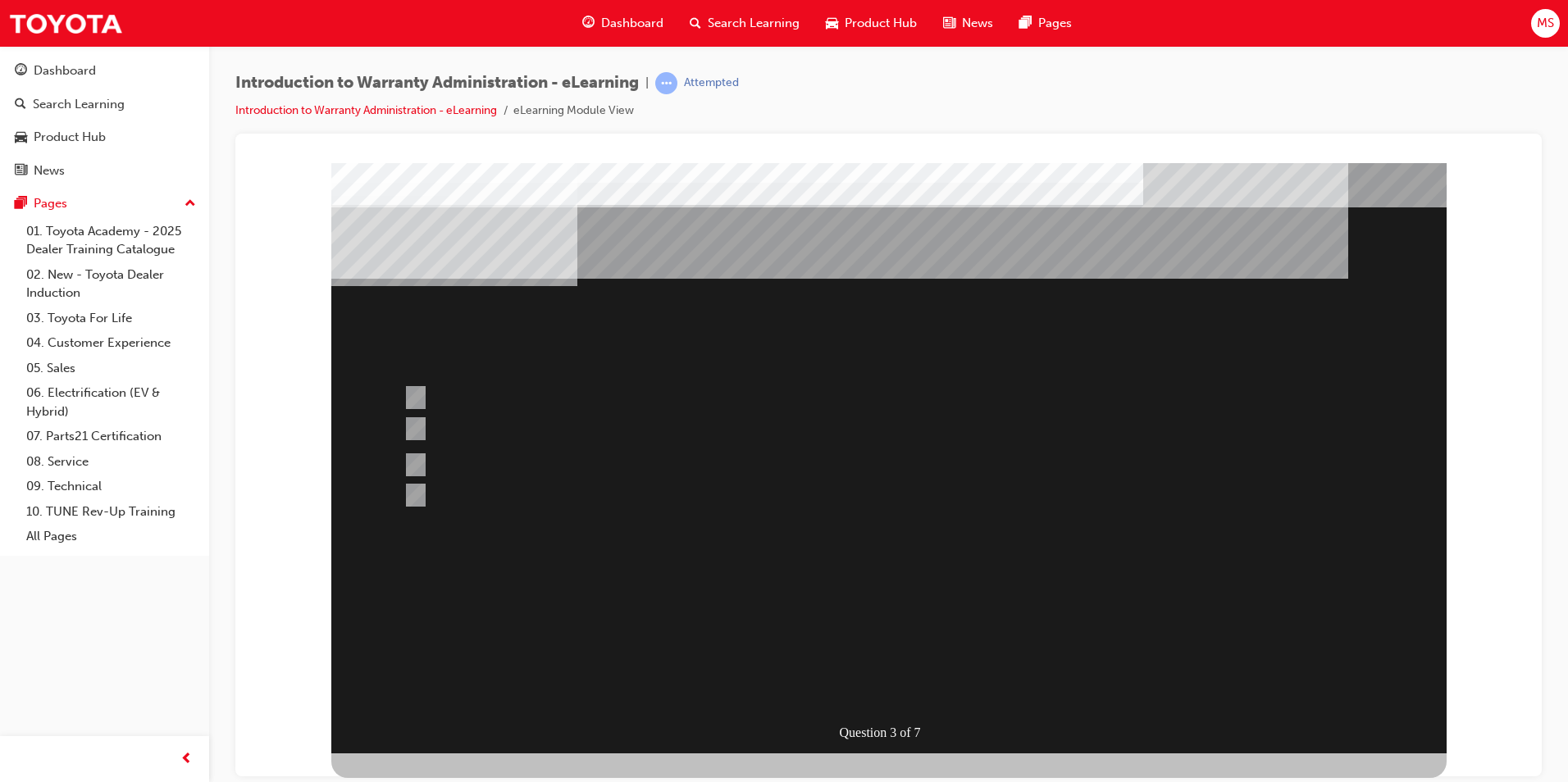 click at bounding box center [390, 999] 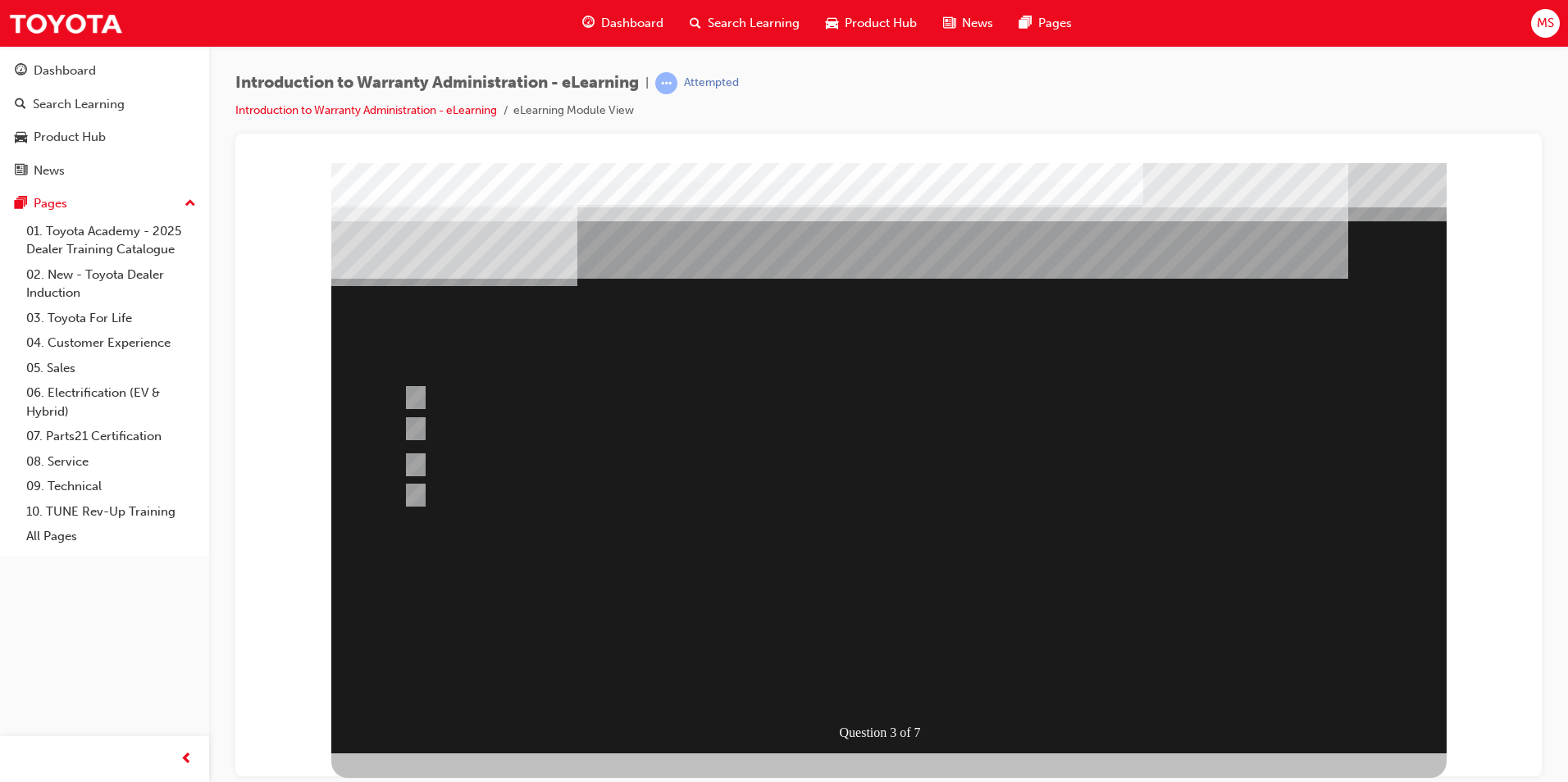 drag, startPoint x: 581, startPoint y: 594, endPoint x: 594, endPoint y: 594, distance: 13 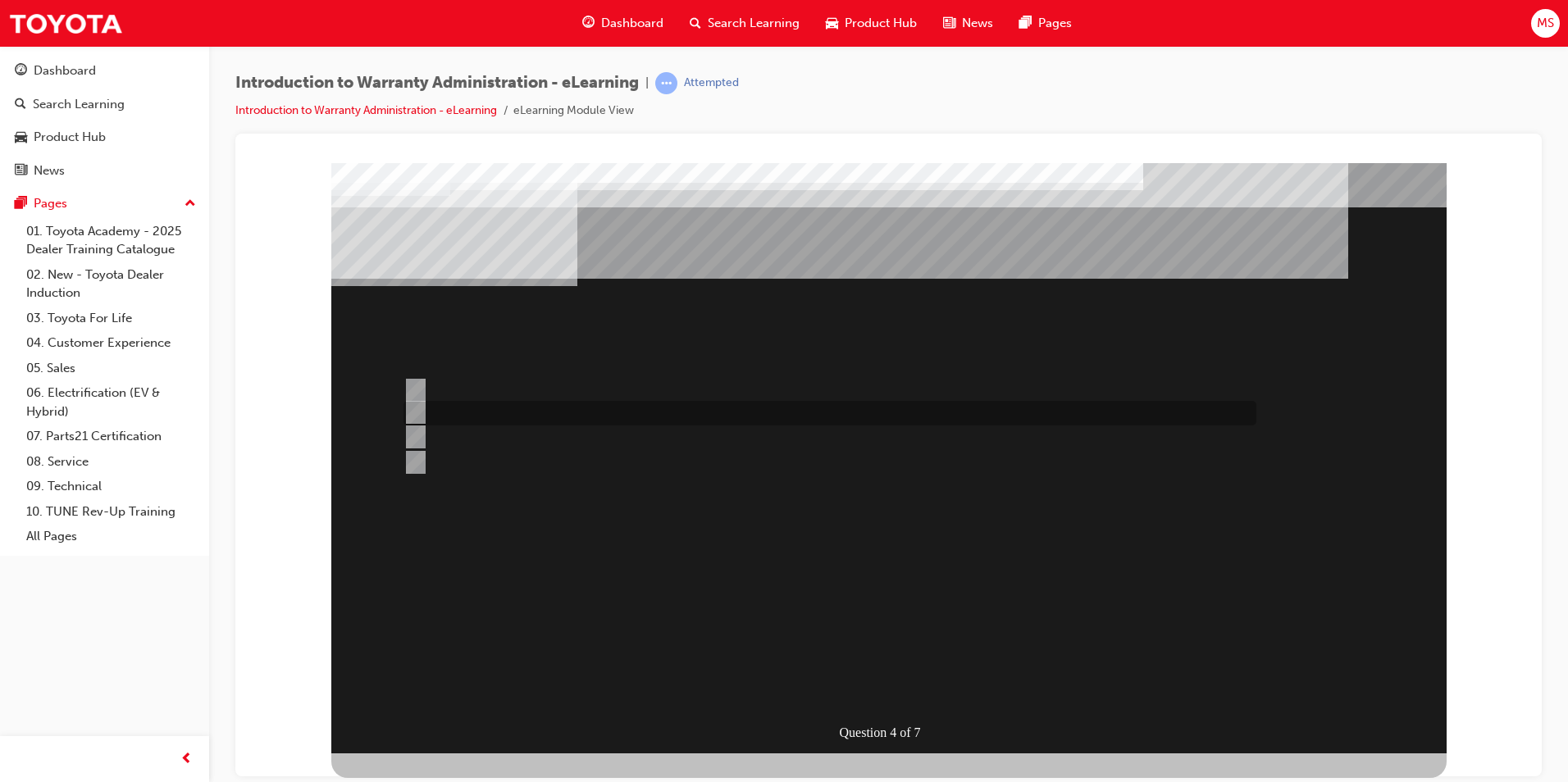 click at bounding box center [413, 412] 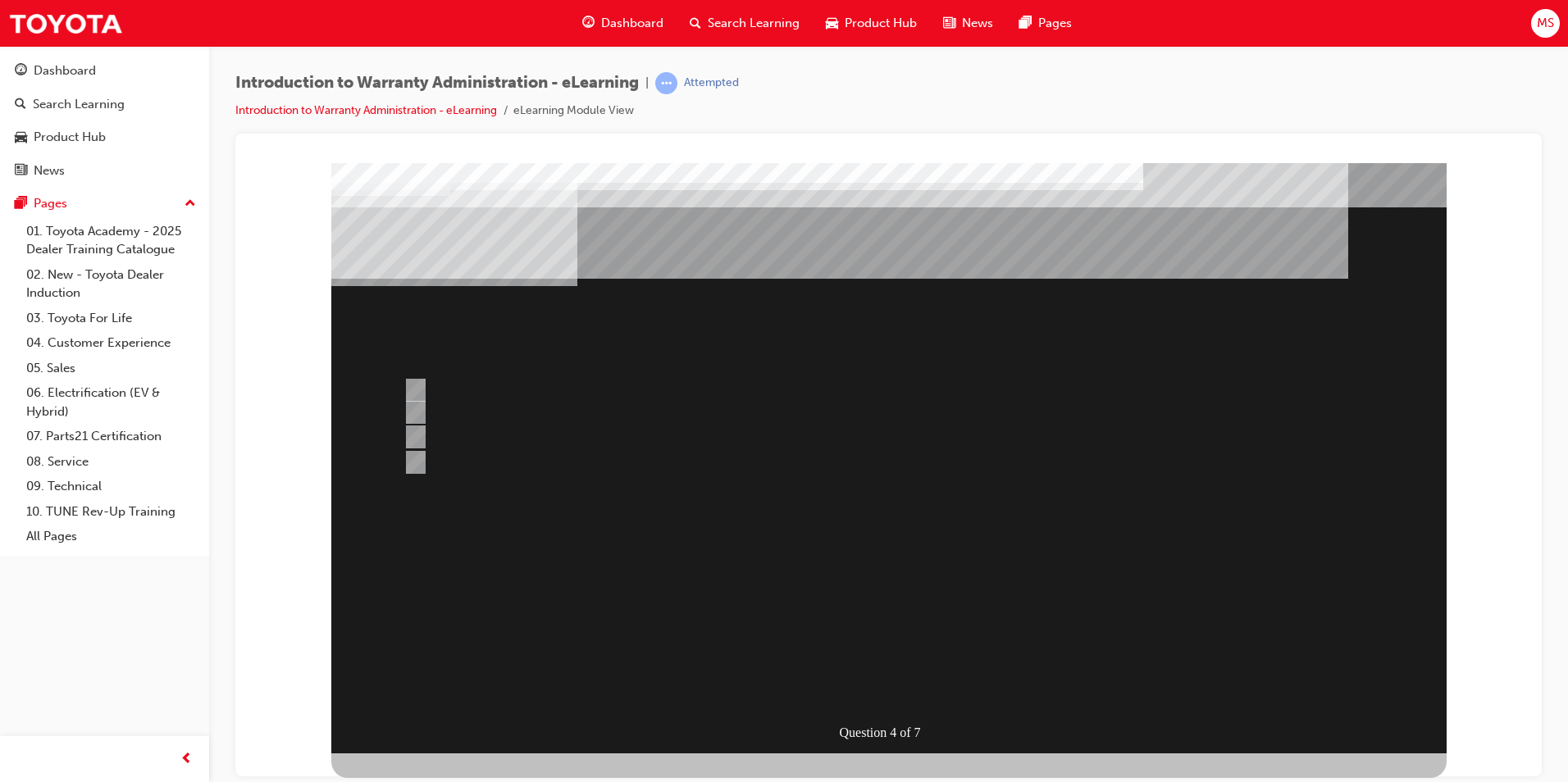 click at bounding box center (390, 999) 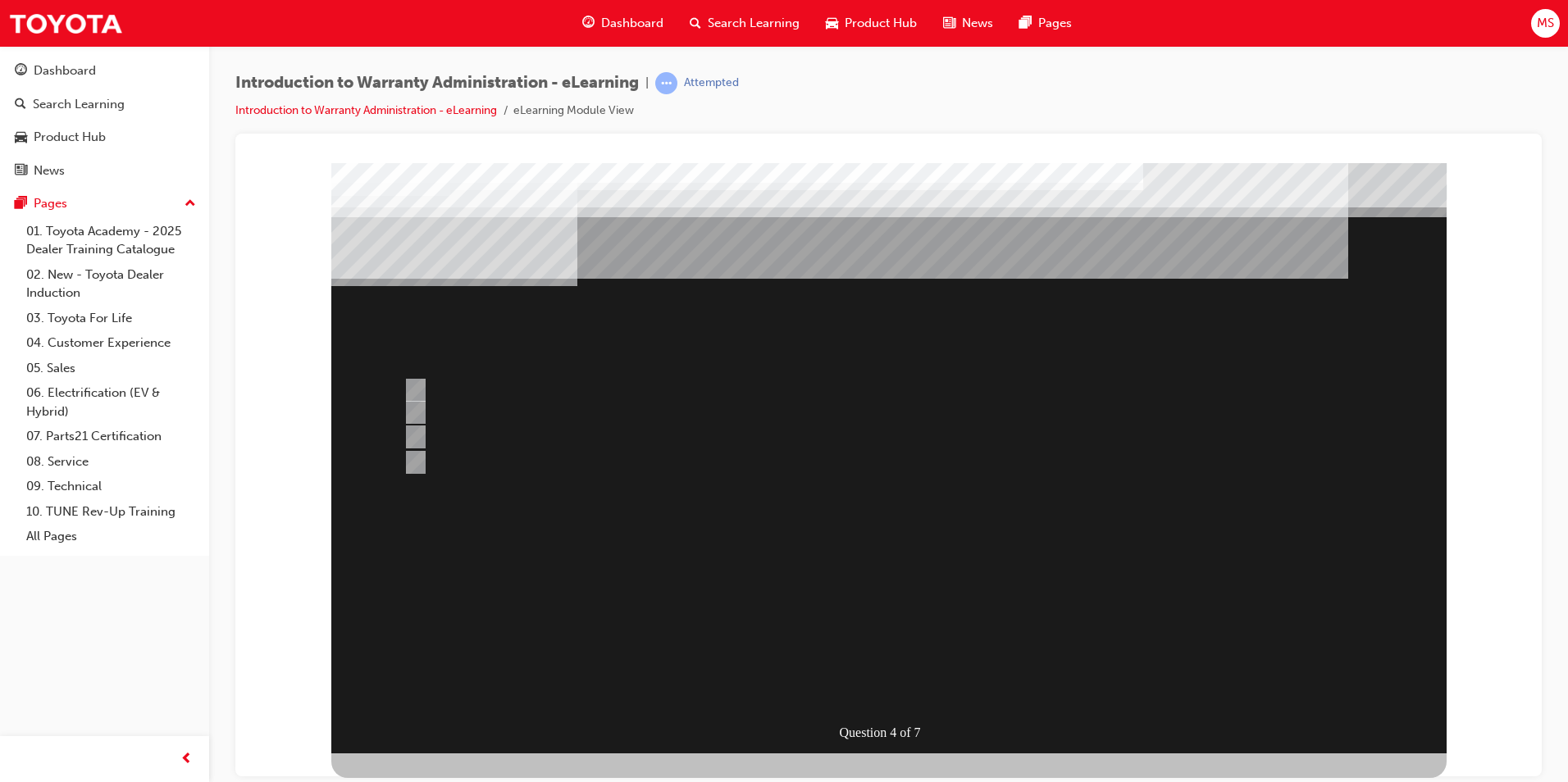 click at bounding box center (889, 457) 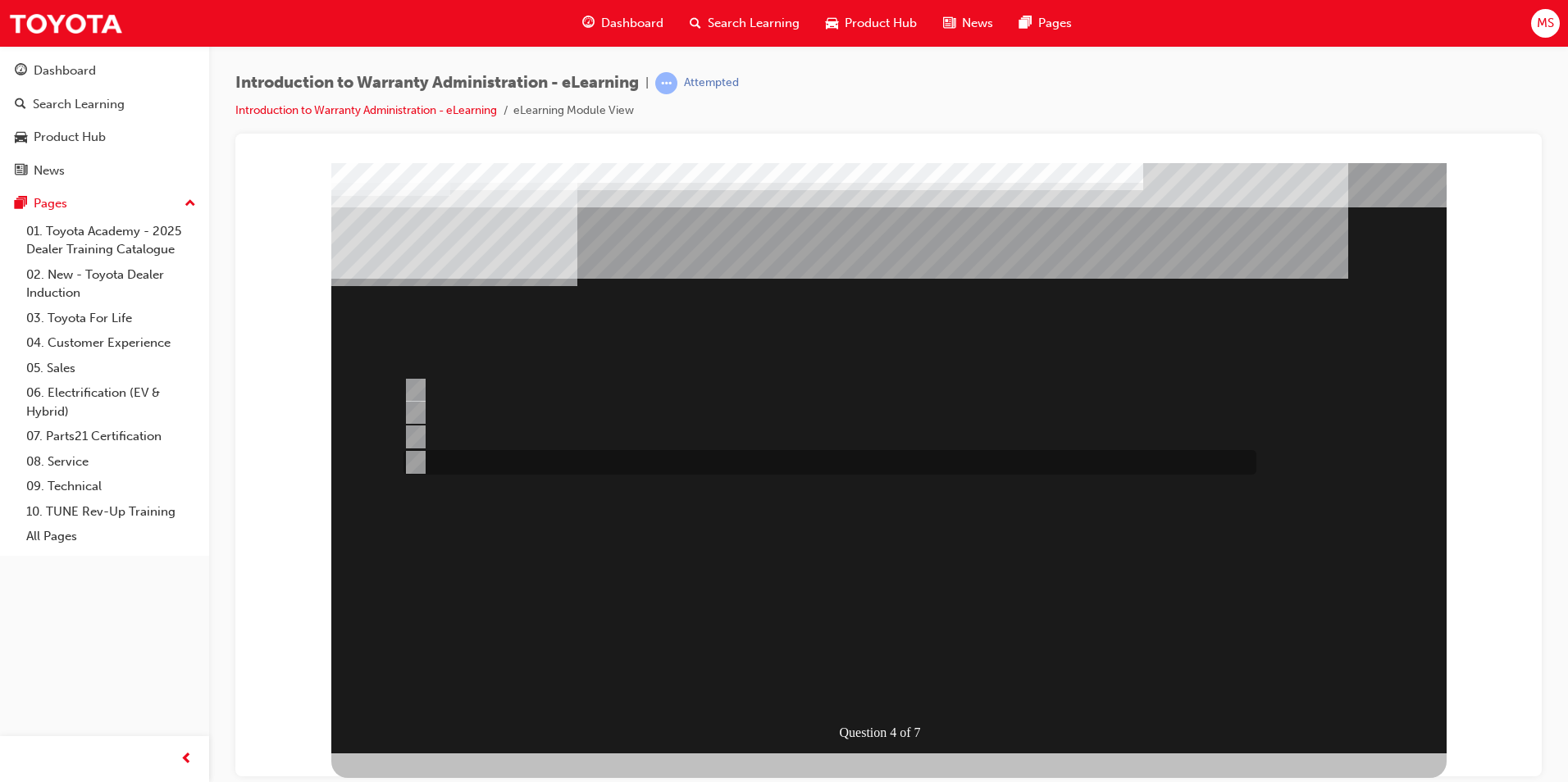 click at bounding box center (413, 462) 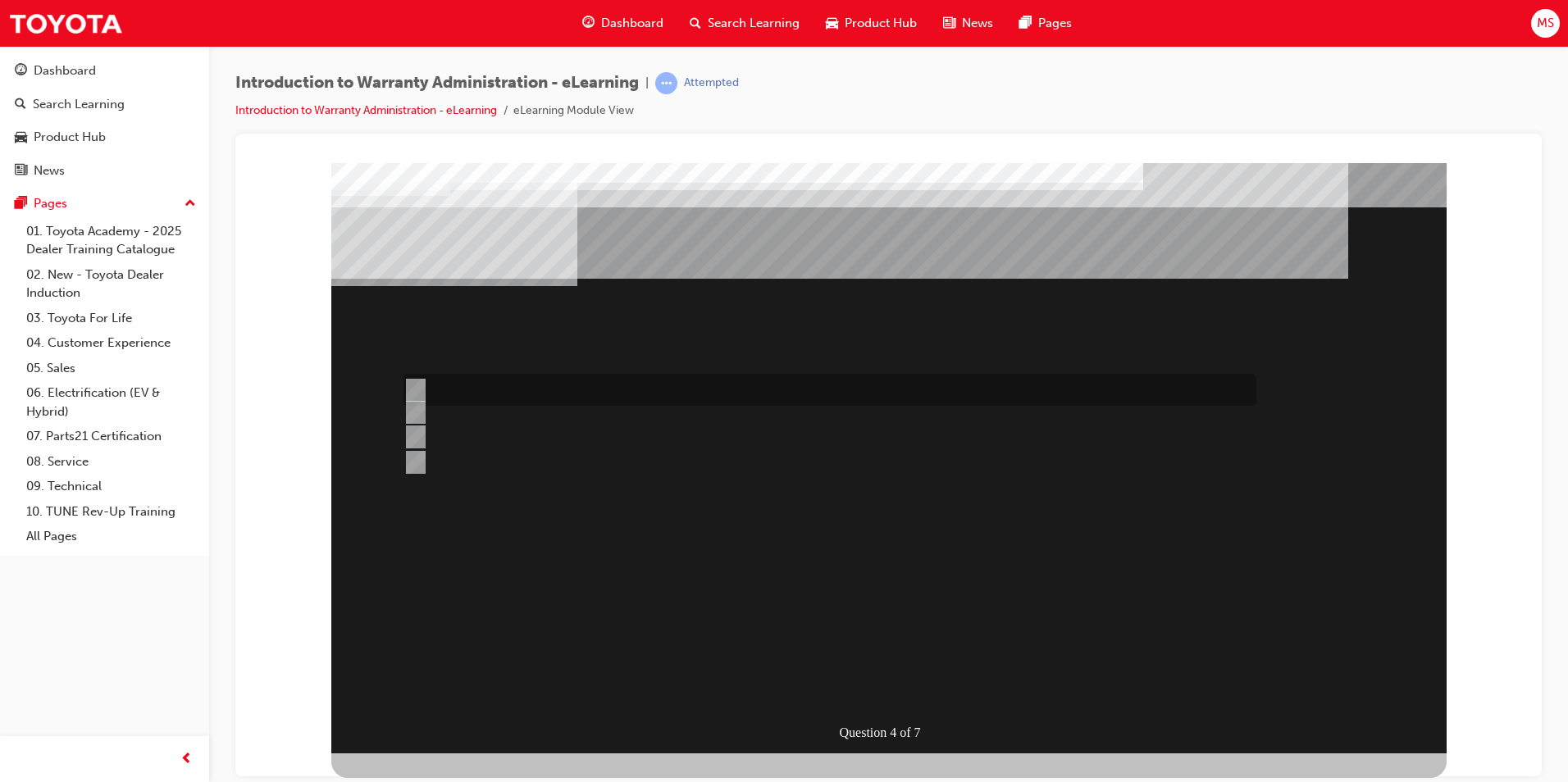 click at bounding box center [413, 390] 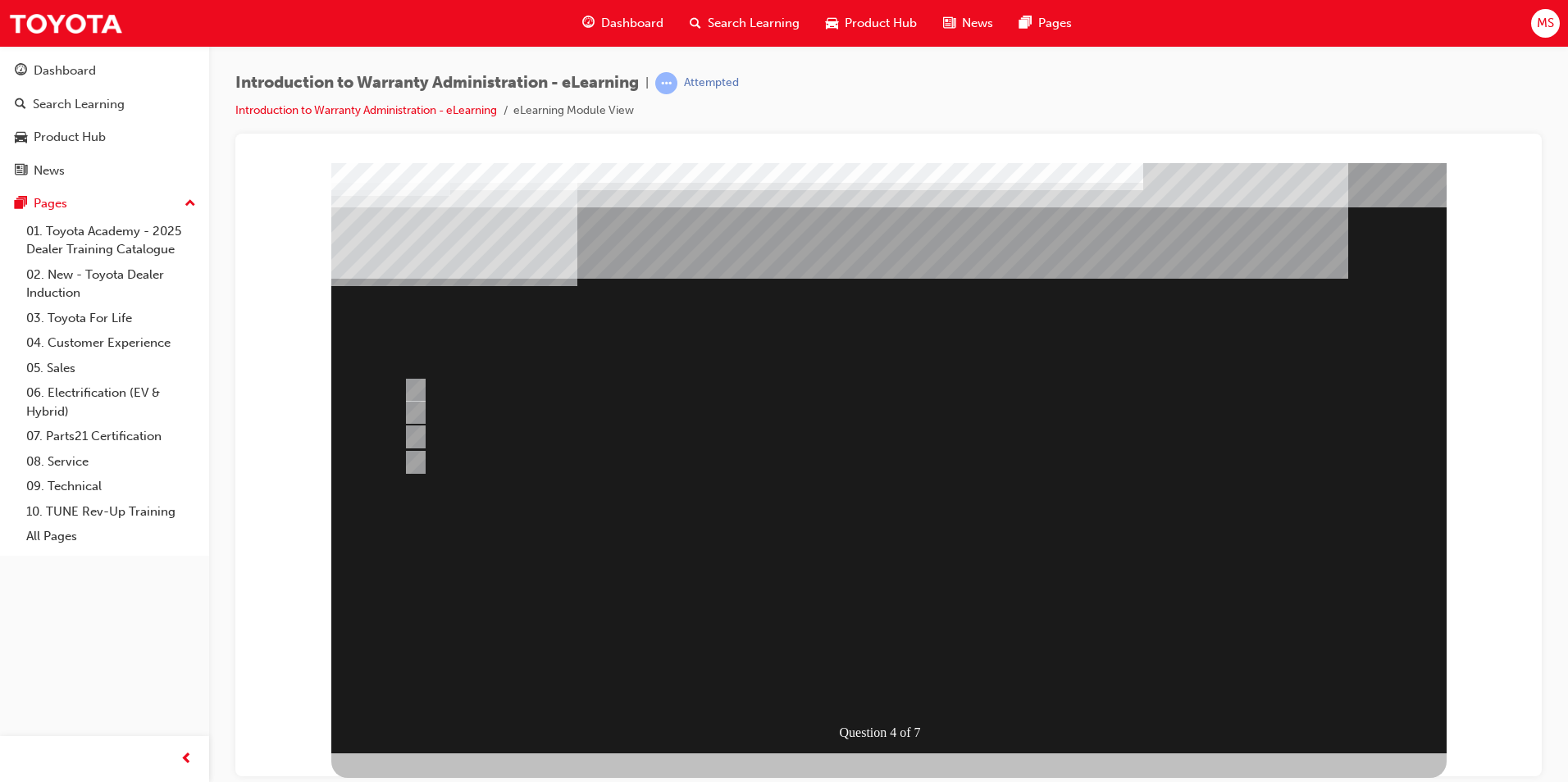 click at bounding box center (390, 999) 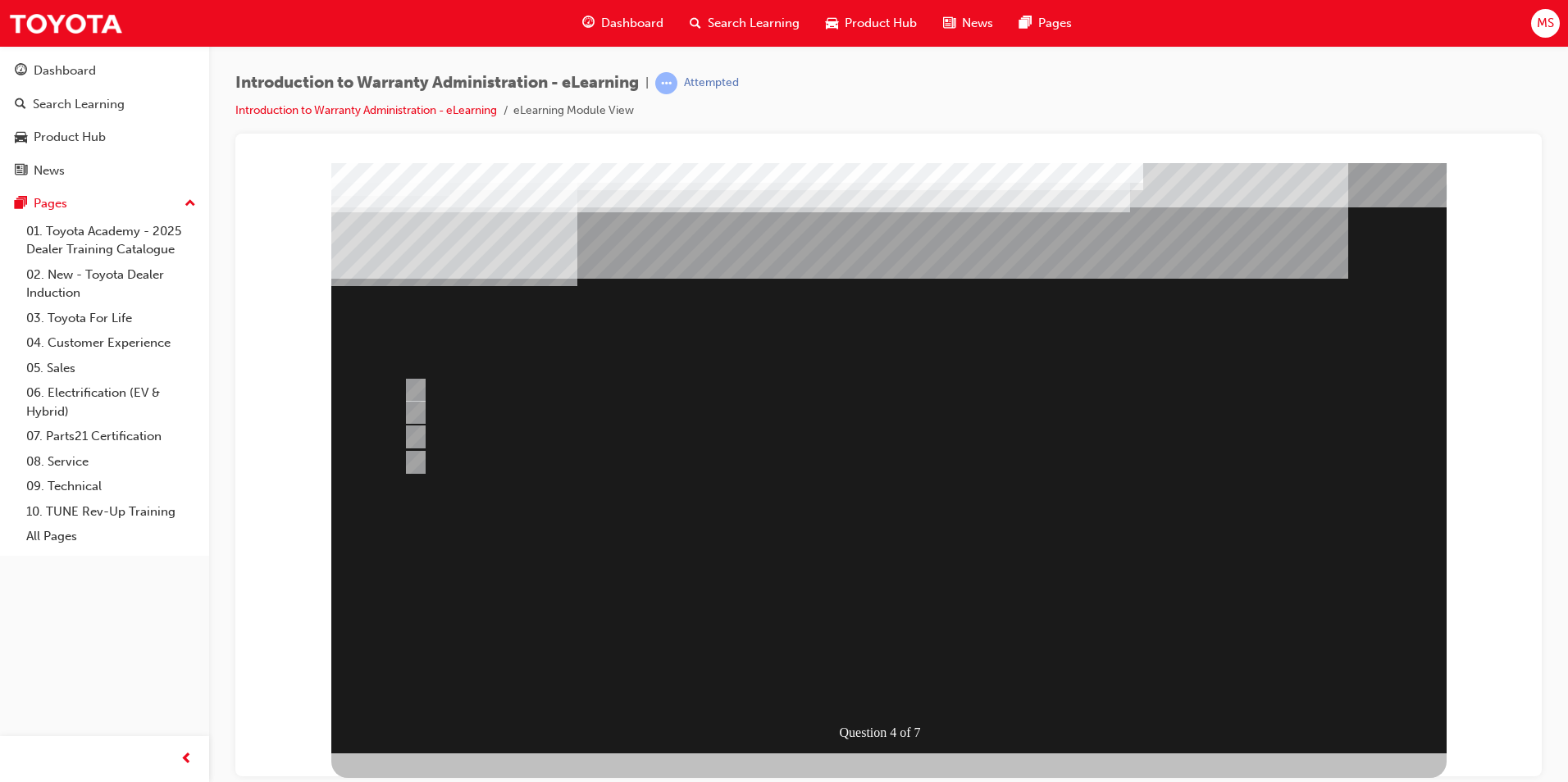 click at bounding box center [889, 457] 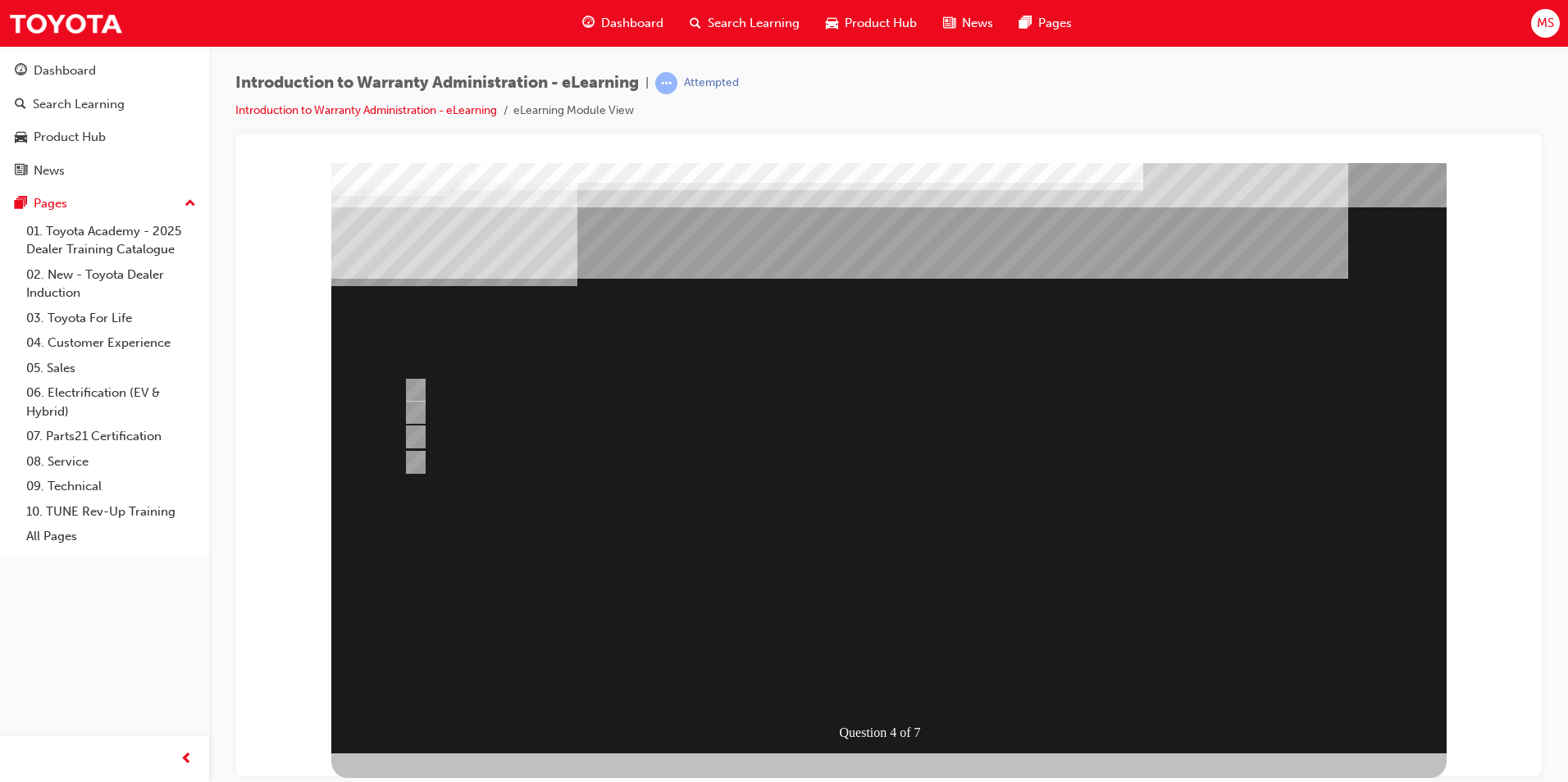 click at bounding box center (390, 999) 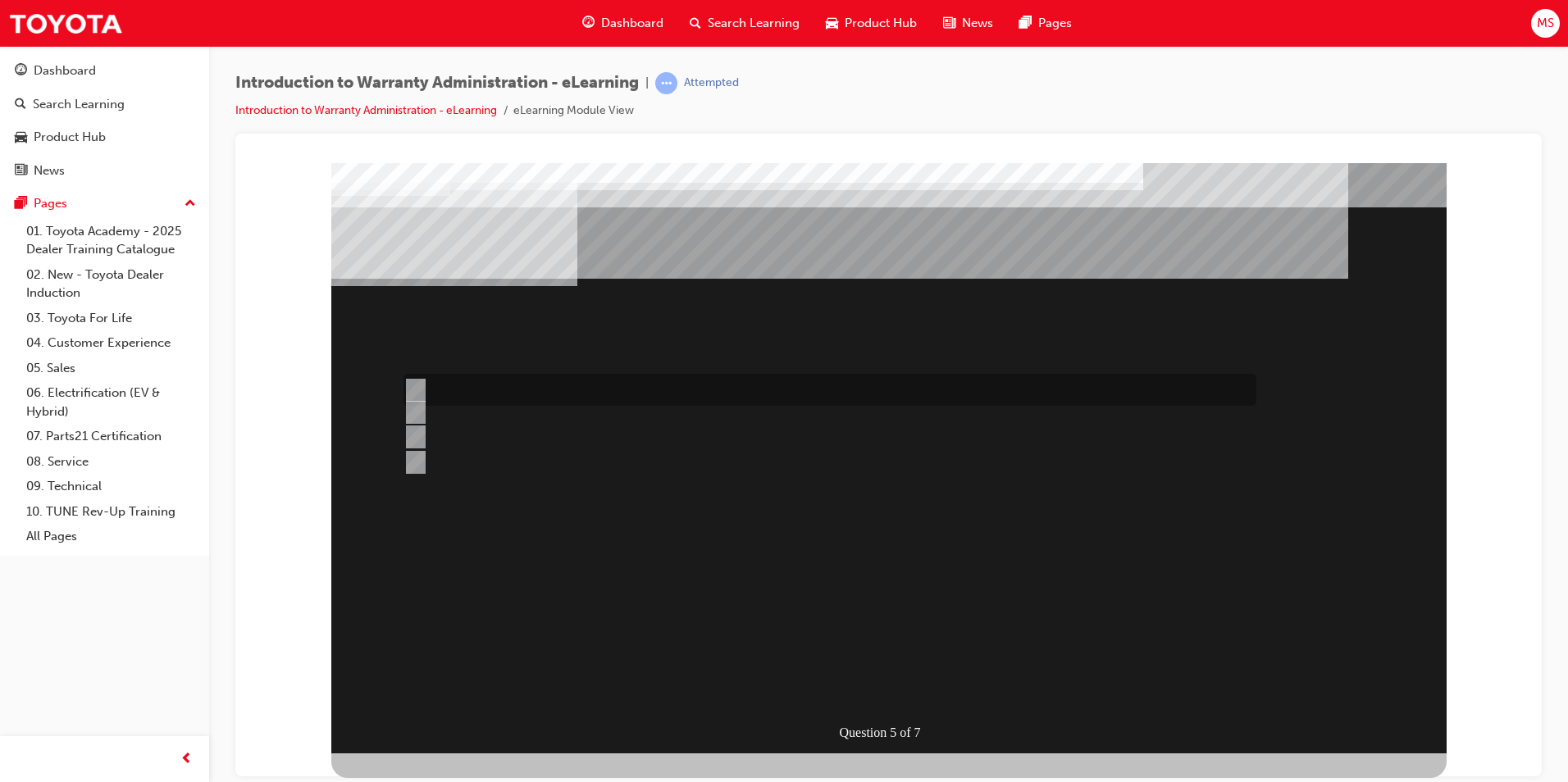 click at bounding box center (413, 390) 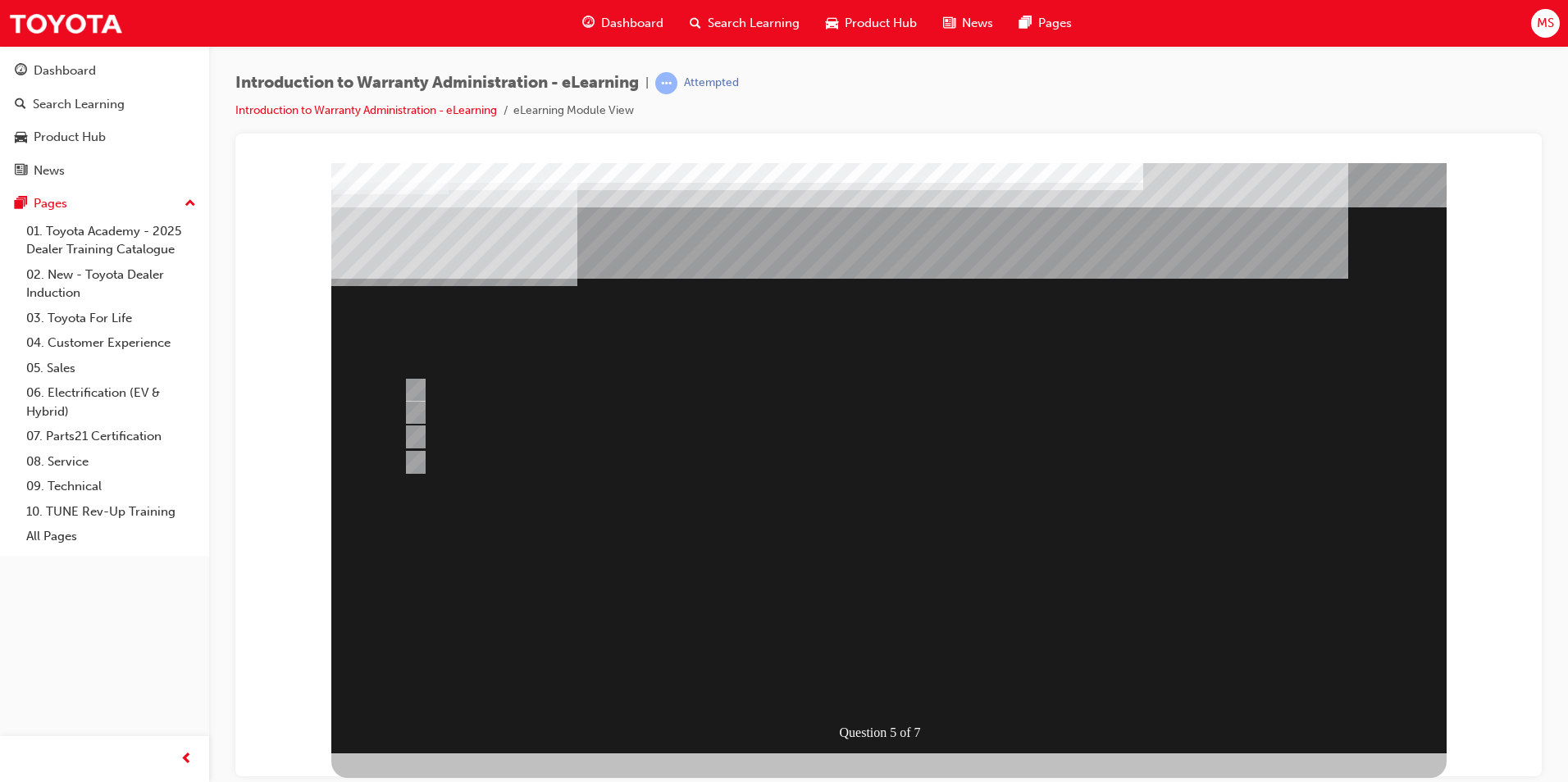click at bounding box center (390, 999) 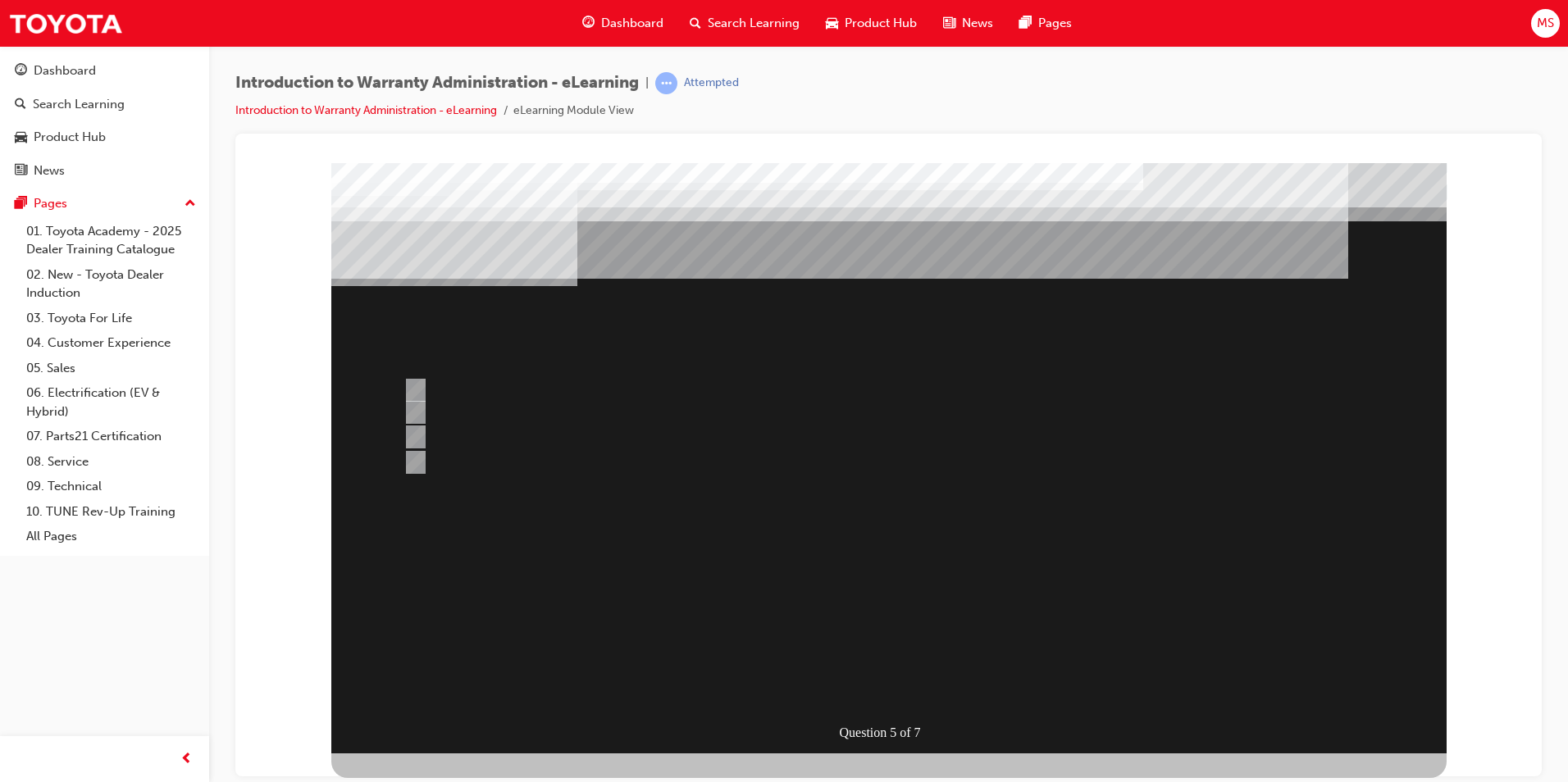 click at bounding box center [889, 457] 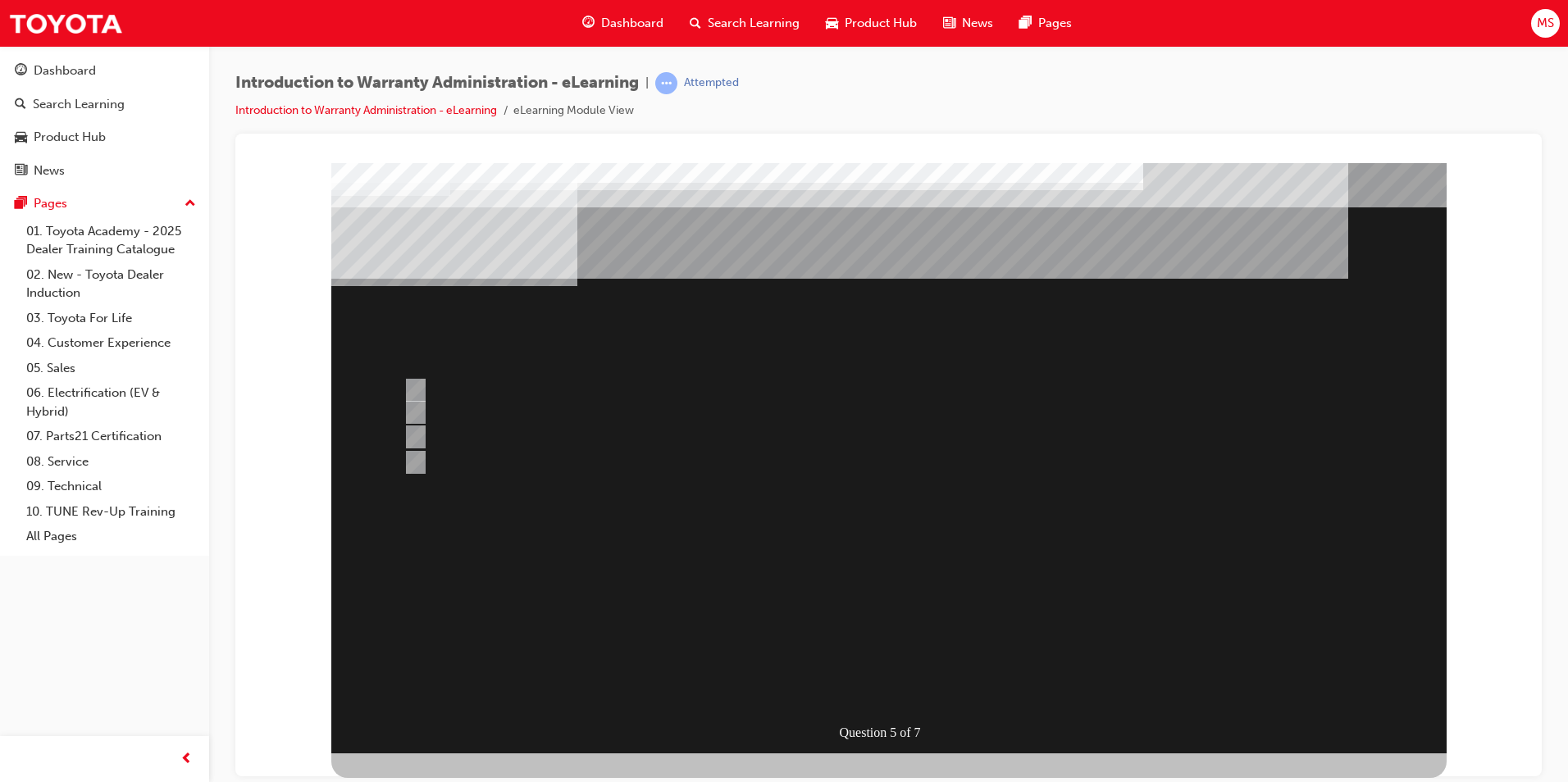 click at bounding box center (889, 673) 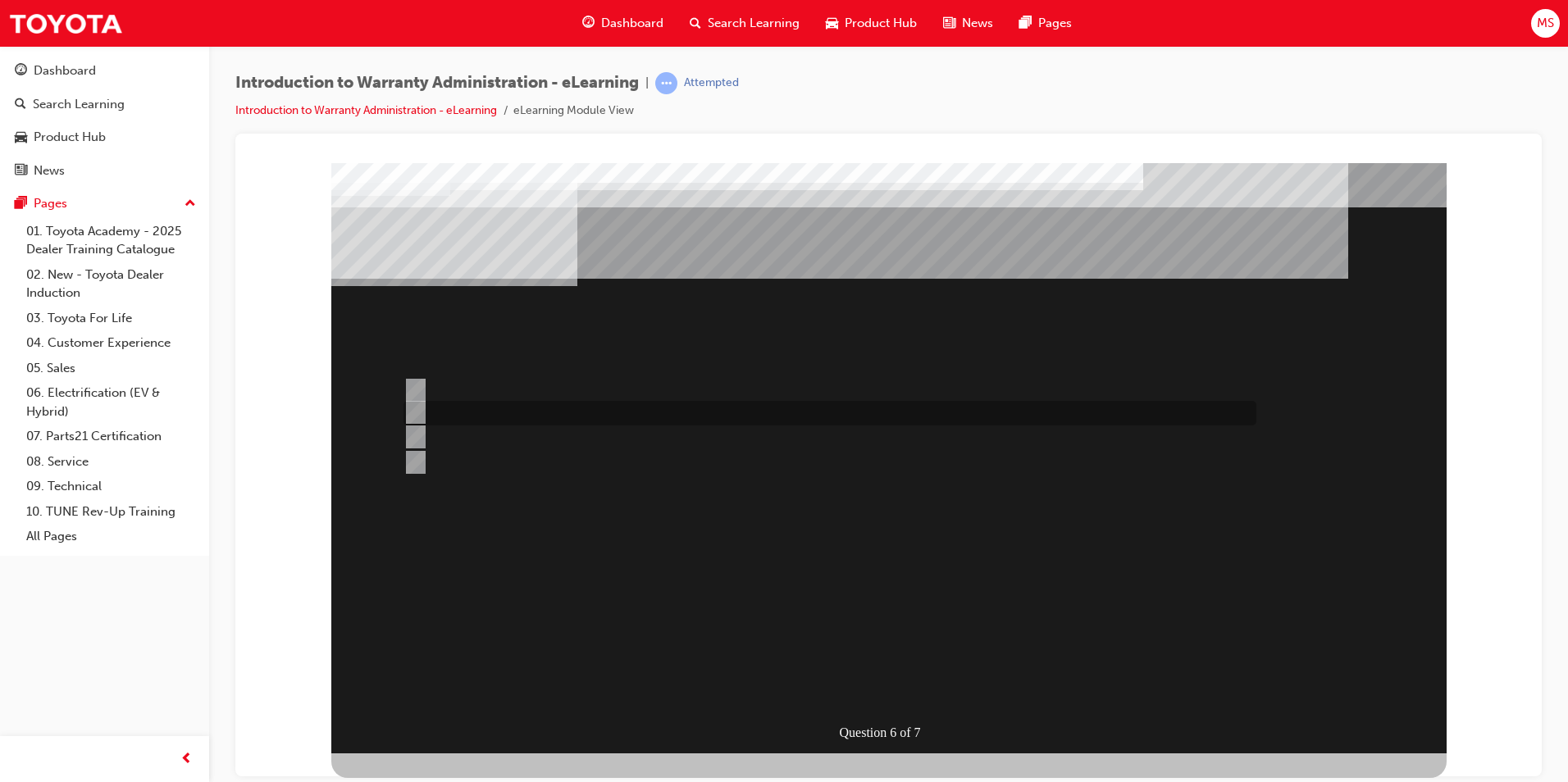 click at bounding box center [413, 412] 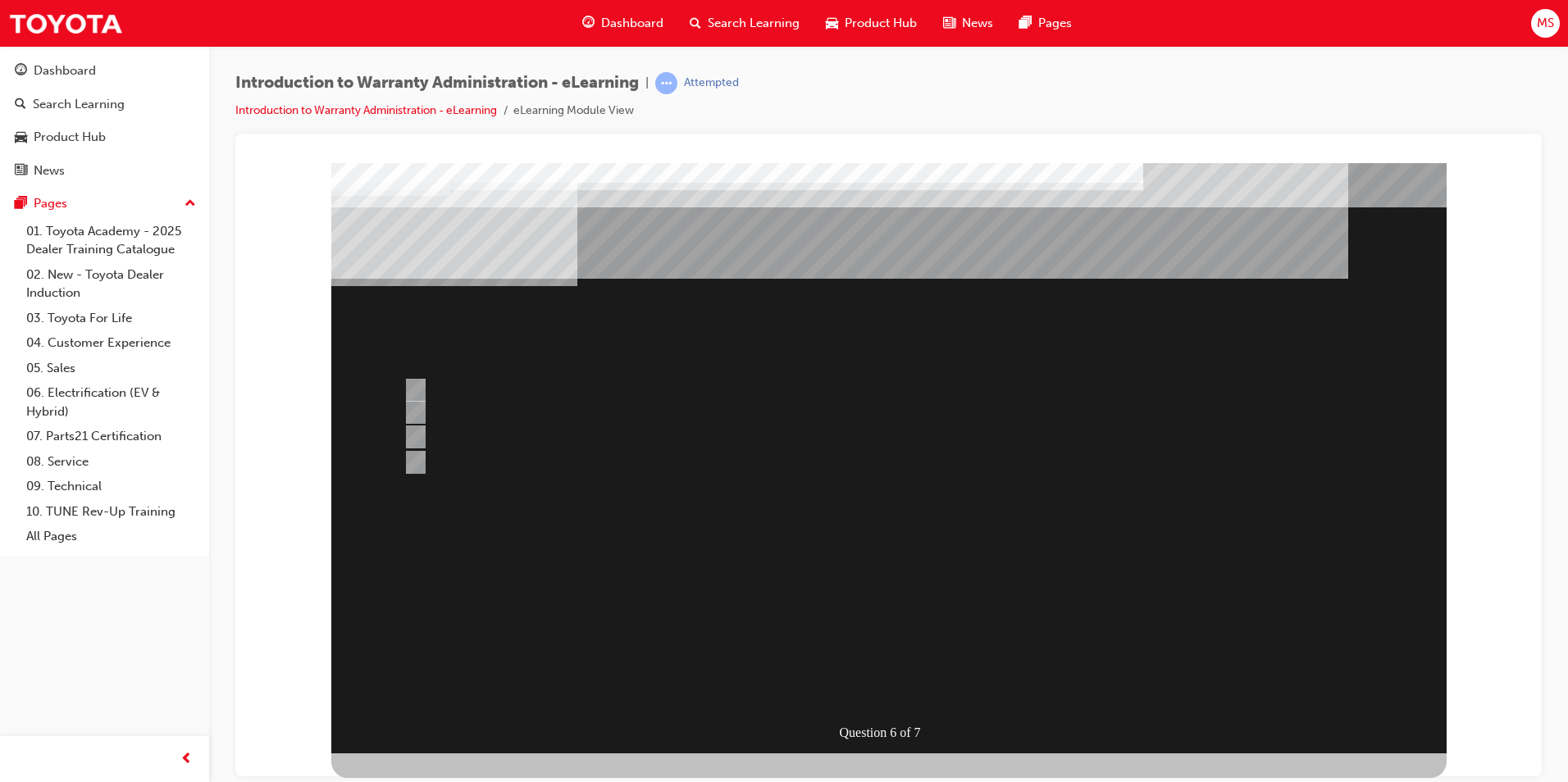 click at bounding box center (390, 999) 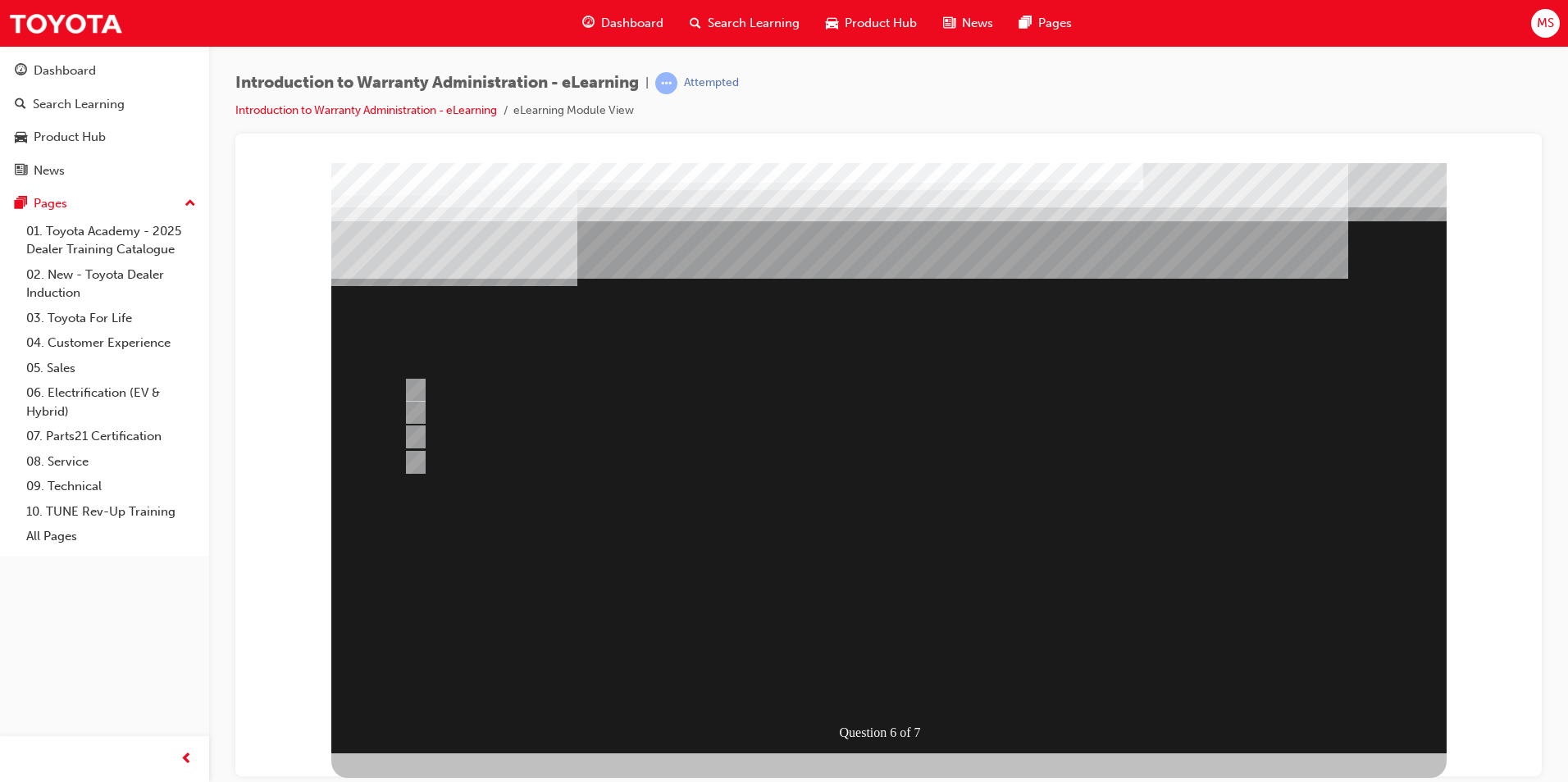 click at bounding box center (889, 457) 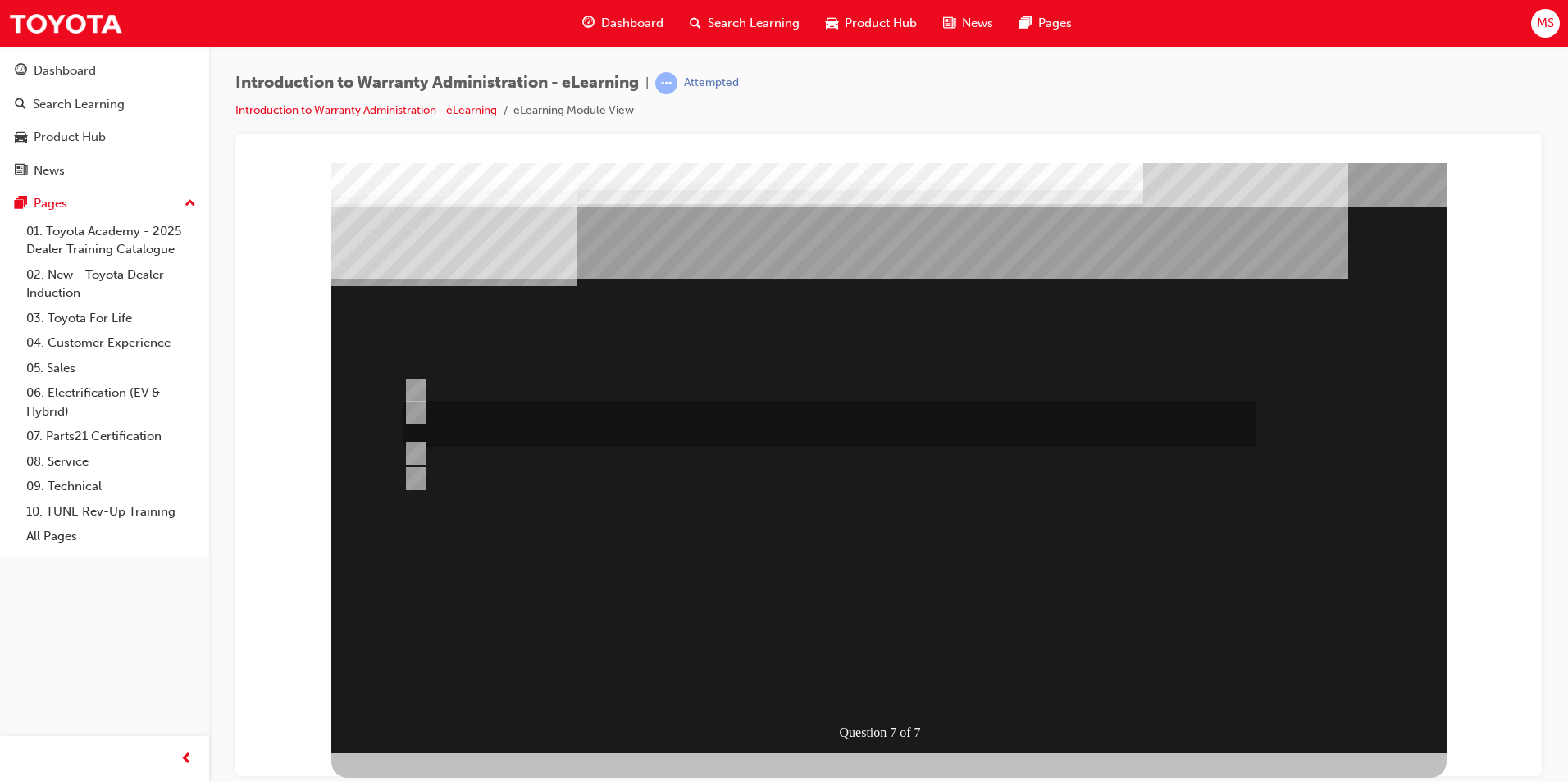 click at bounding box center [413, 412] 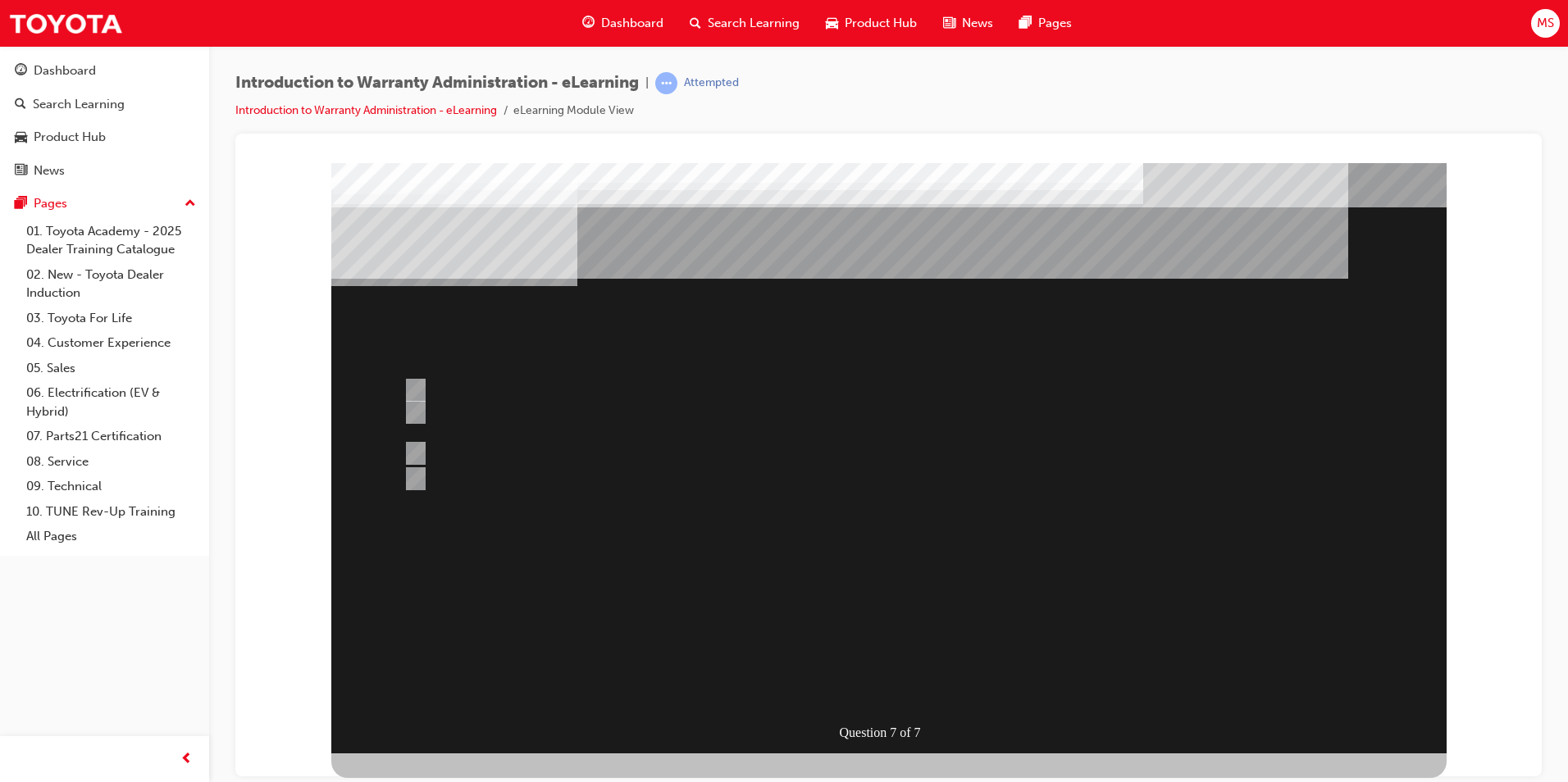 click at bounding box center (390, 999) 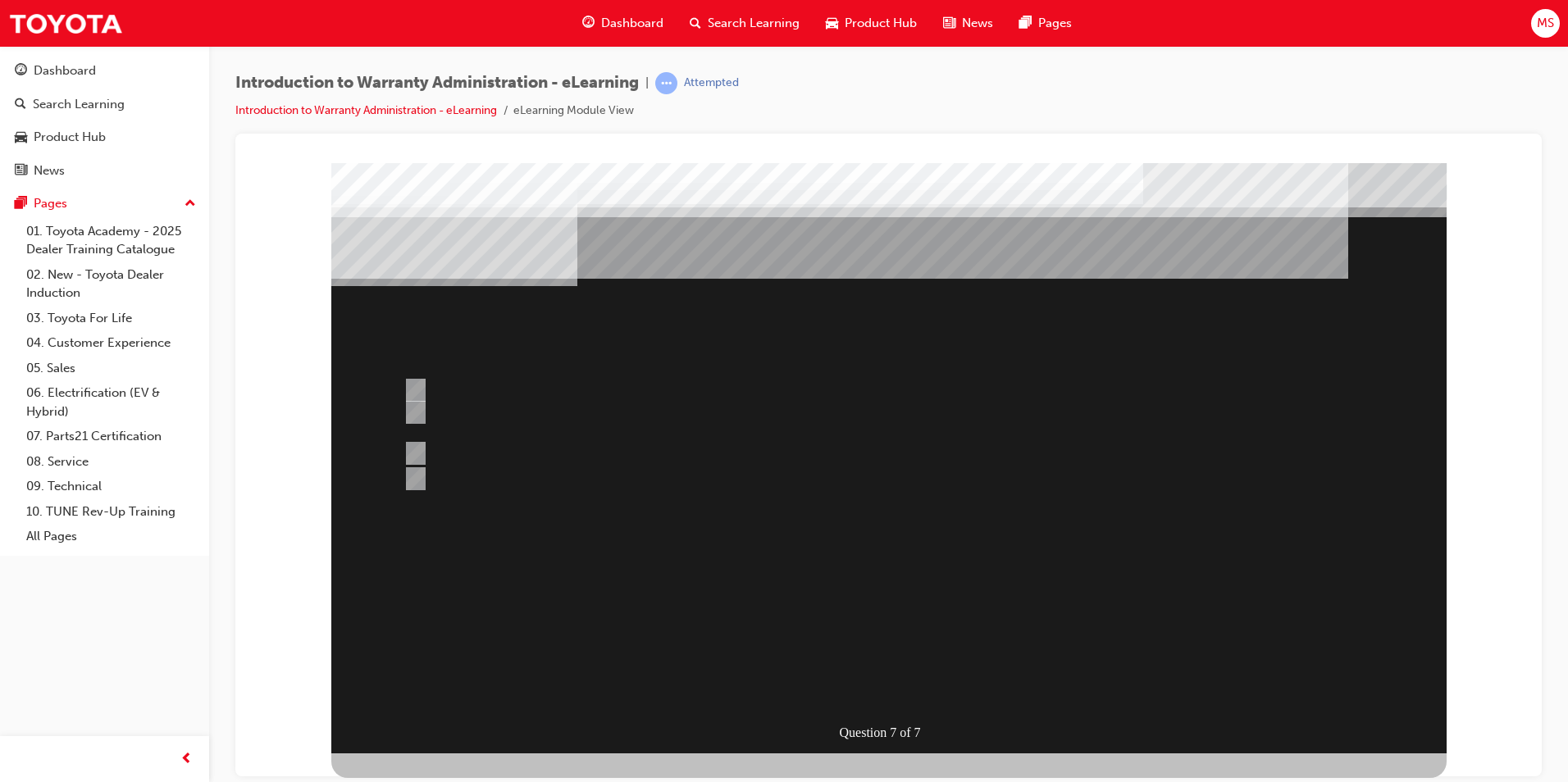 click at bounding box center (889, 457) 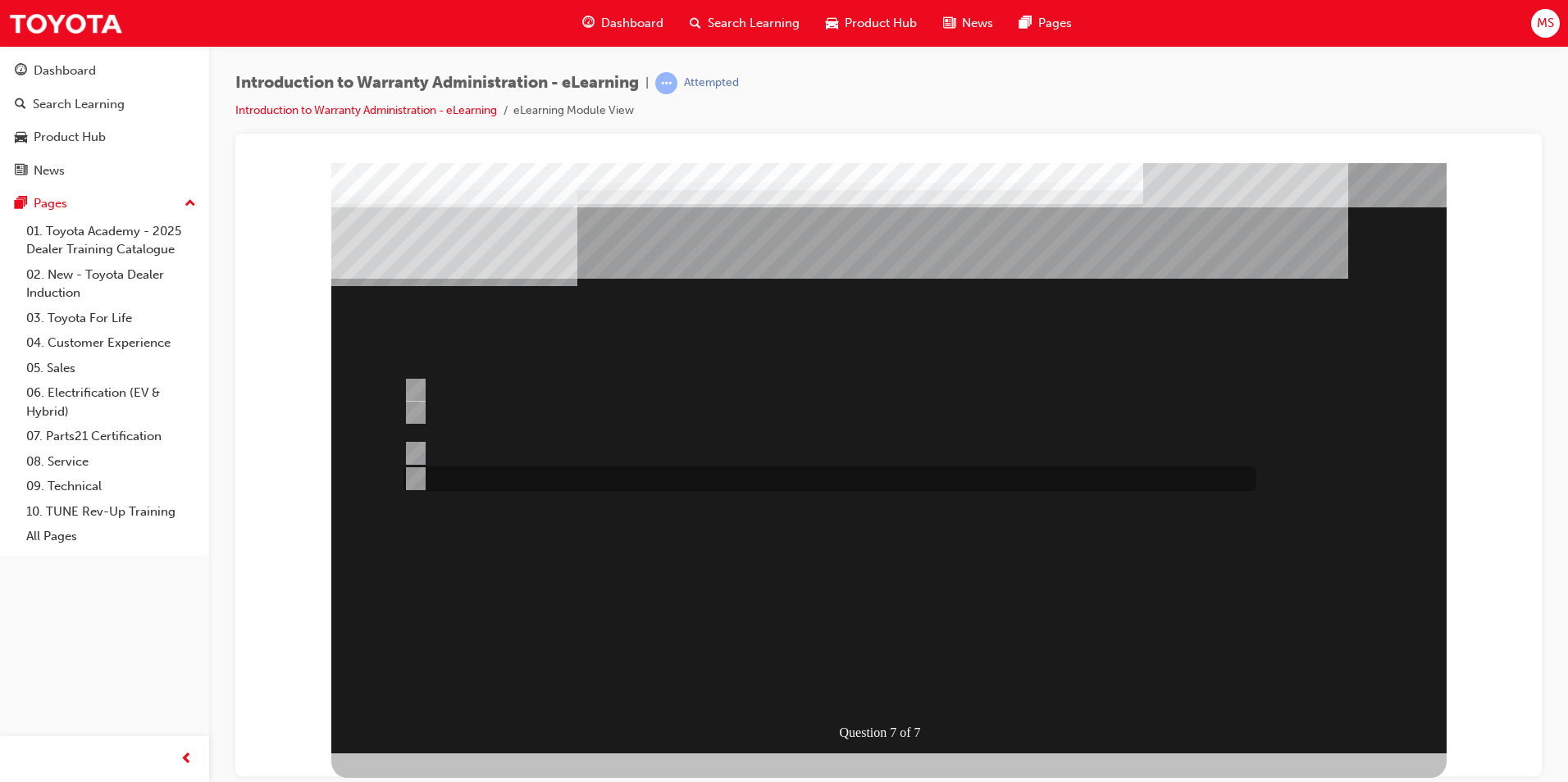 click at bounding box center (826, 479) 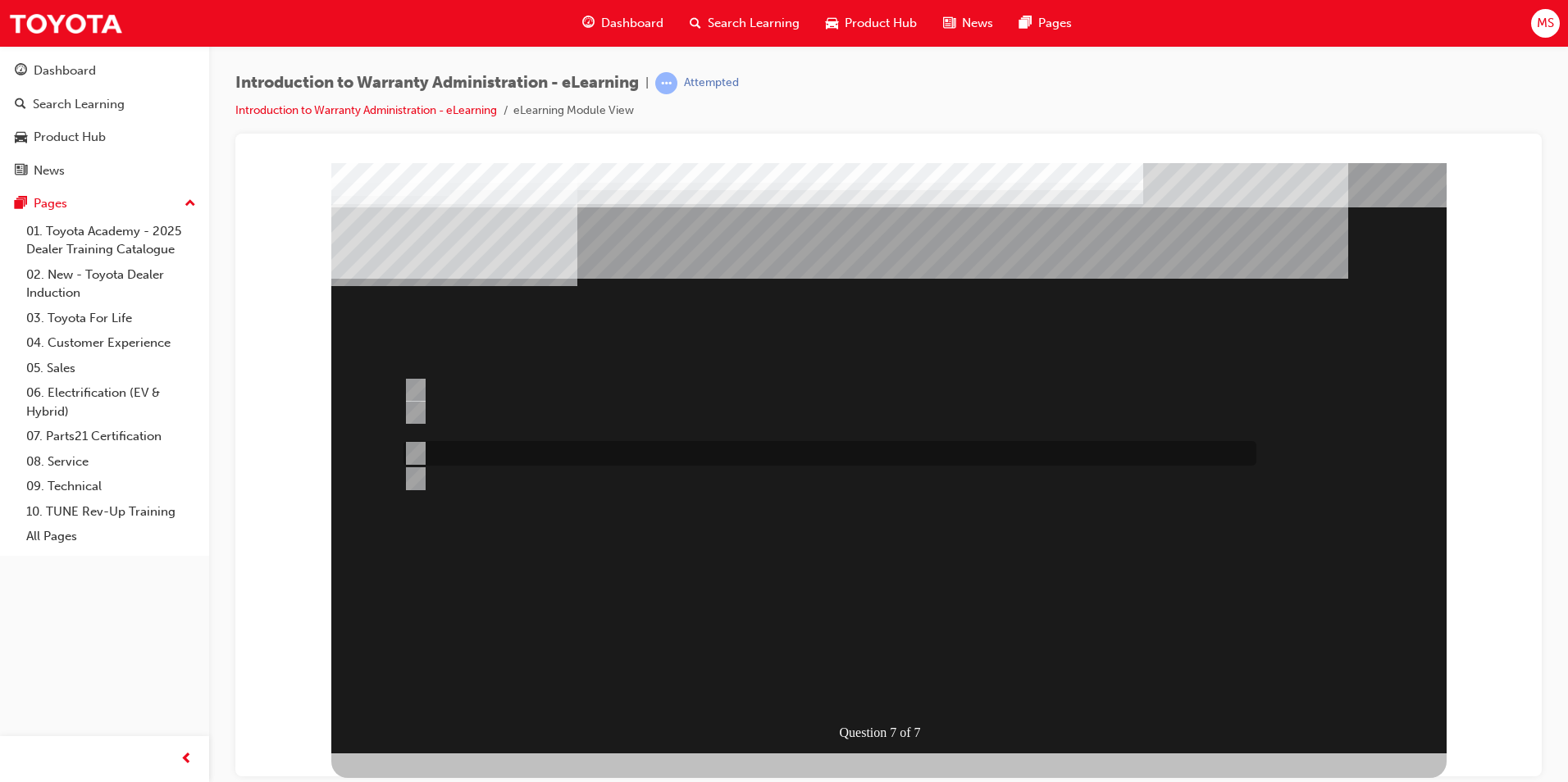 click at bounding box center [413, 453] 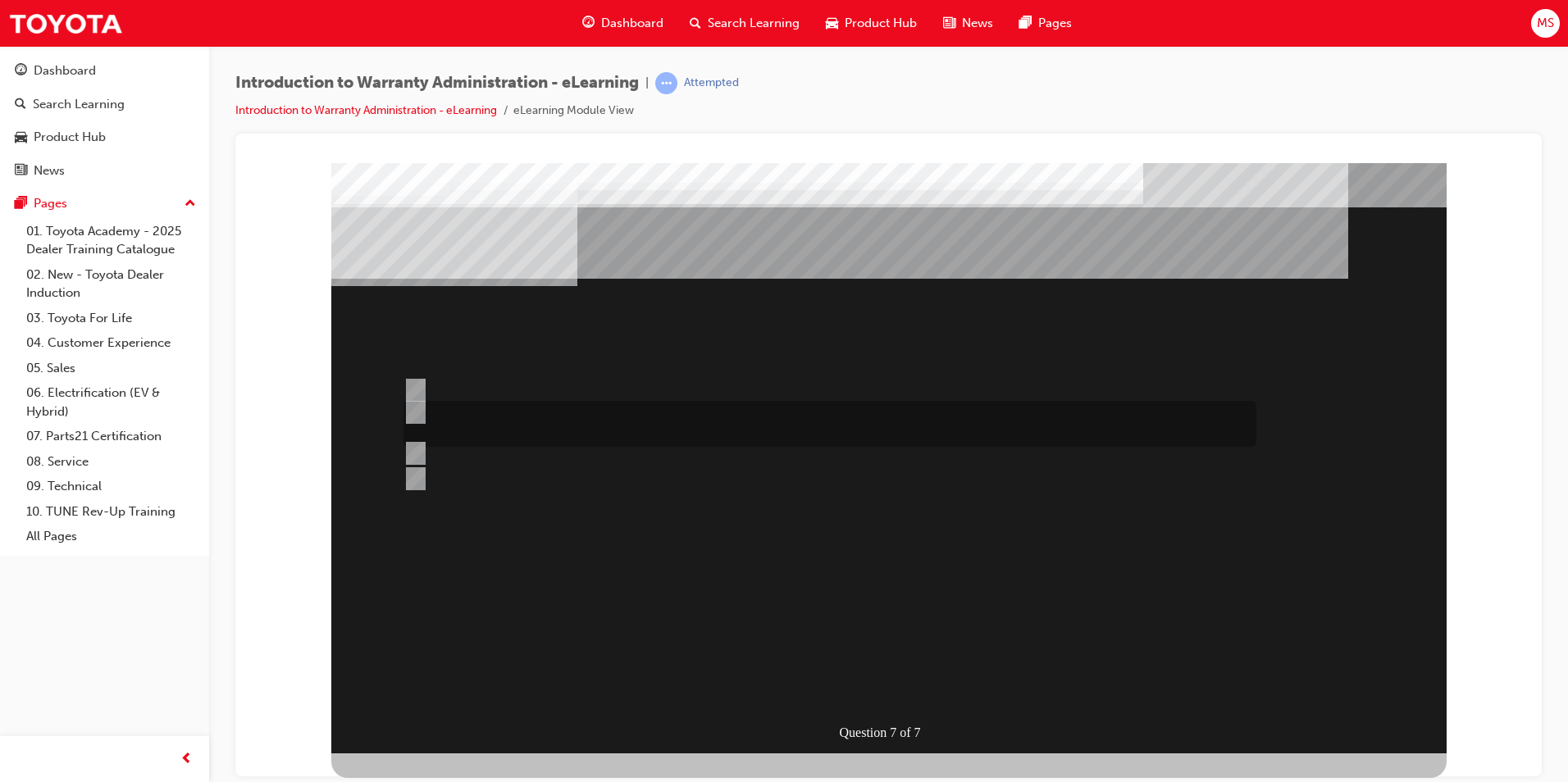 click at bounding box center [413, 412] 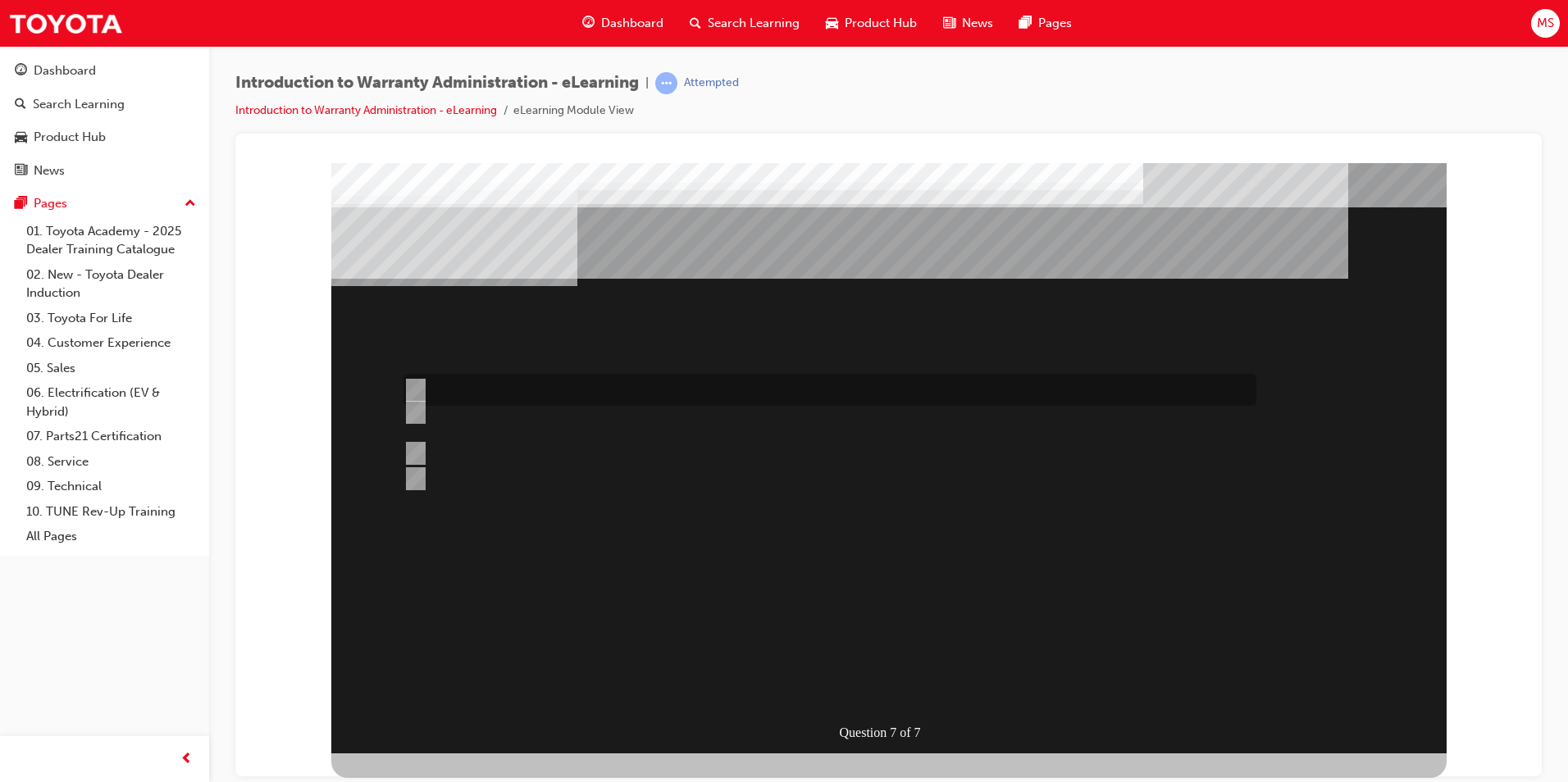 click at bounding box center (413, 390) 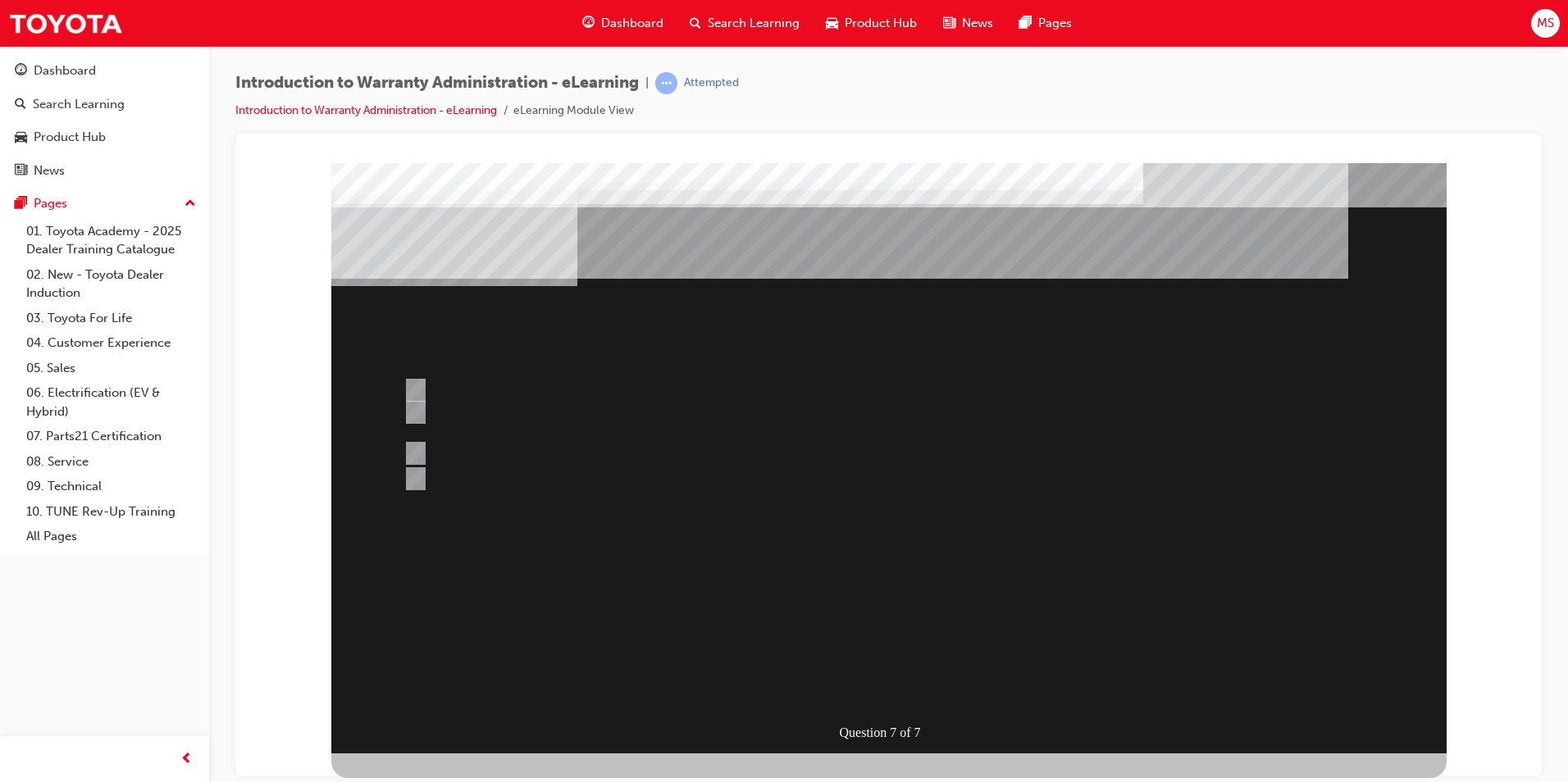 drag, startPoint x: 860, startPoint y: 665, endPoint x: 871, endPoint y: 677, distance: 16.278821 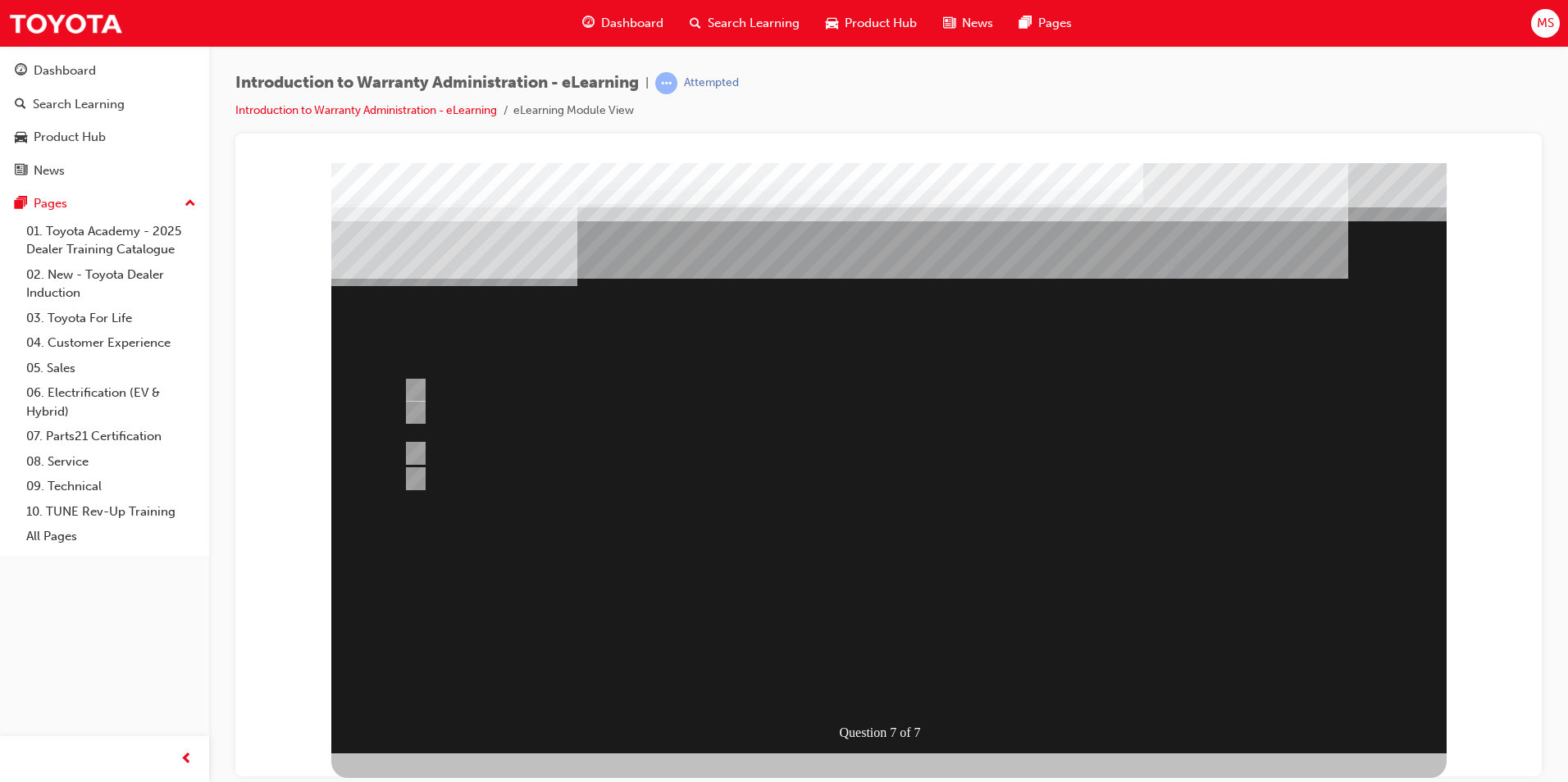 click at bounding box center (889, 457) 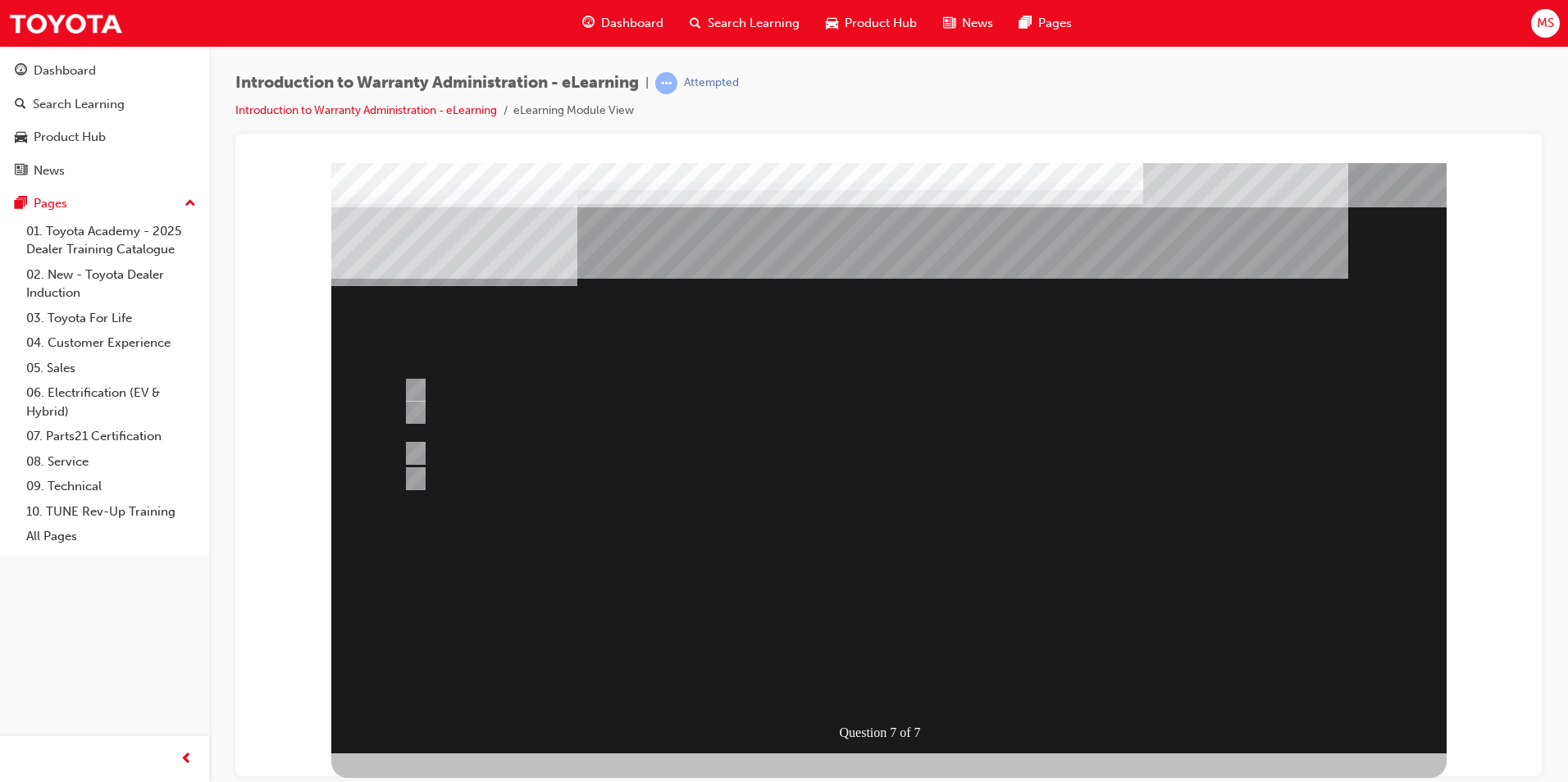 click at bounding box center (889, 633) 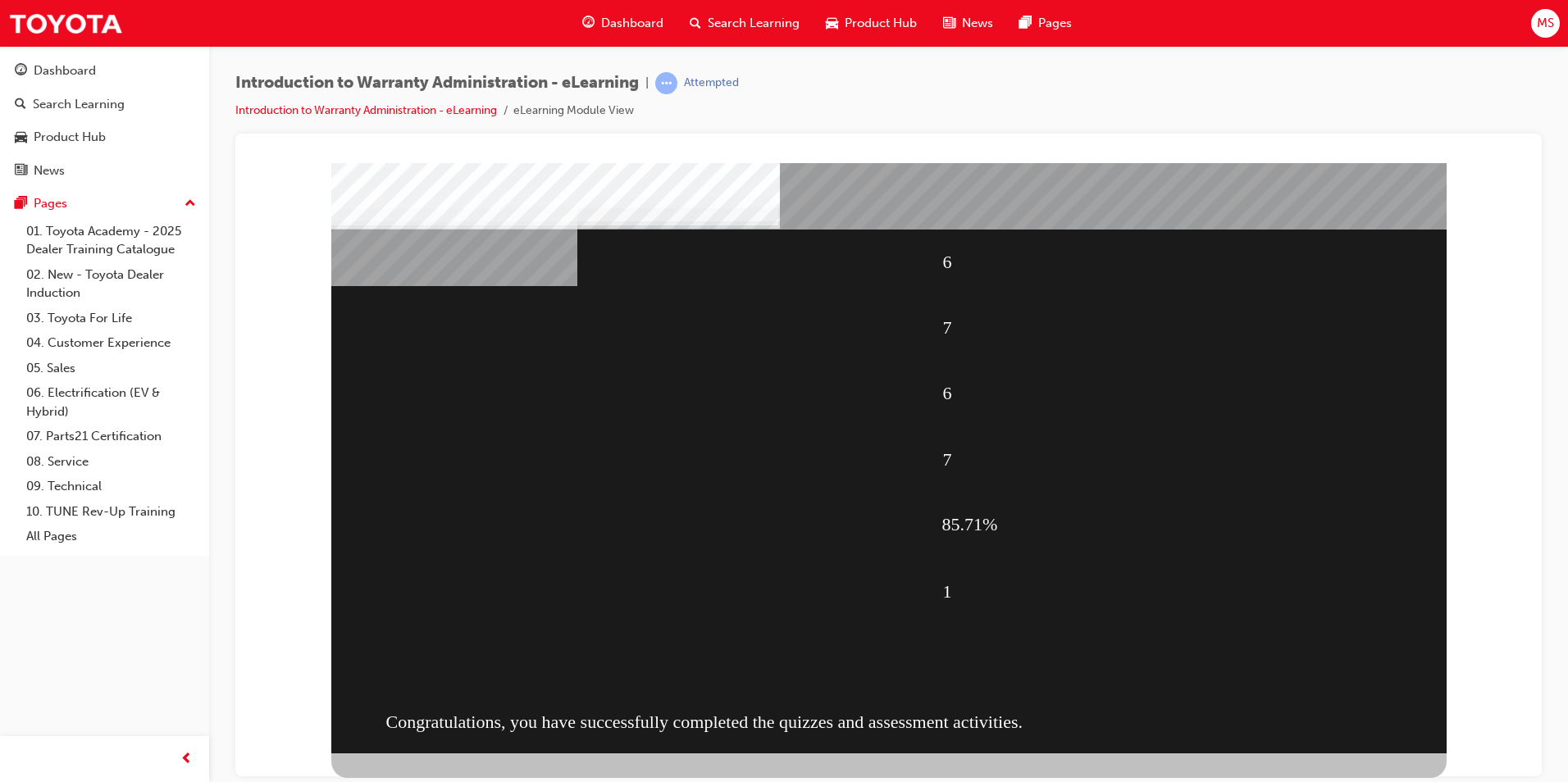click at bounding box center [420, 1148] 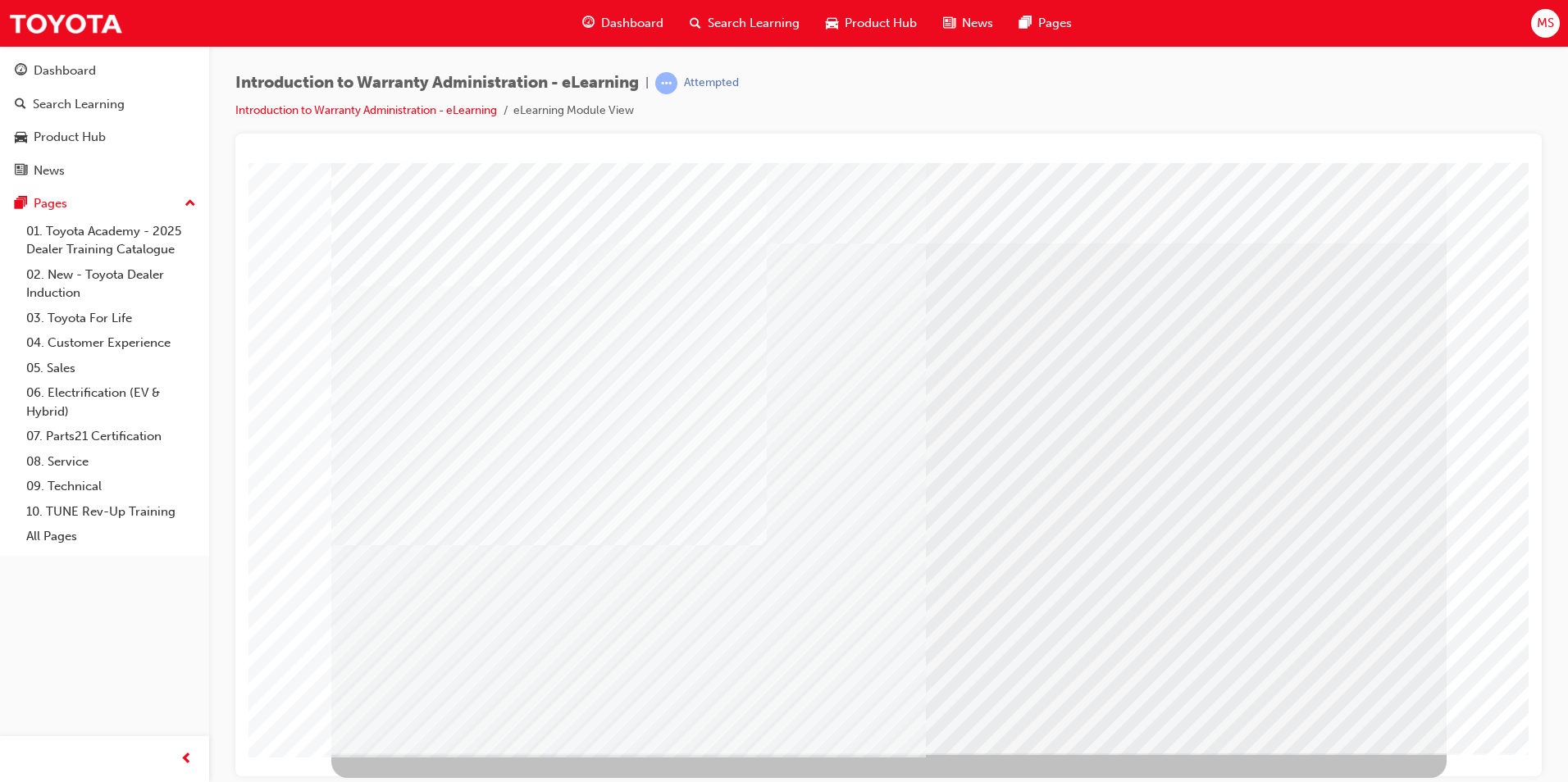 click at bounding box center [383, 3032] 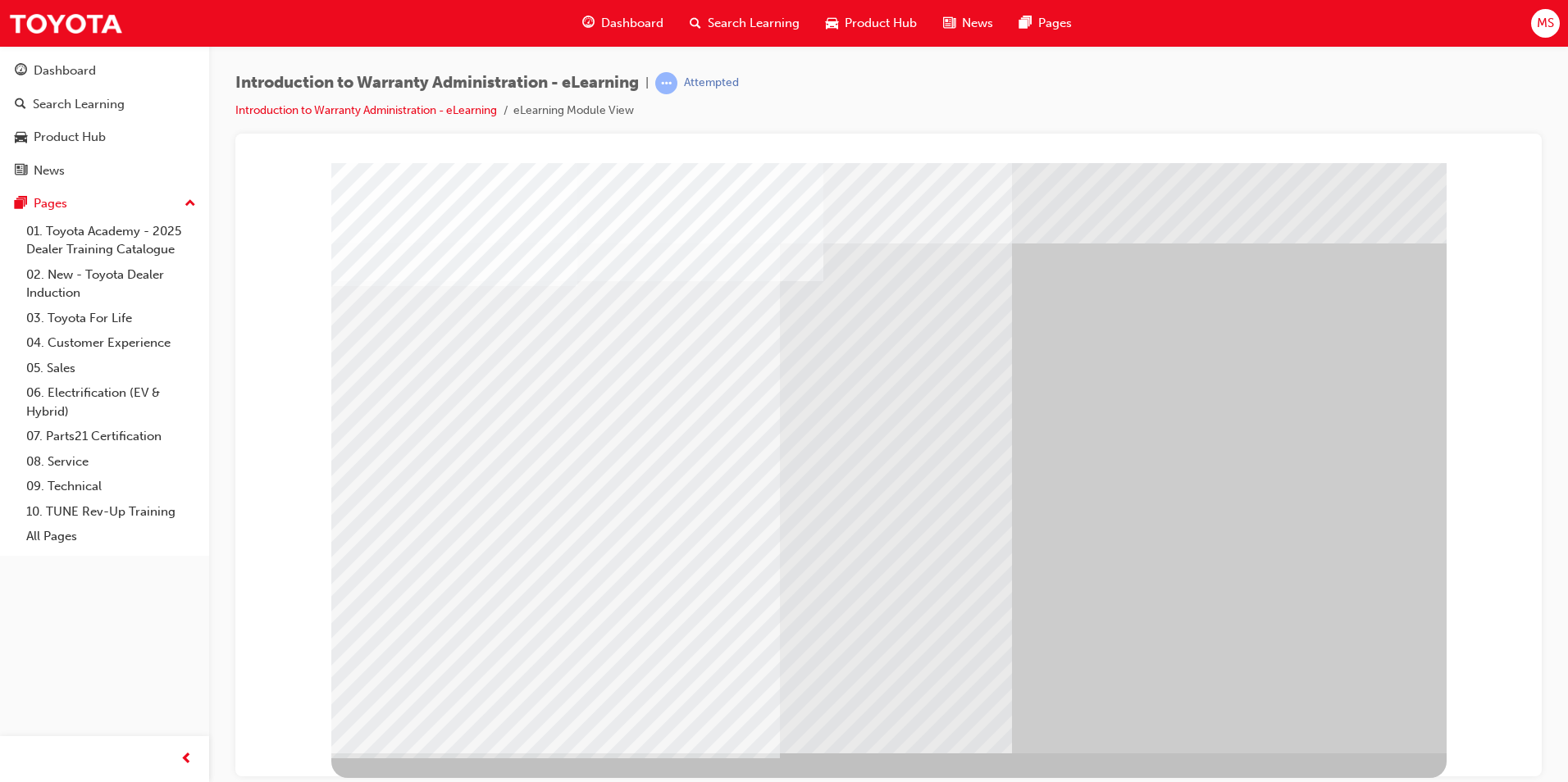 click at bounding box center [383, 2085] 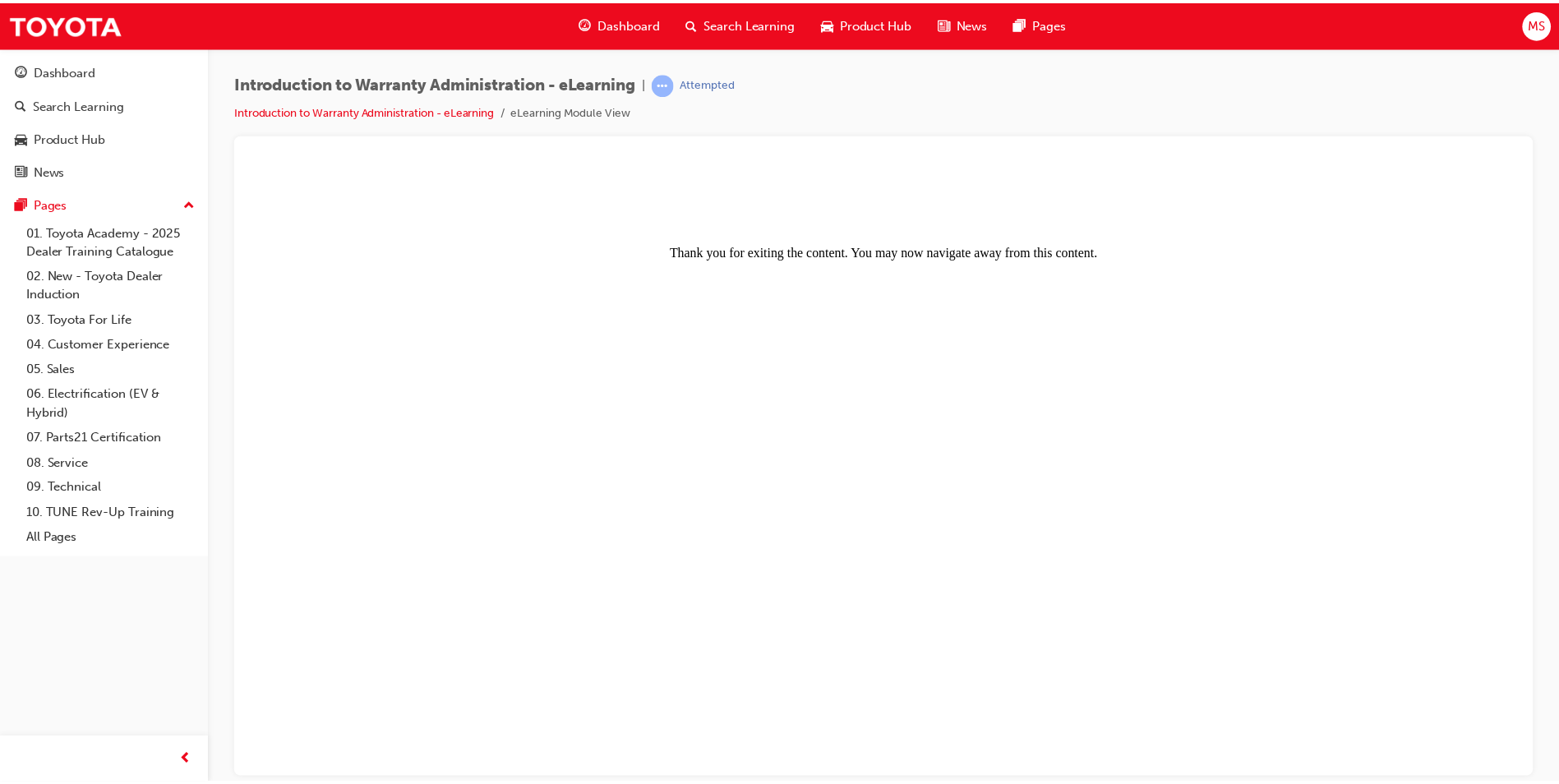 scroll, scrollTop: 0, scrollLeft: 0, axis: both 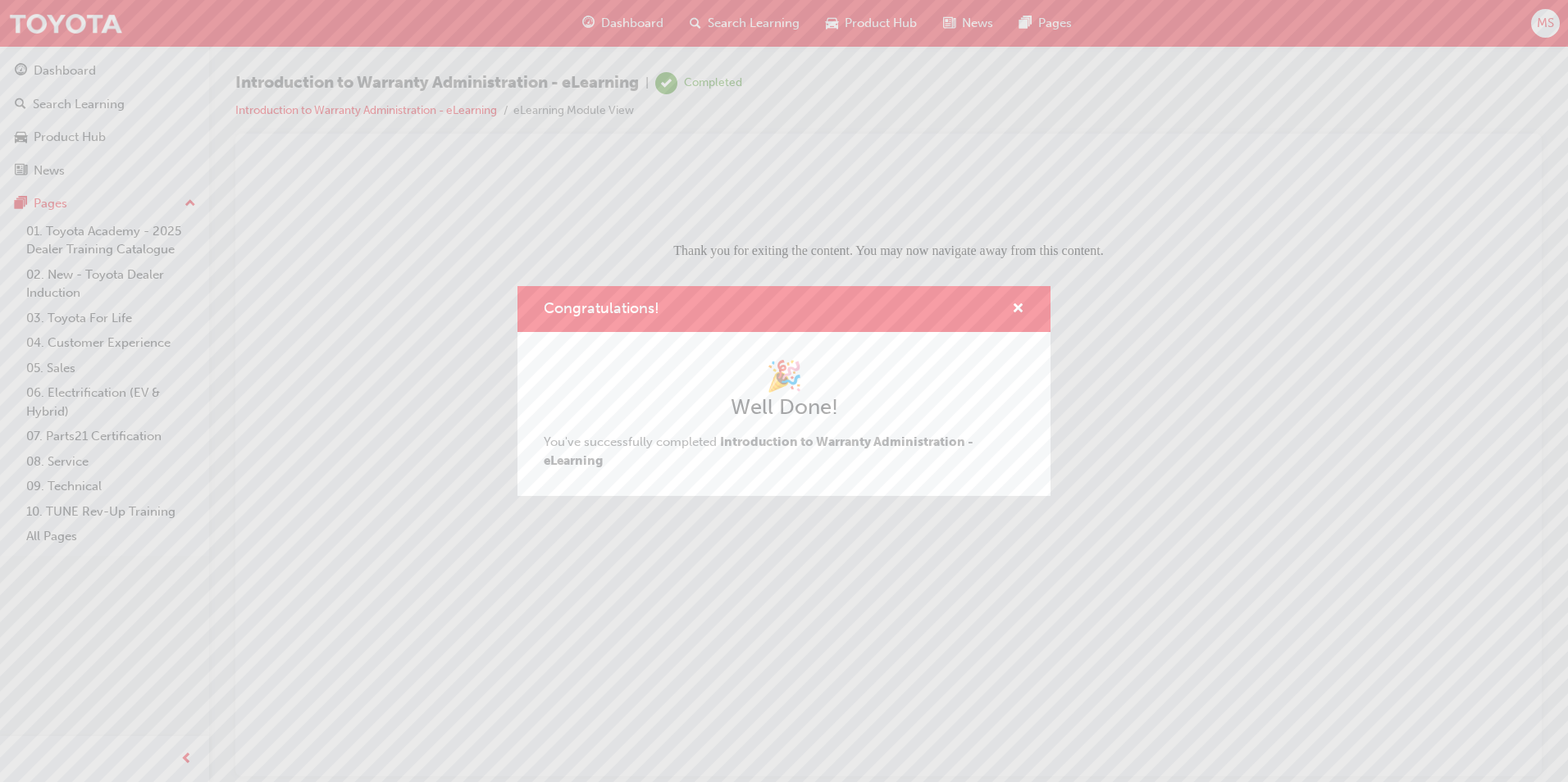 click on "Congratulations! 🎉 Well Done! You've successfully completed   Introduction to Warranty Administration - eLearning" at bounding box center [784, 391] 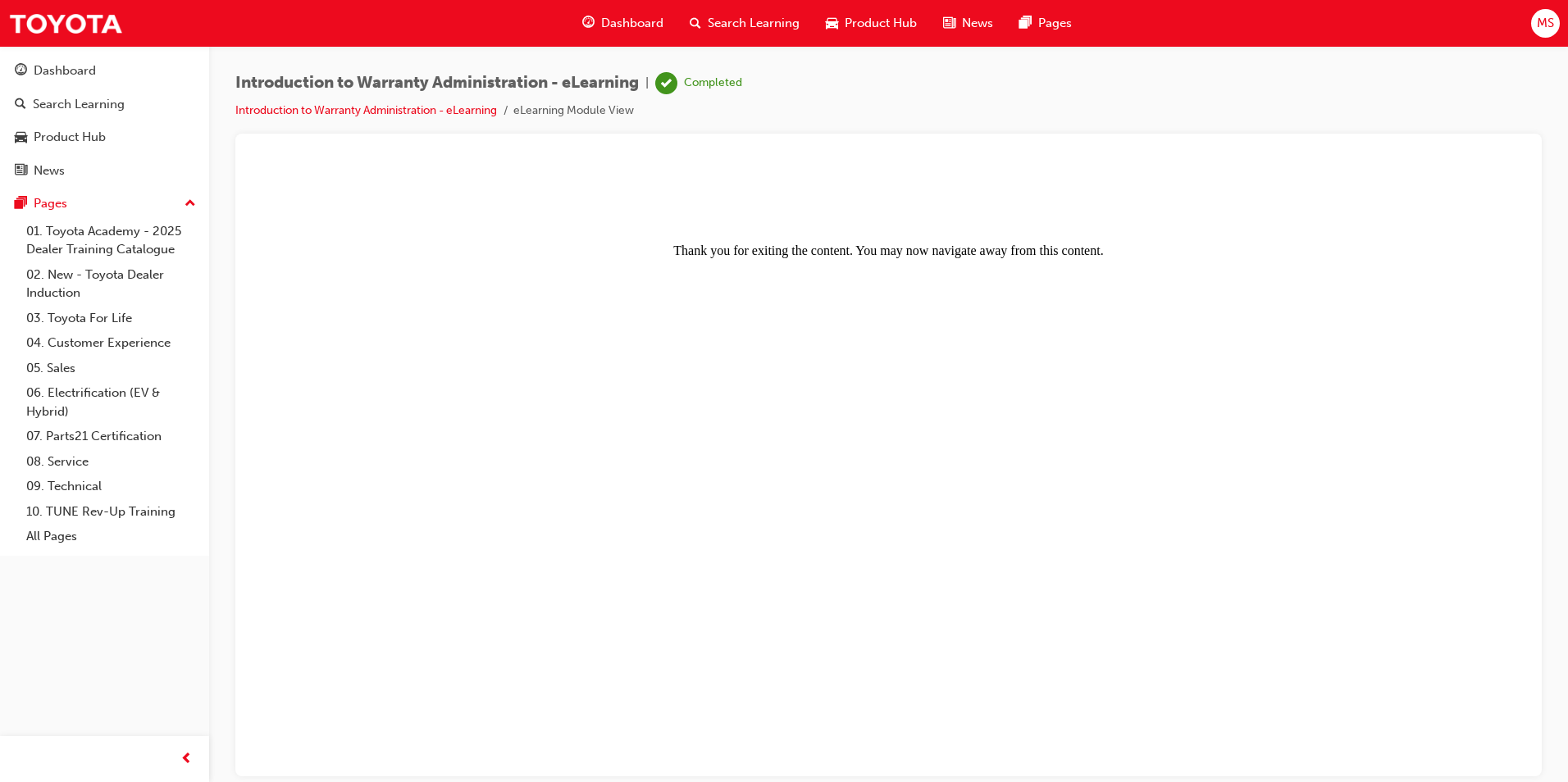 drag, startPoint x: 686, startPoint y: 194, endPoint x: 483, endPoint y: 164, distance: 205.20478 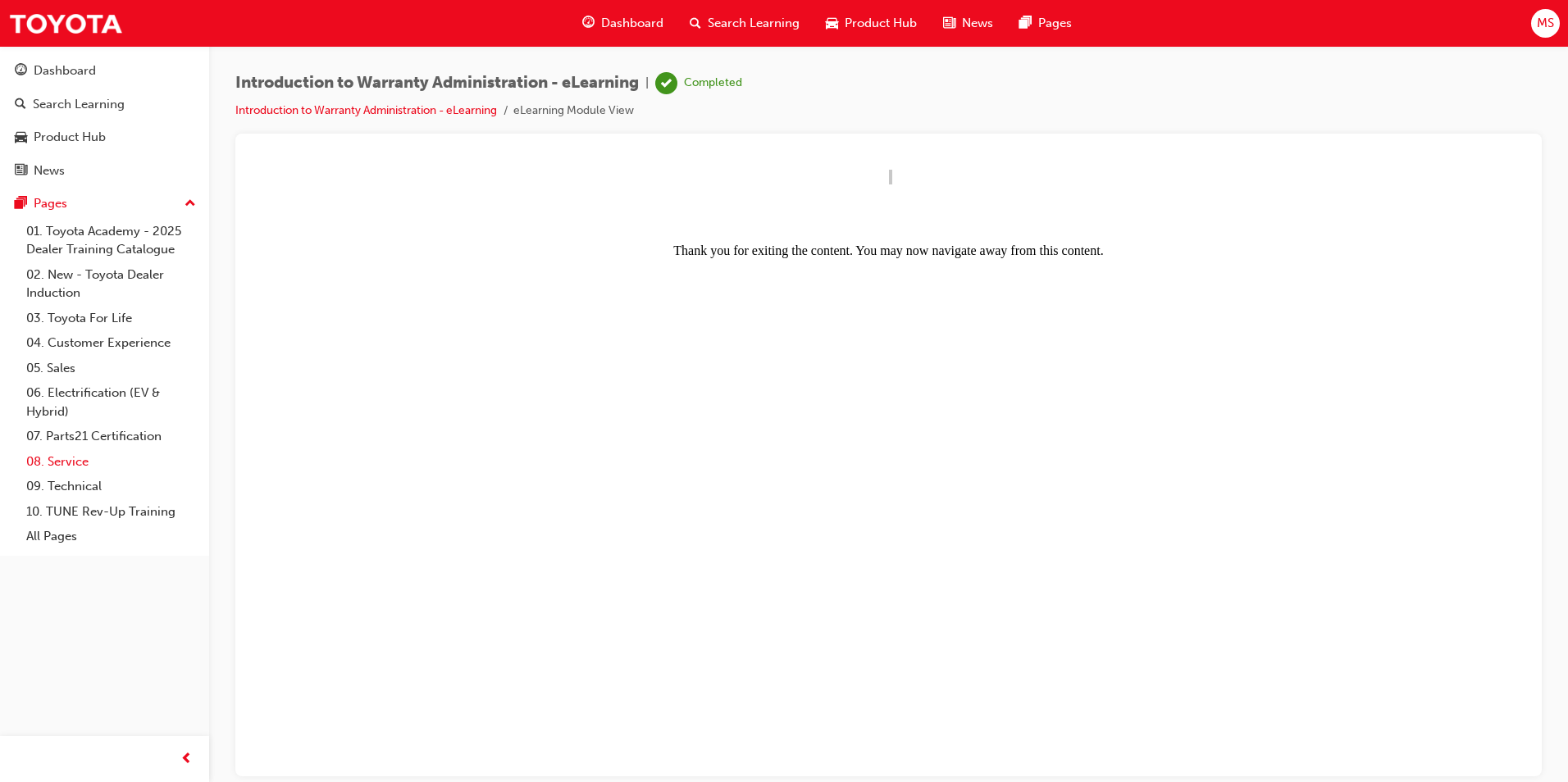 click on "08. Service" at bounding box center [111, 461] 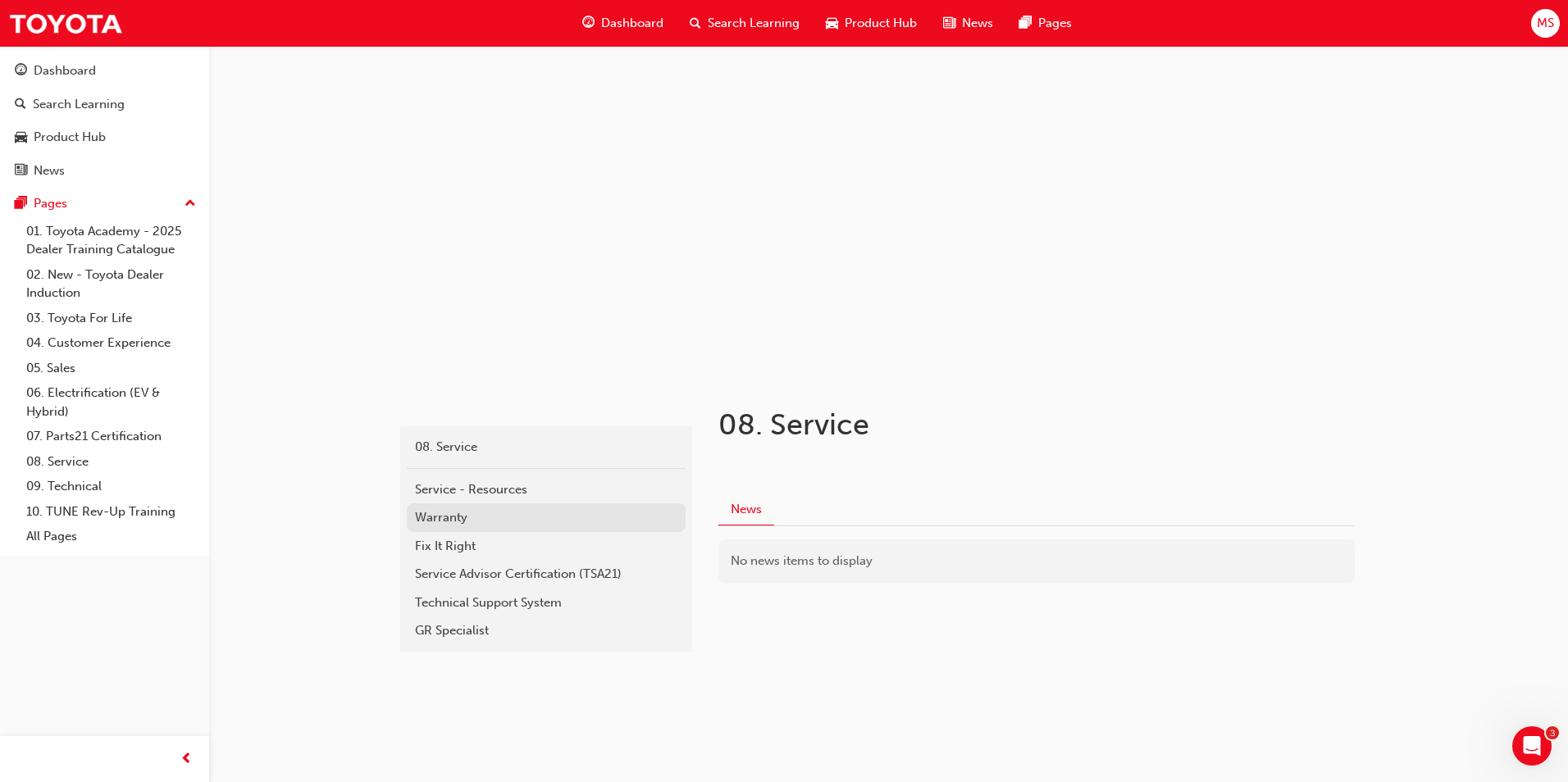 click on "Warranty" at bounding box center [546, 517] 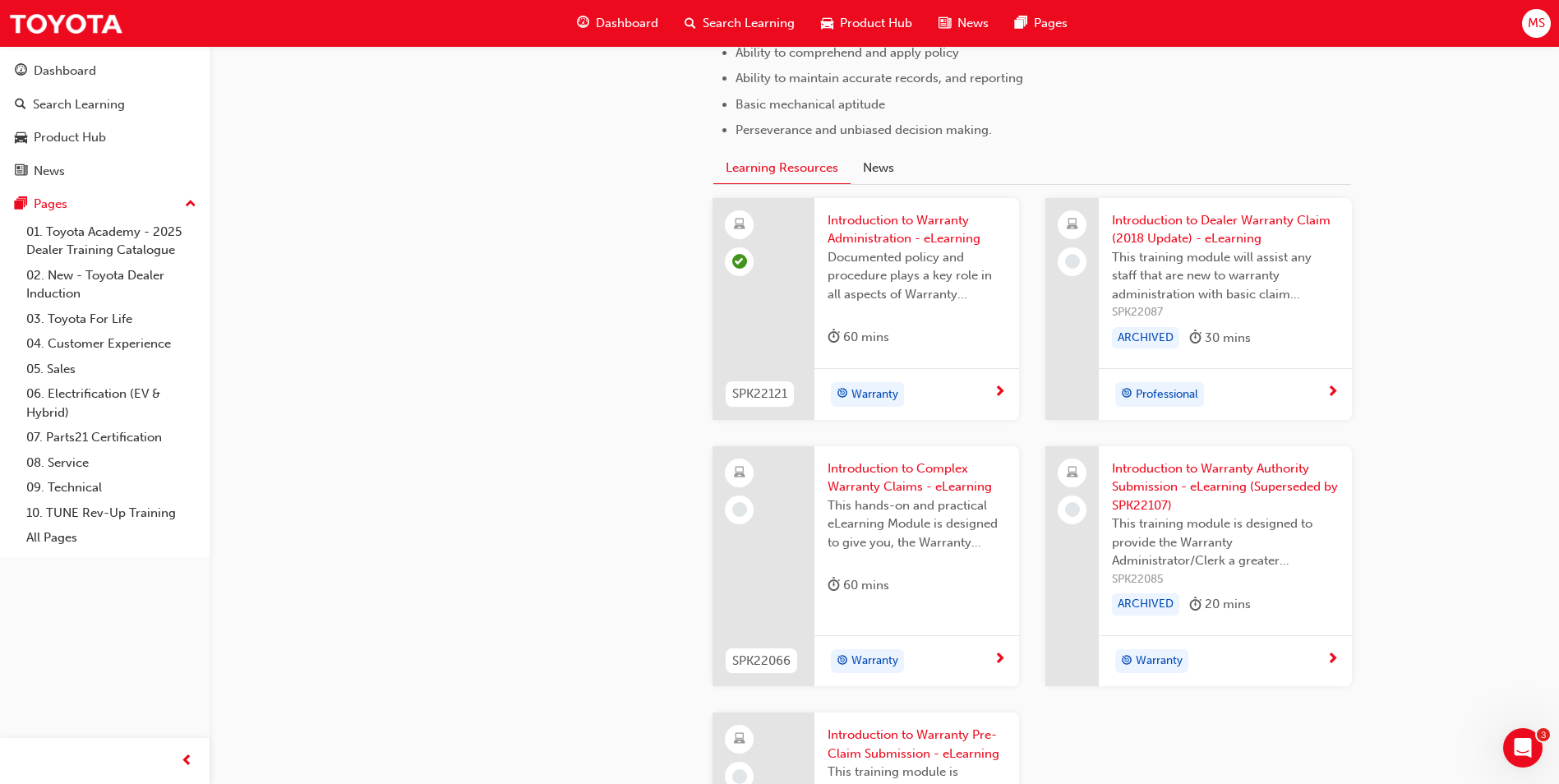 scroll, scrollTop: 1151, scrollLeft: 0, axis: vertical 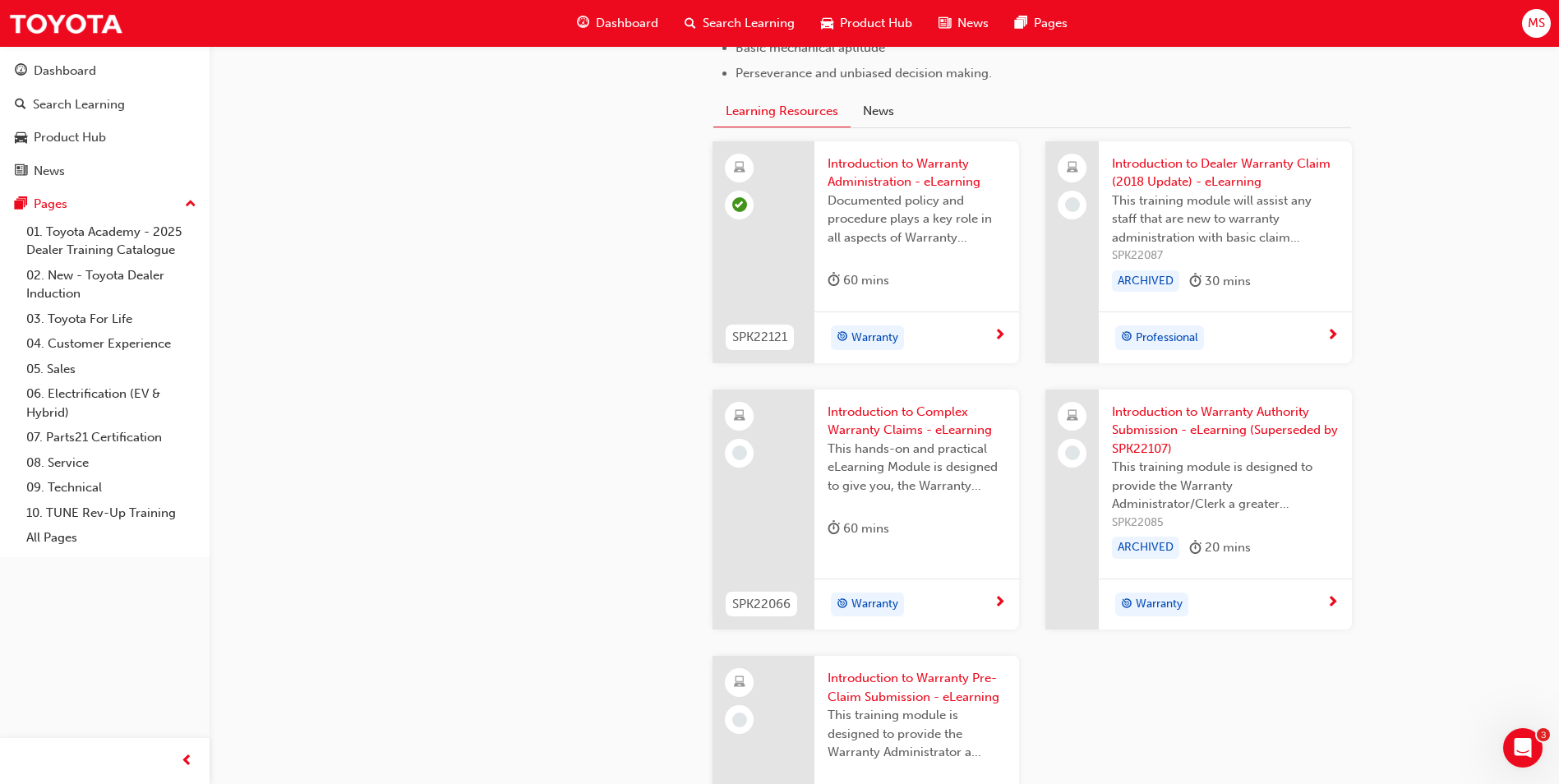 click on "Introduction to Complex Warranty Claims - eLearning This hands-on and practical eLearning Module is designed to give you, the Warranty Administrator/Clerk a greater understanding of how complex claims are constructed and submitted.    60 mins" at bounding box center (916, 474) 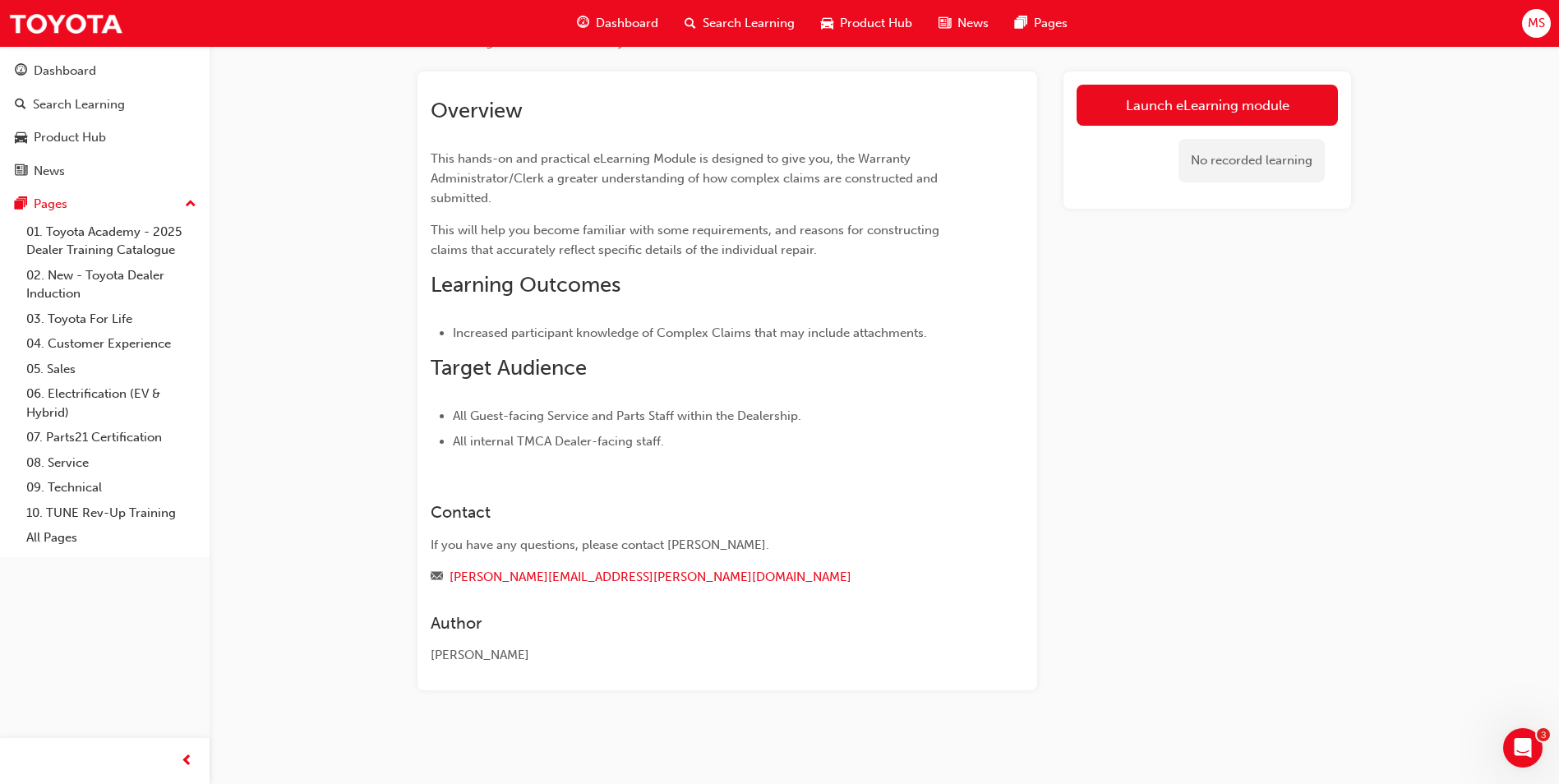 scroll, scrollTop: 76, scrollLeft: 0, axis: vertical 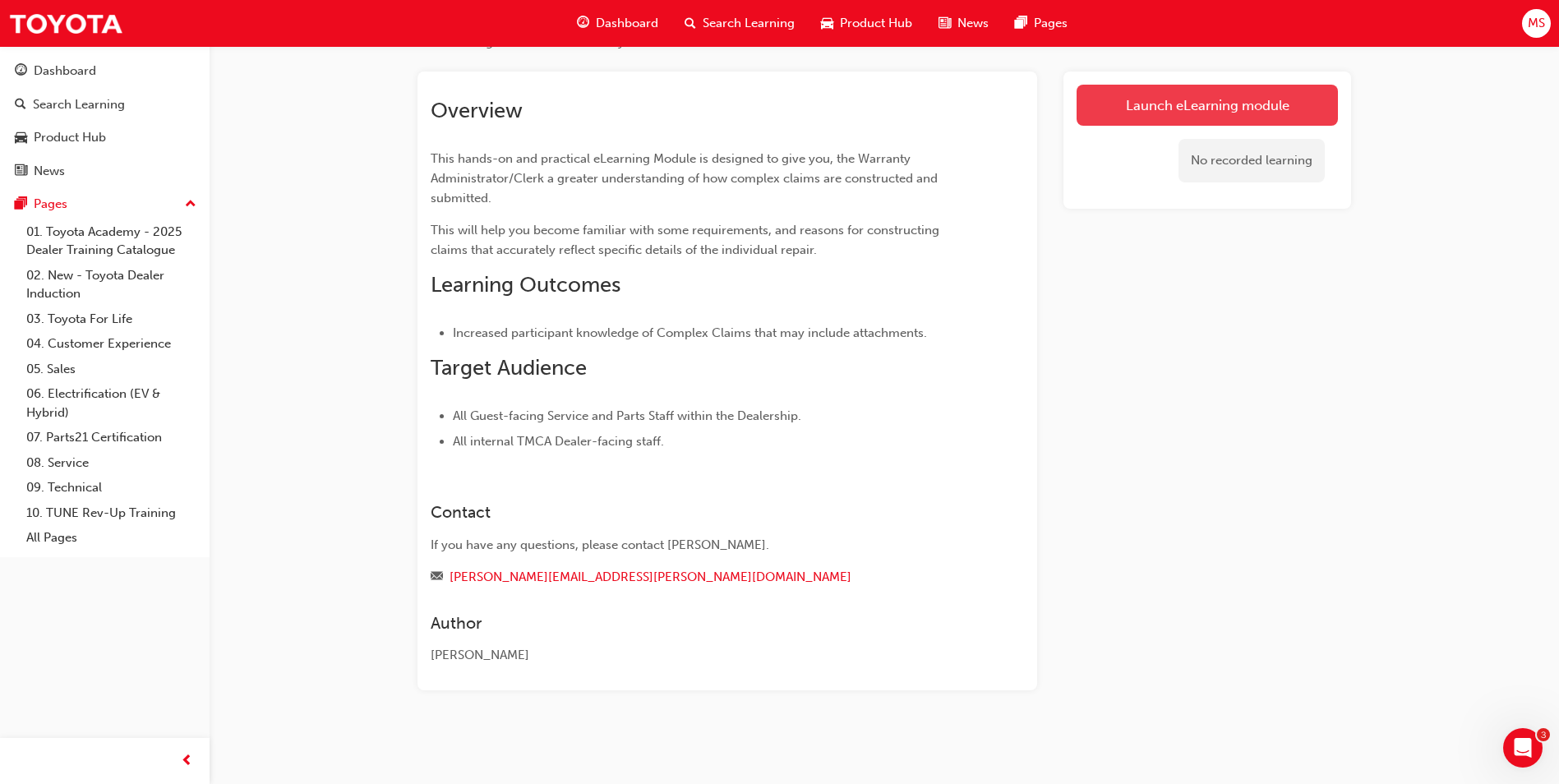 click on "Launch eLearning module" at bounding box center [1207, 105] 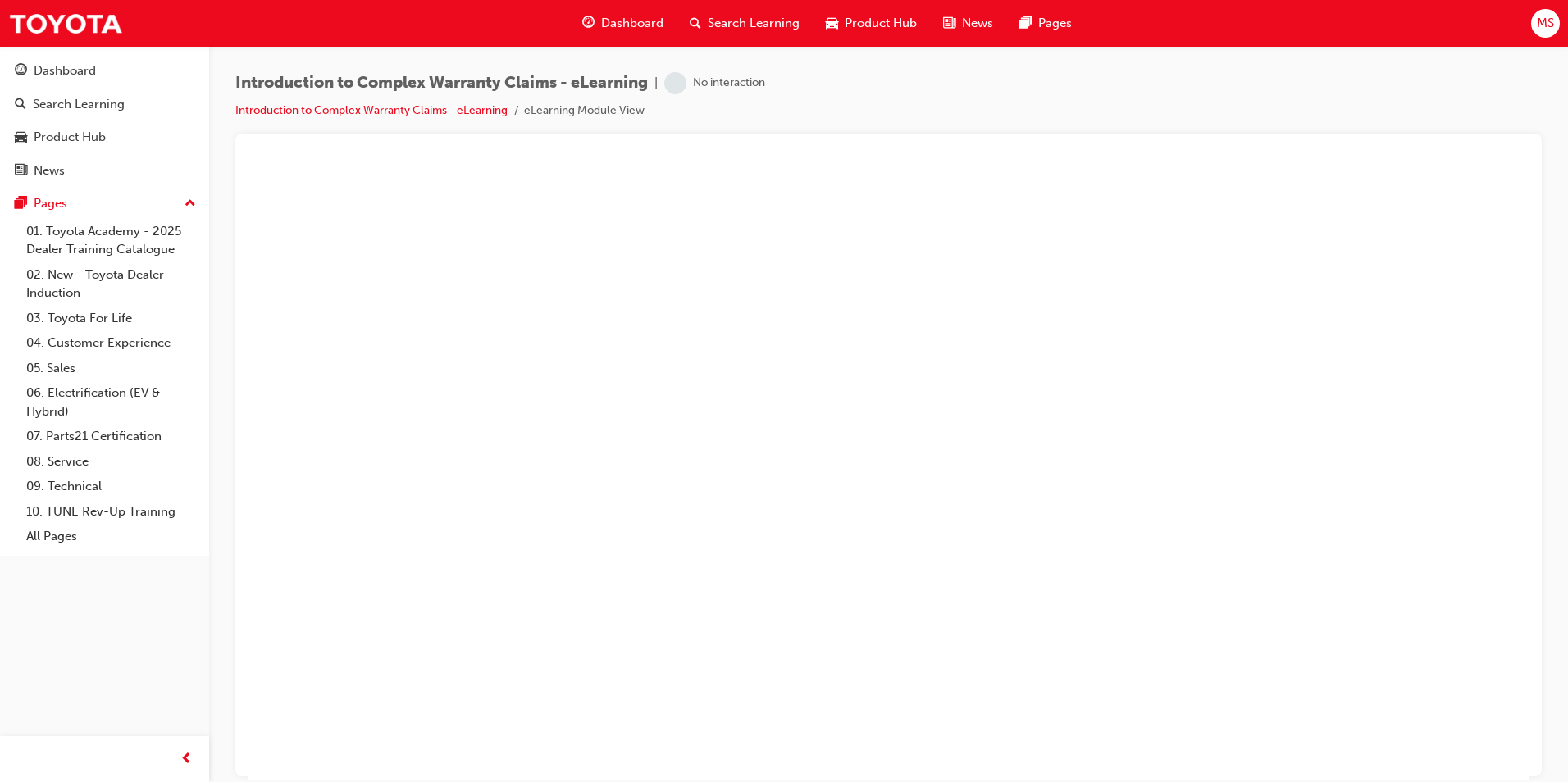 scroll, scrollTop: 0, scrollLeft: 0, axis: both 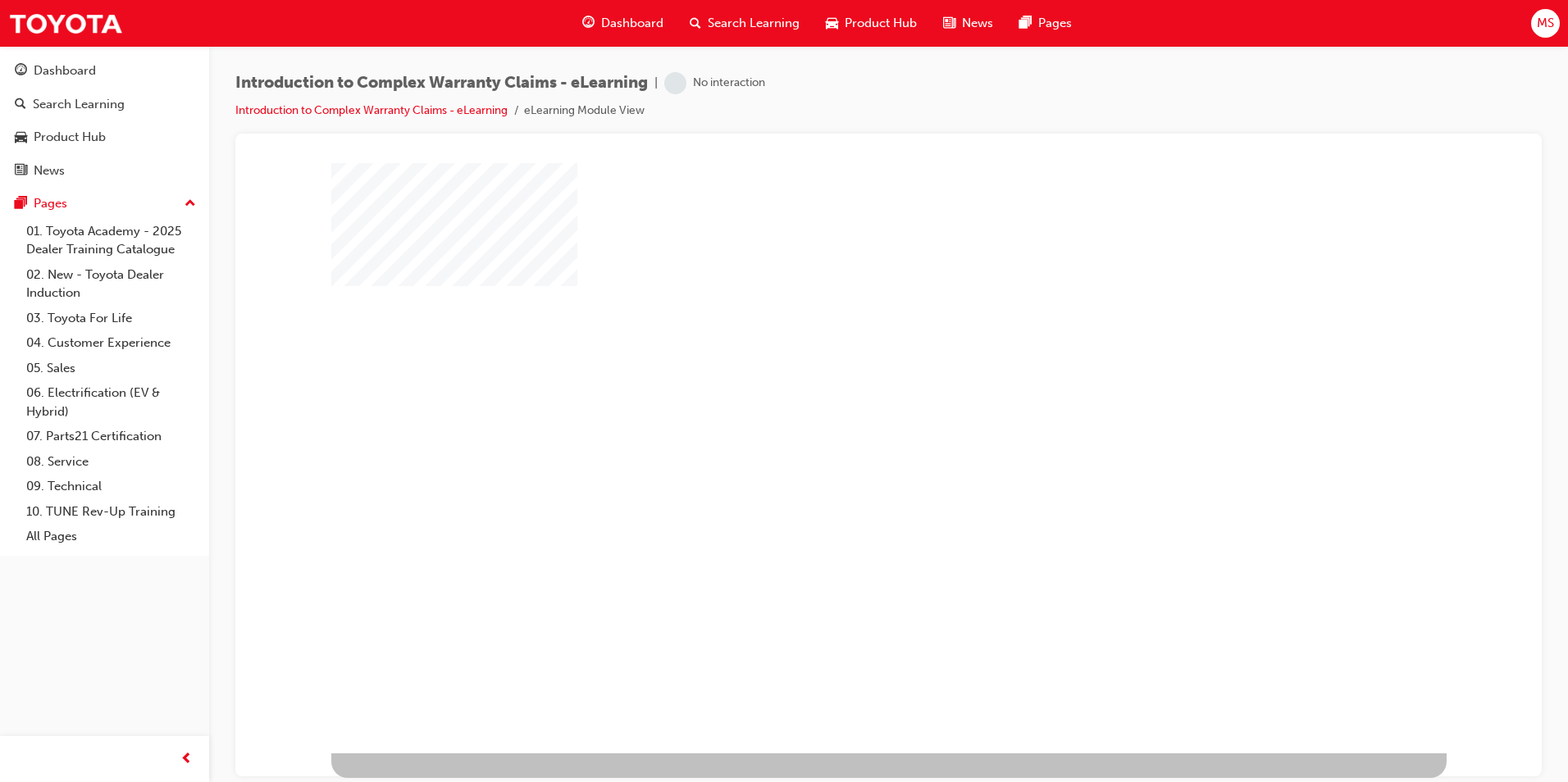 click at bounding box center [841, 410] 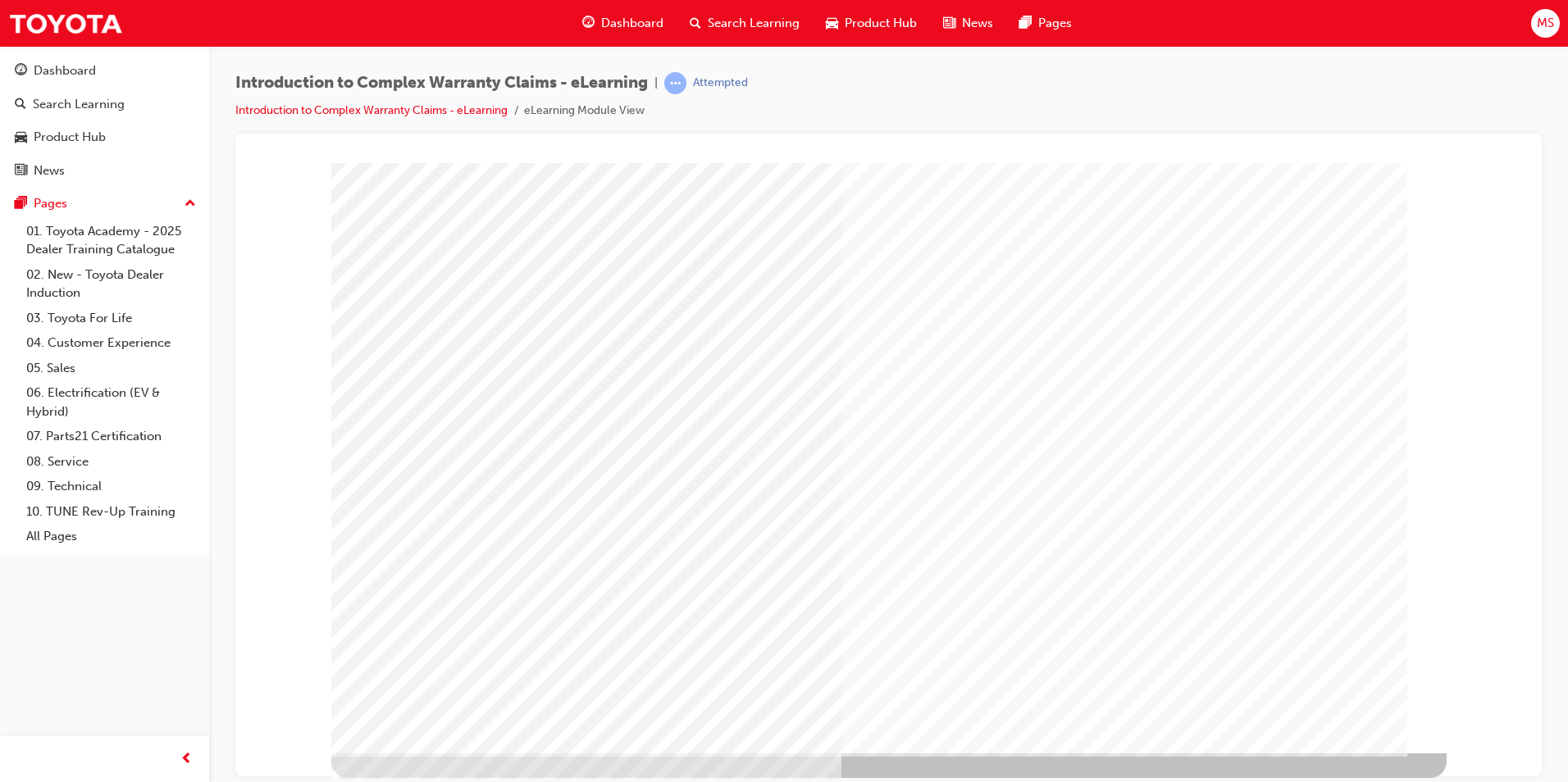 click at bounding box center [383, 2519] 